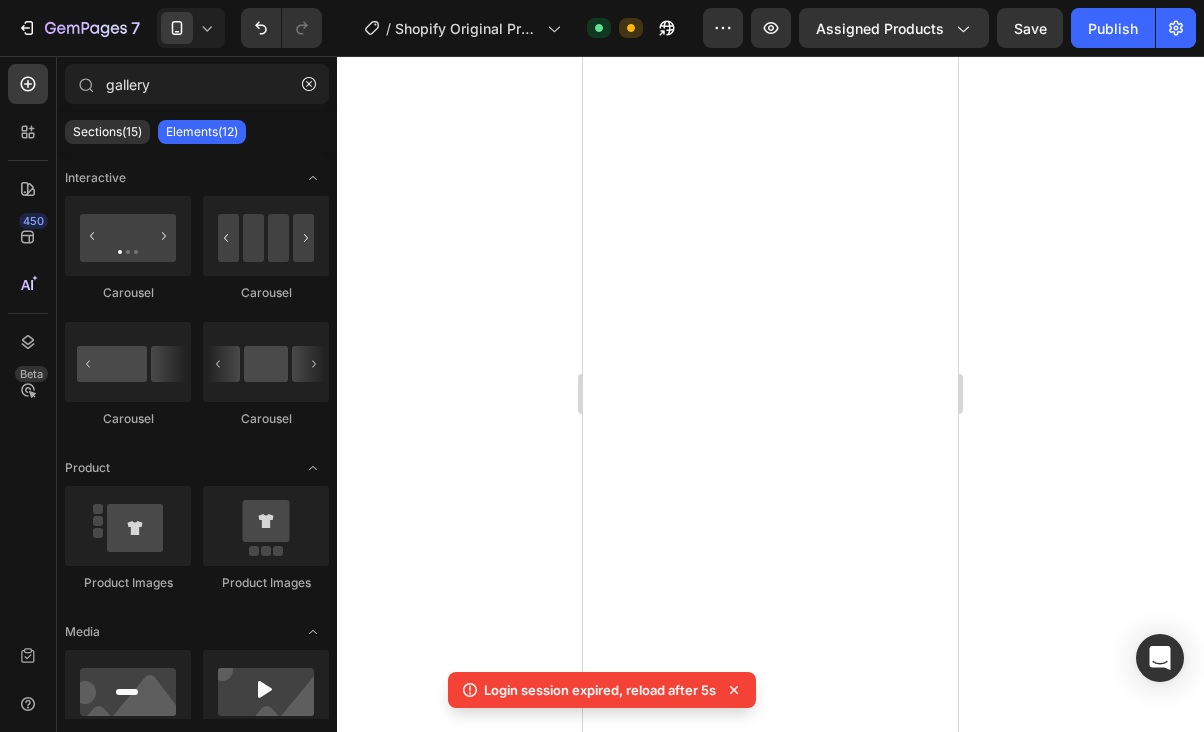 scroll, scrollTop: 0, scrollLeft: 0, axis: both 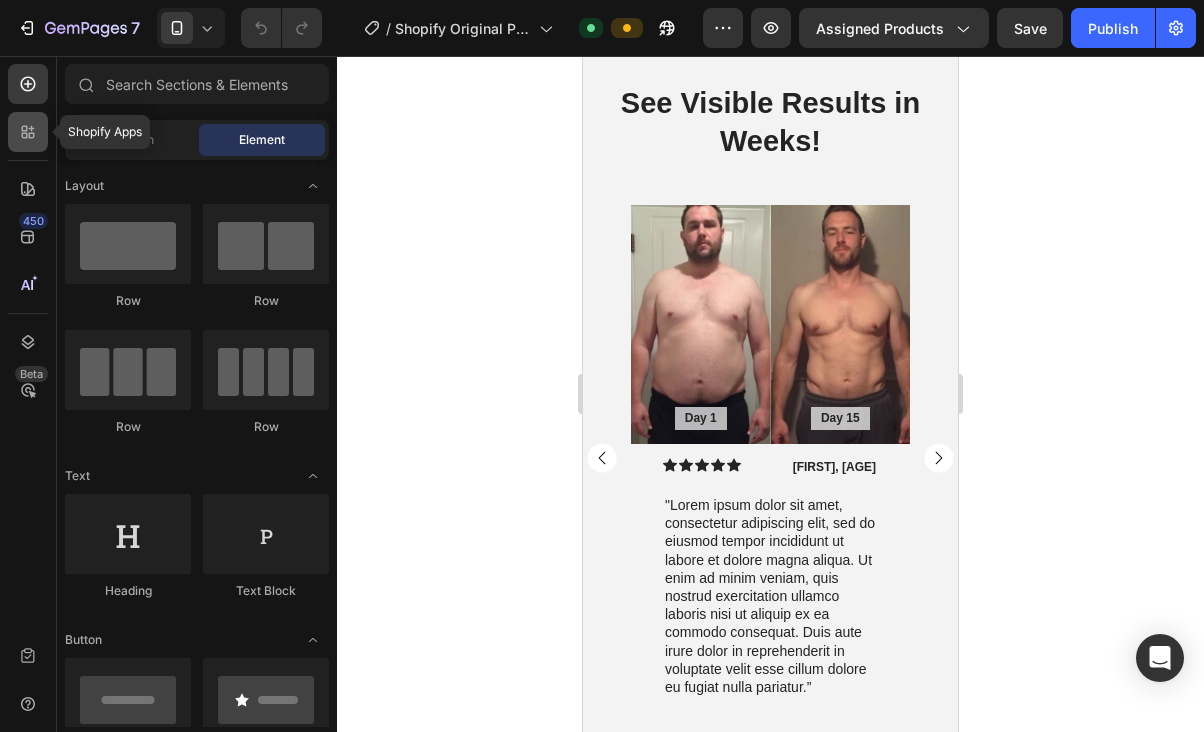 click 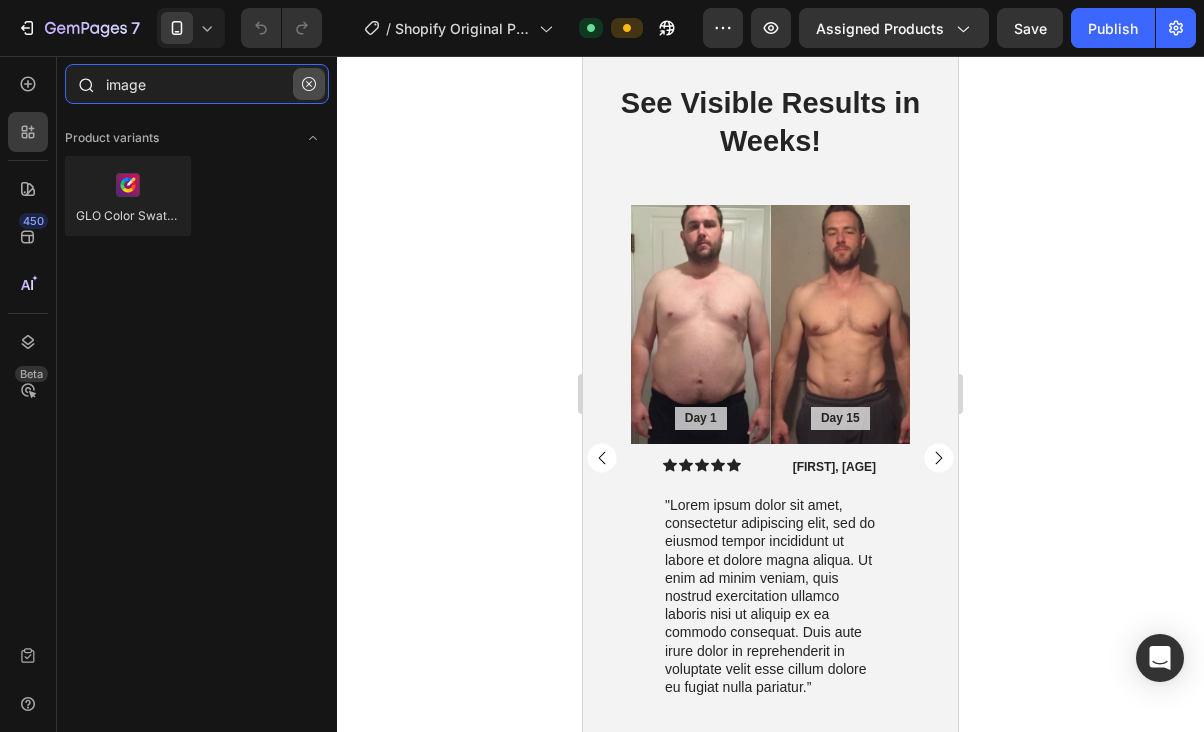 type on "image" 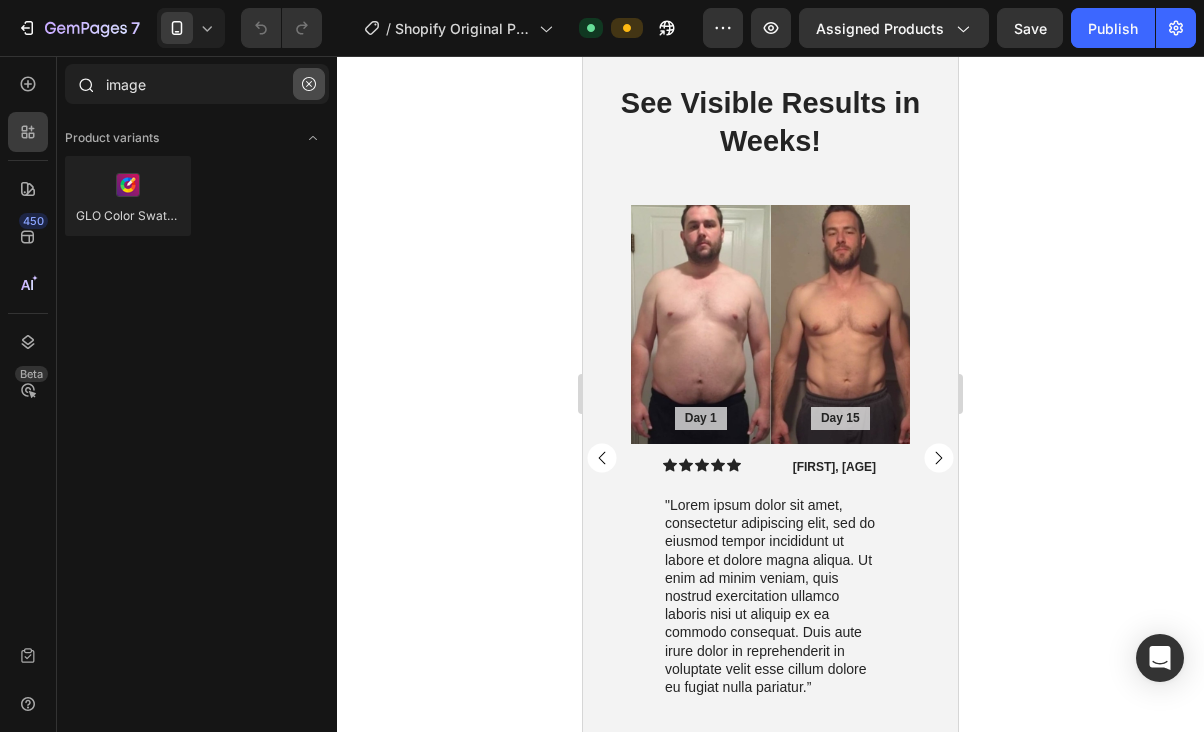 click 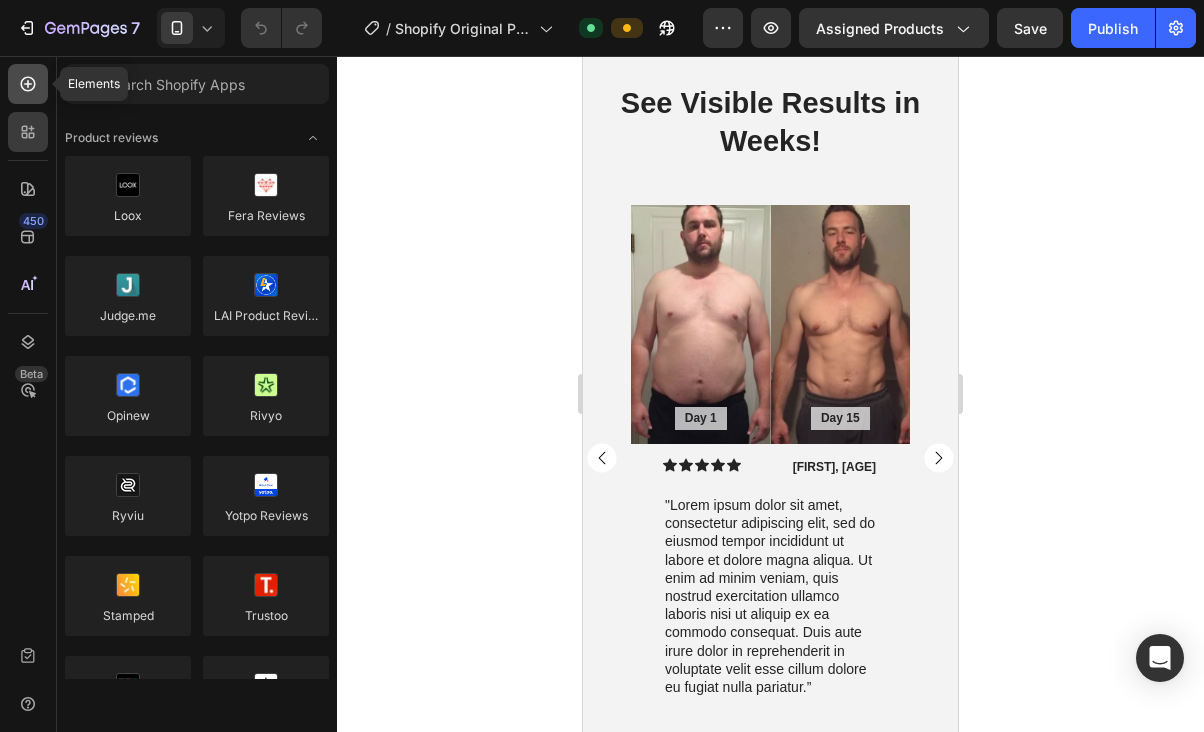 click 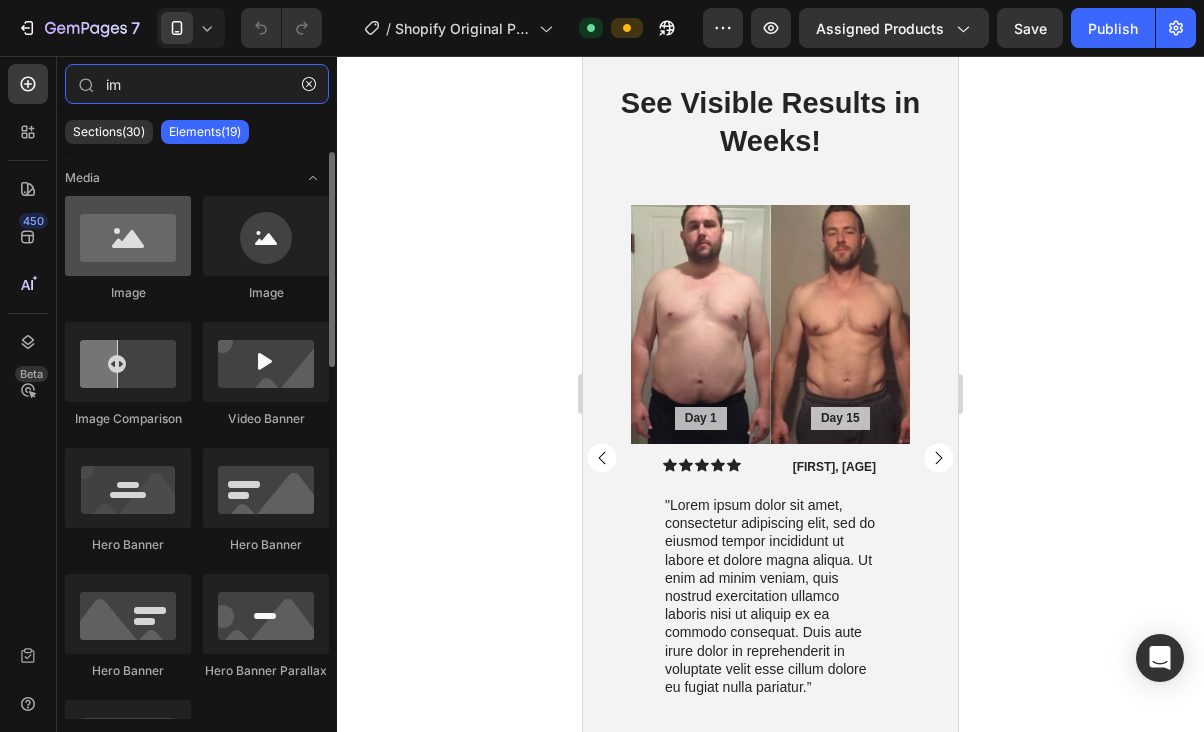 type on "im" 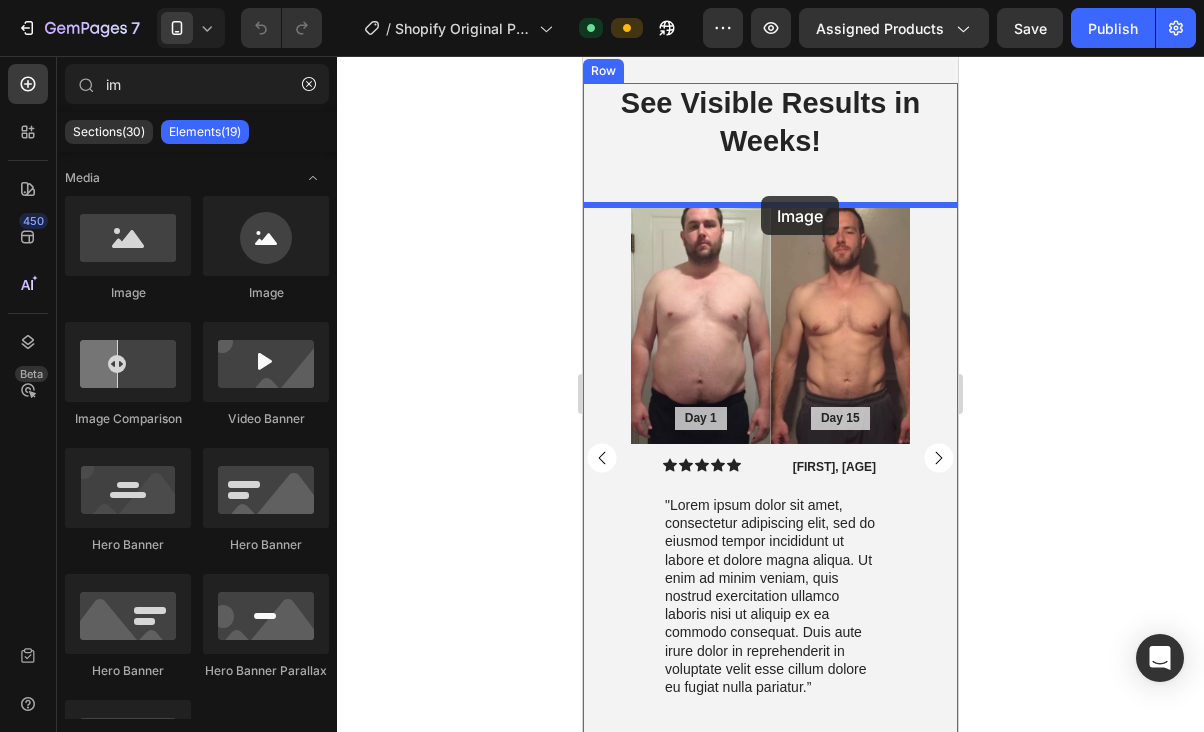 drag, startPoint x: 741, startPoint y: 282, endPoint x: 761, endPoint y: 196, distance: 88.29496 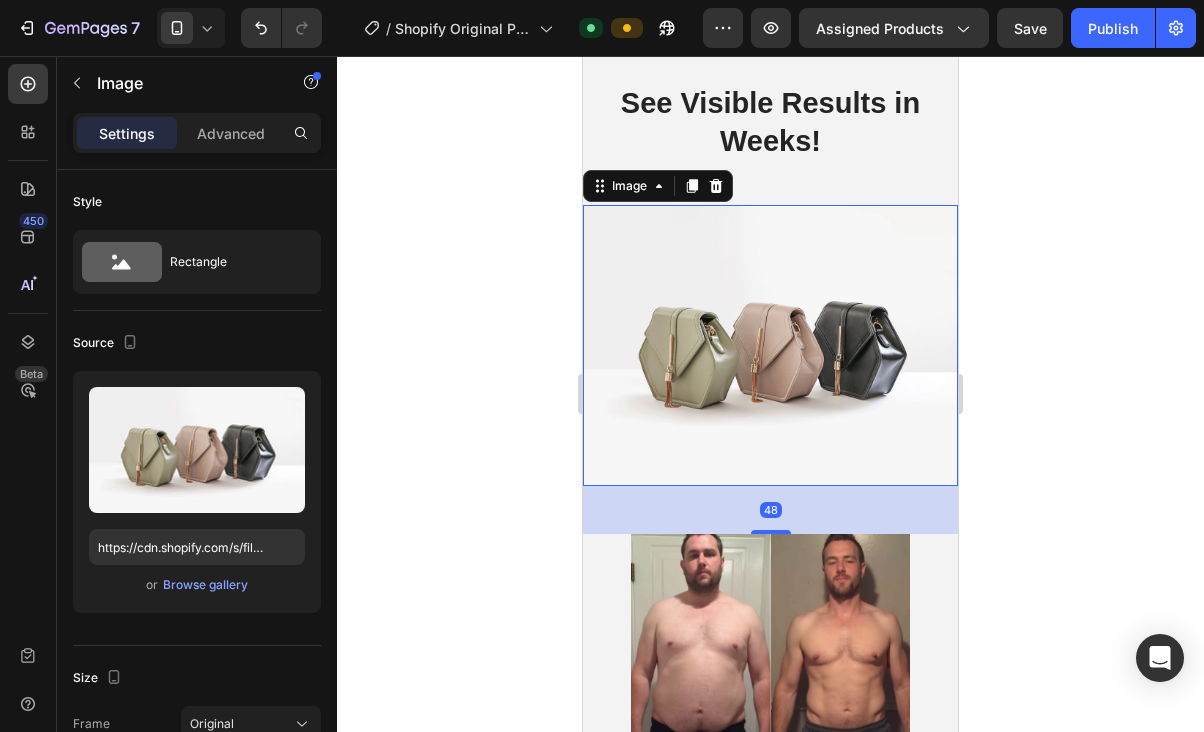 scroll, scrollTop: 2029, scrollLeft: 0, axis: vertical 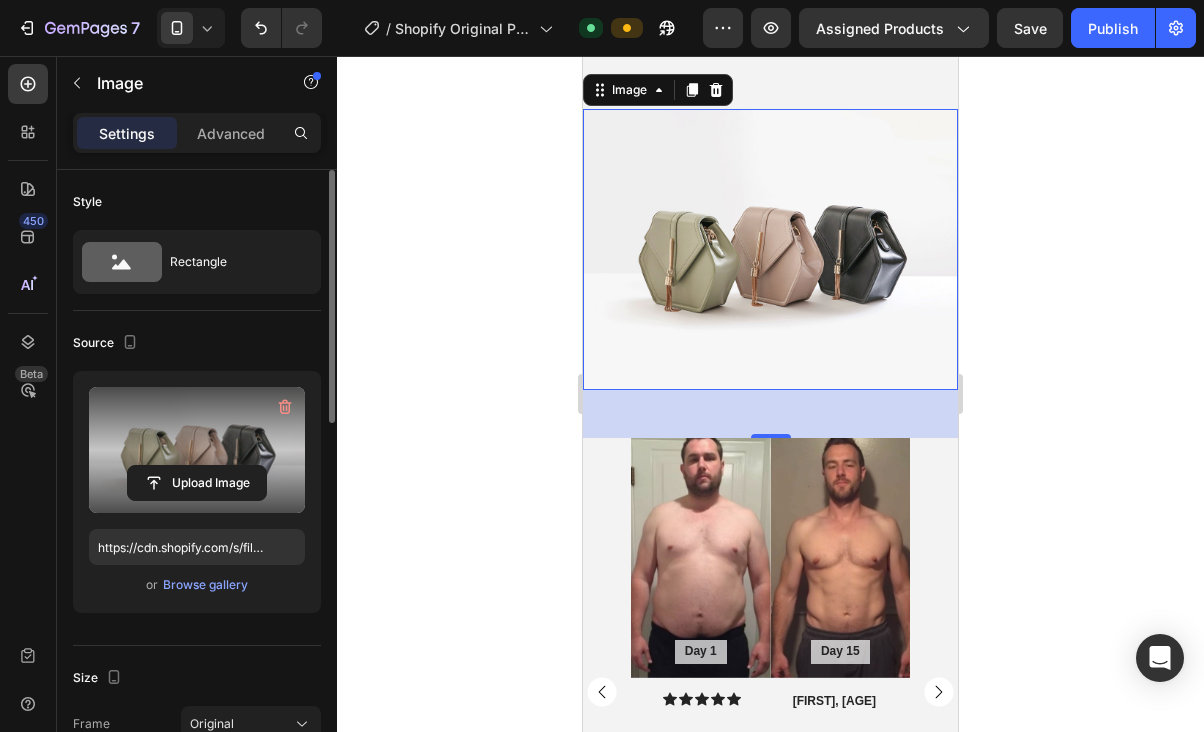 click at bounding box center (197, 450) 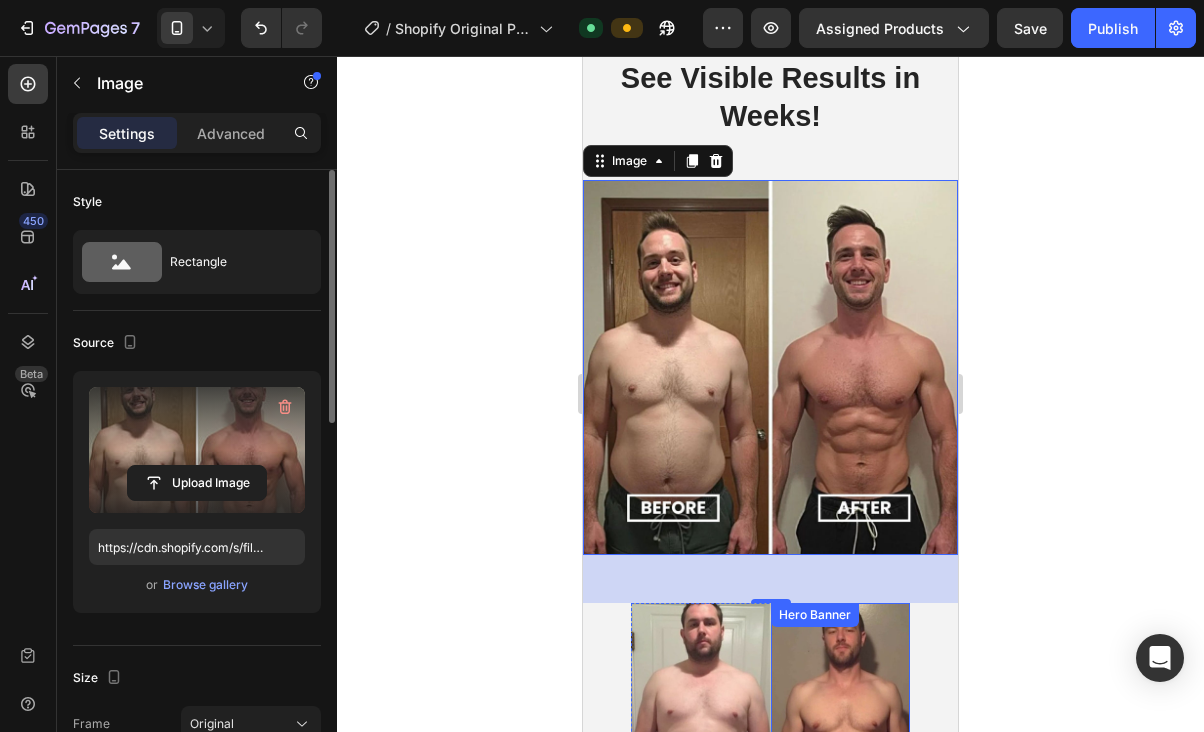 scroll, scrollTop: 1951, scrollLeft: 0, axis: vertical 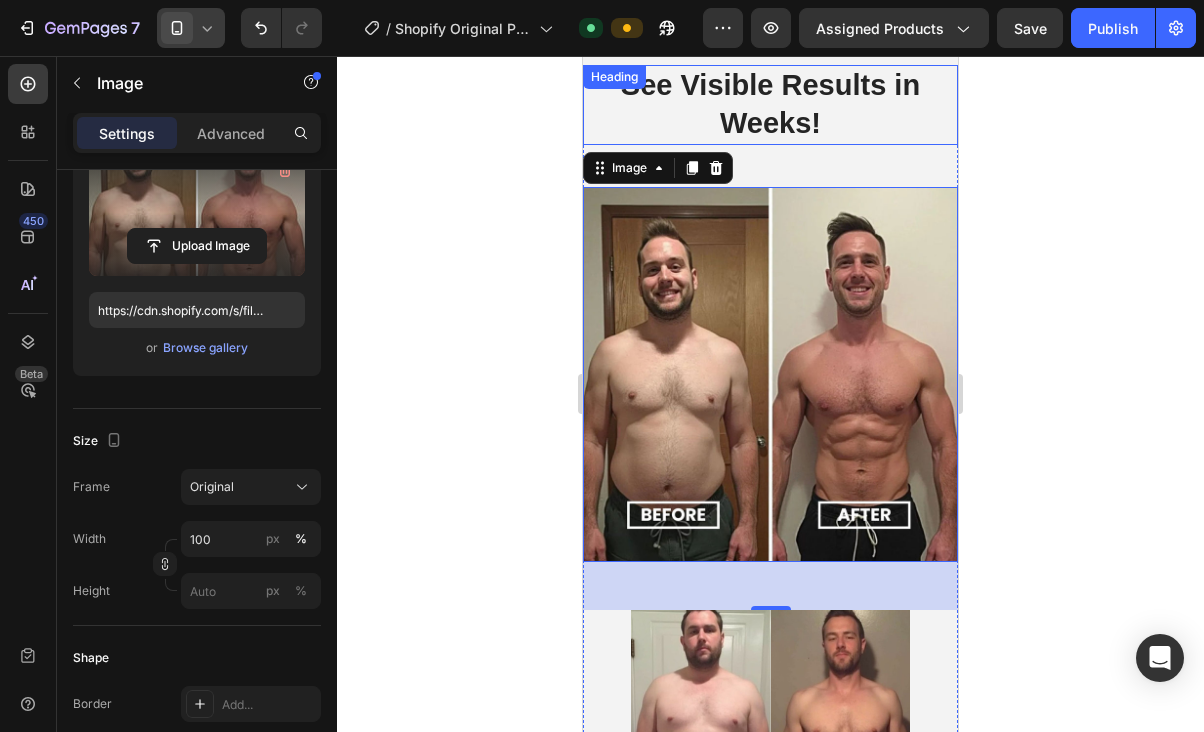 click at bounding box center (177, 28) 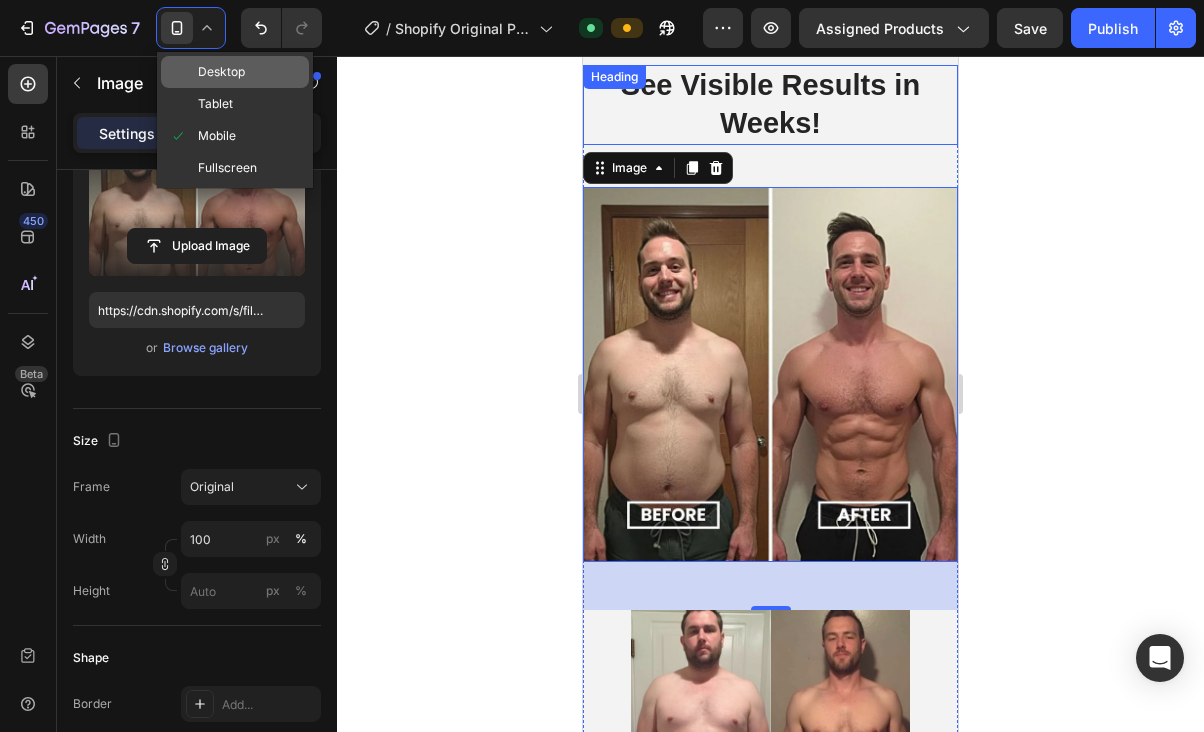 click on "Desktop" at bounding box center [221, 72] 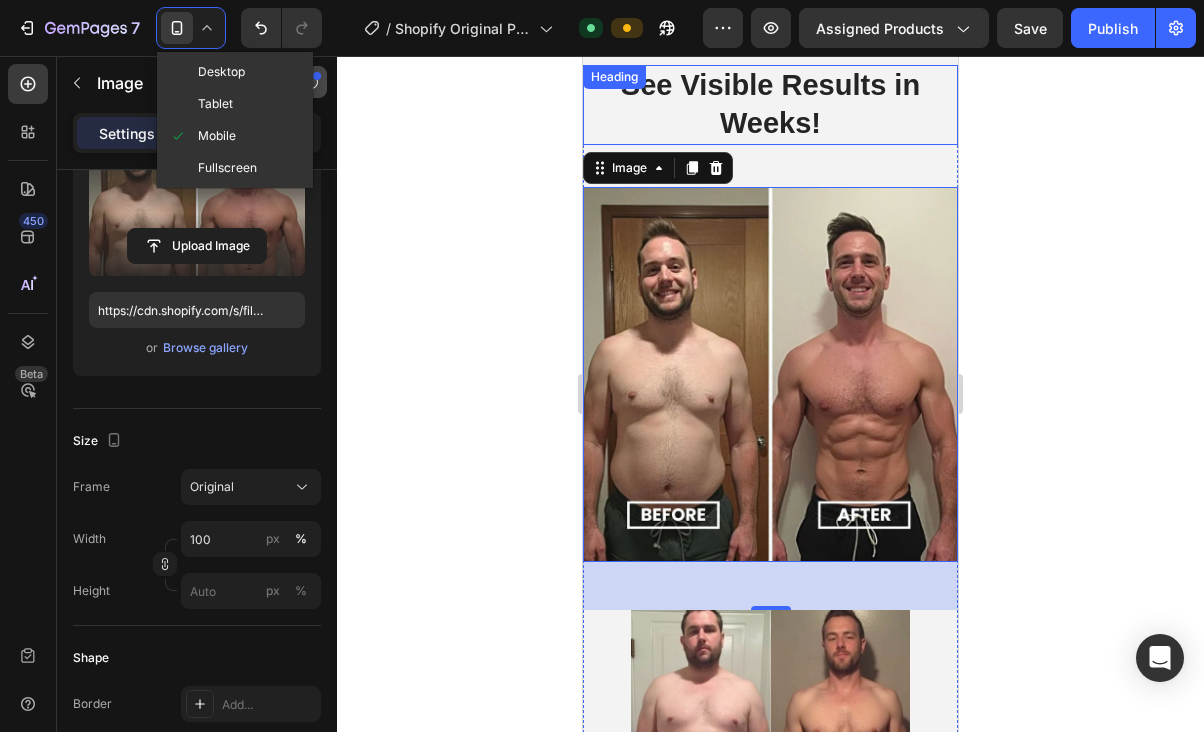 type on "https://cdn.shopify.com/s/files/1/2005/9307/files/image_demo.jpg" 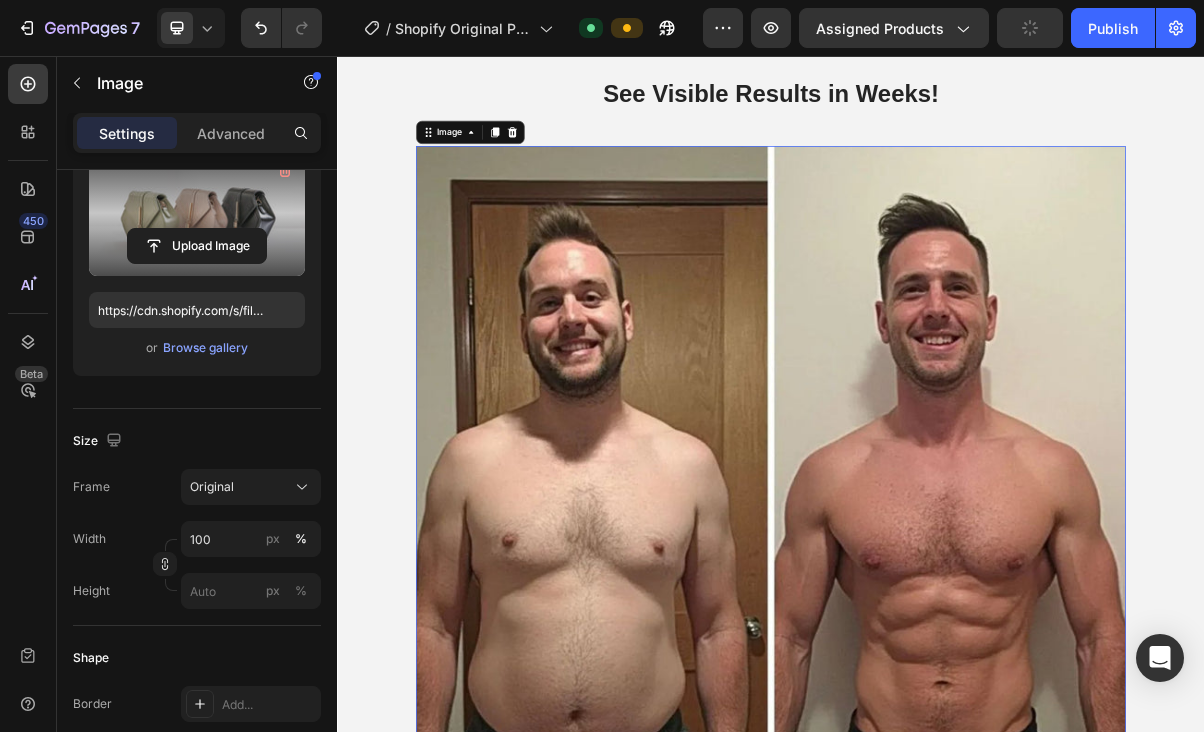 scroll, scrollTop: 1954, scrollLeft: 0, axis: vertical 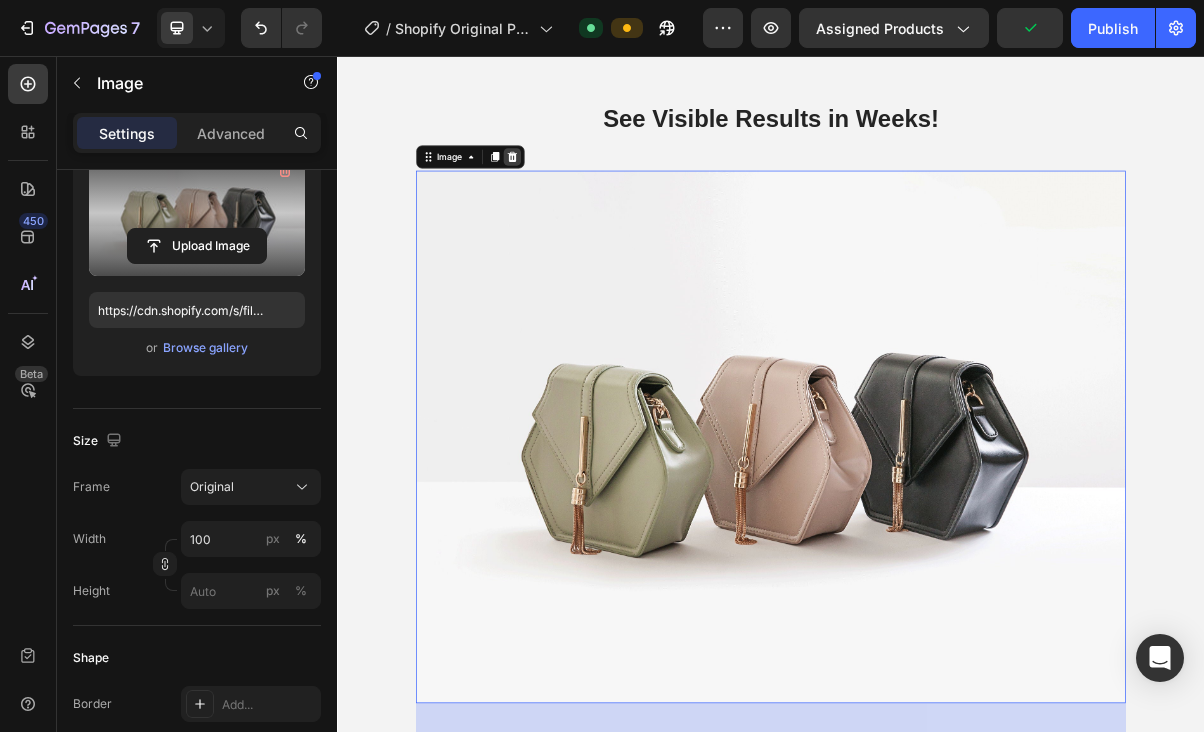 click 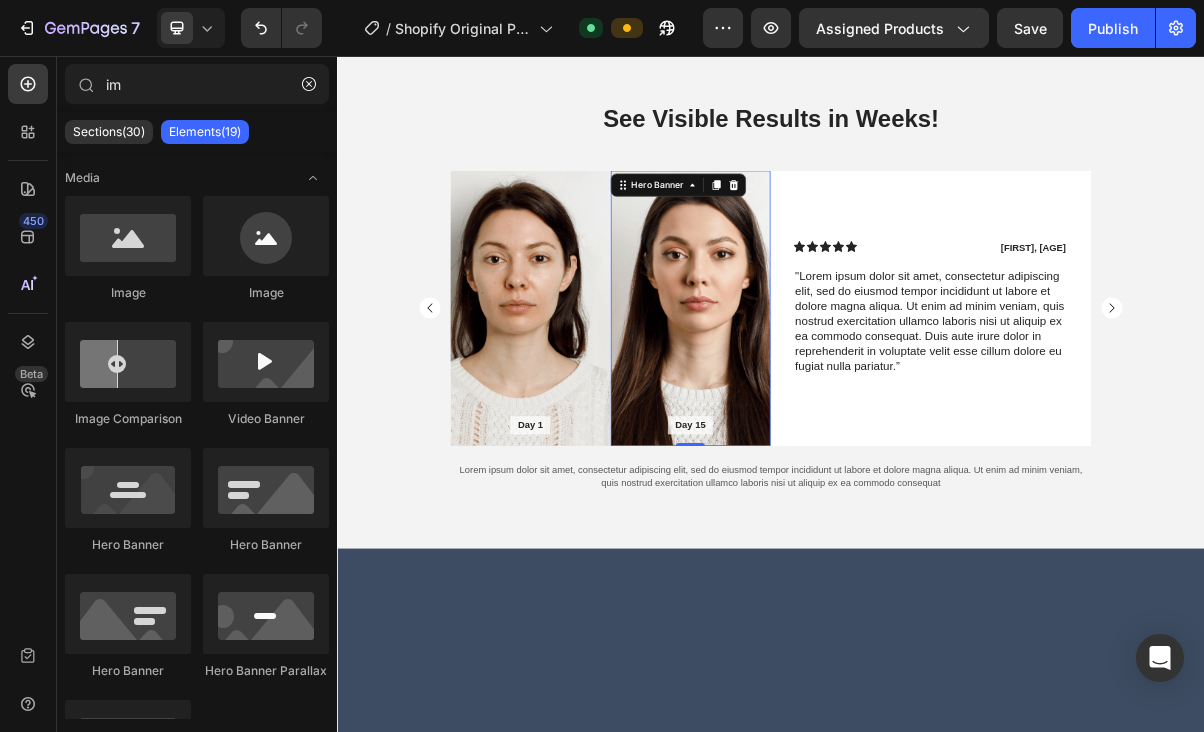 click at bounding box center (827, 405) 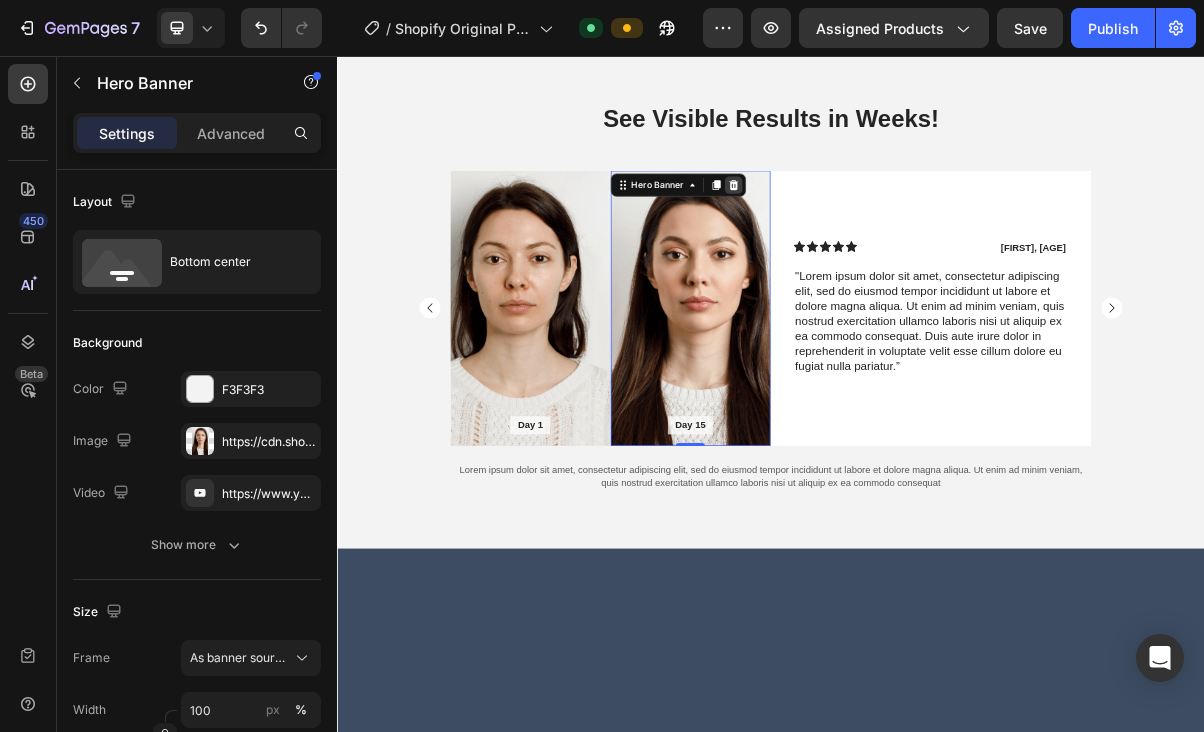 click 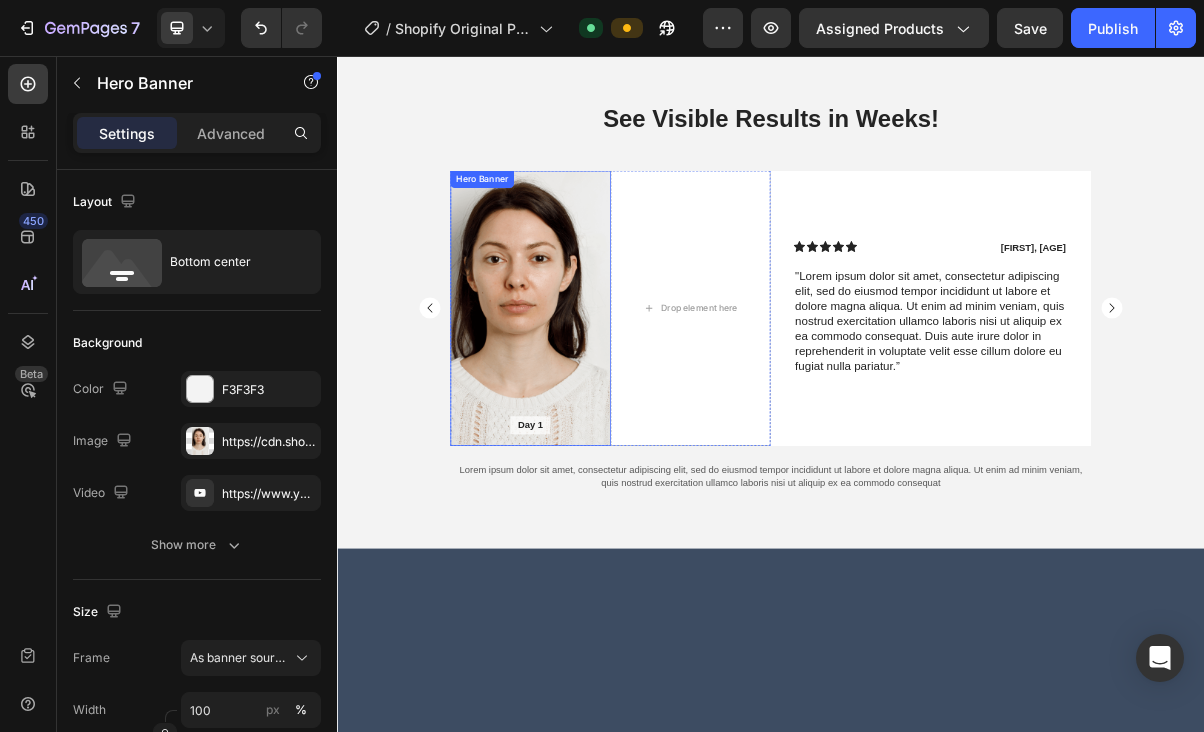 click at bounding box center [605, 405] 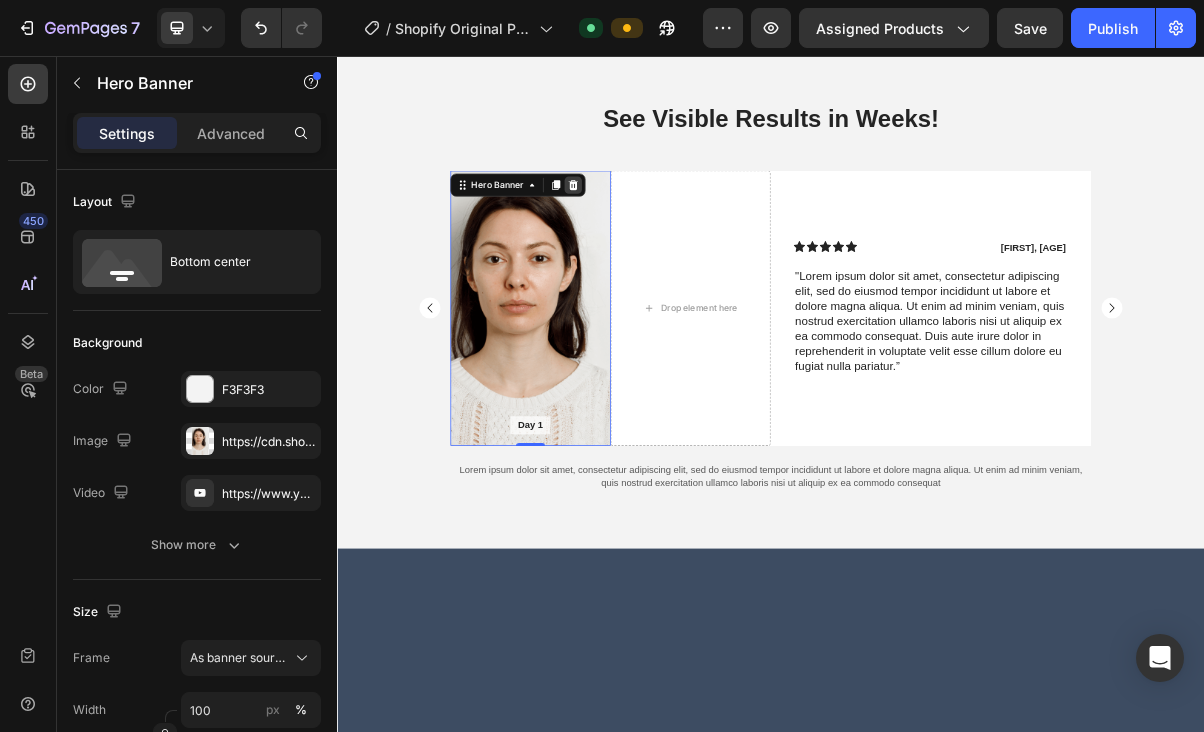 click 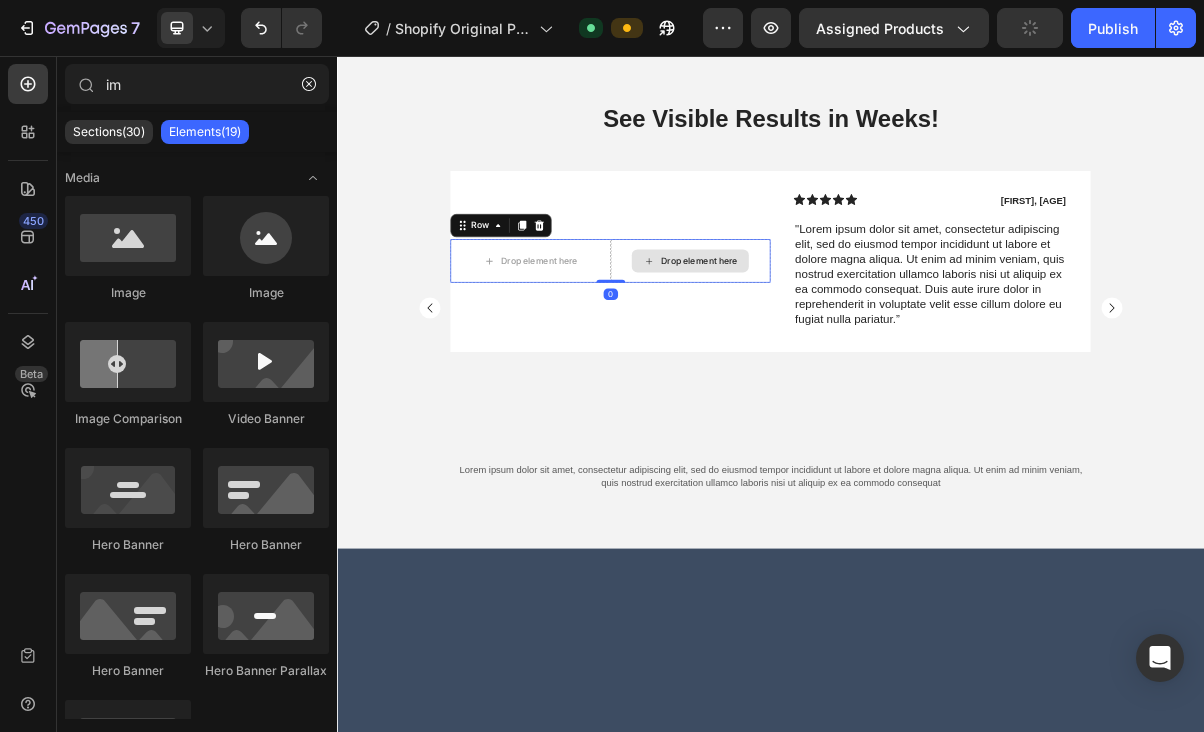 click on "Drop element here" at bounding box center [827, 340] 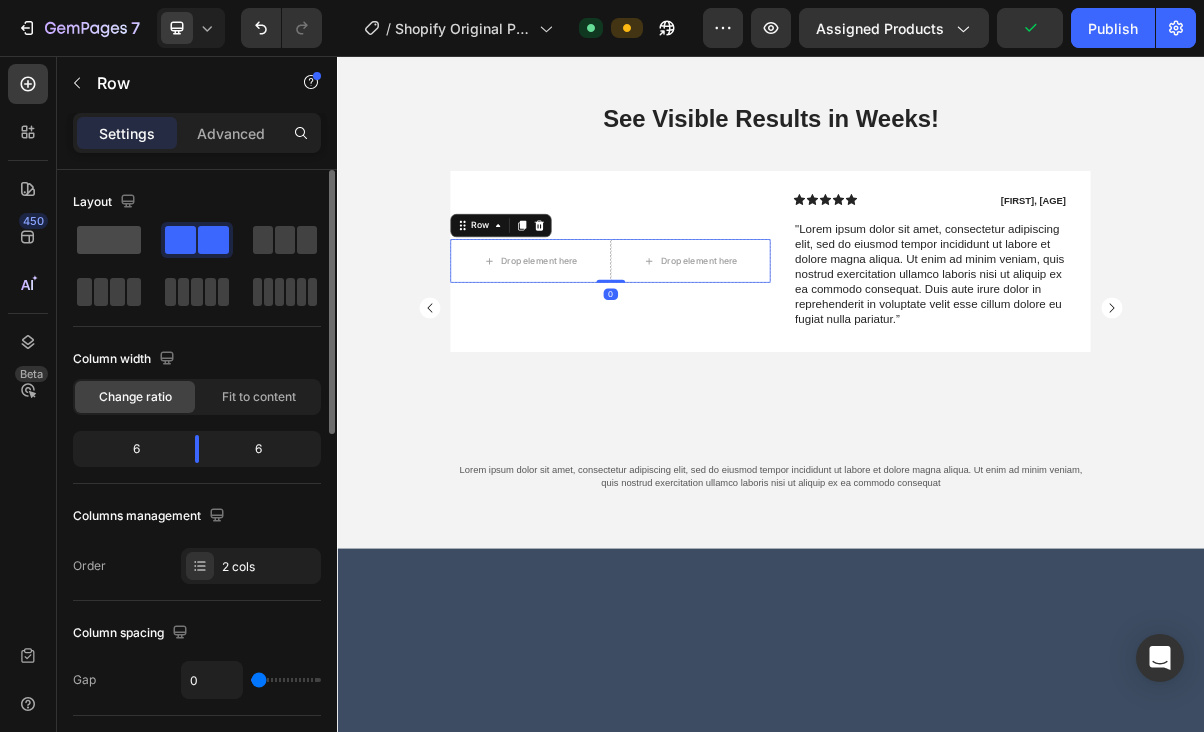 click 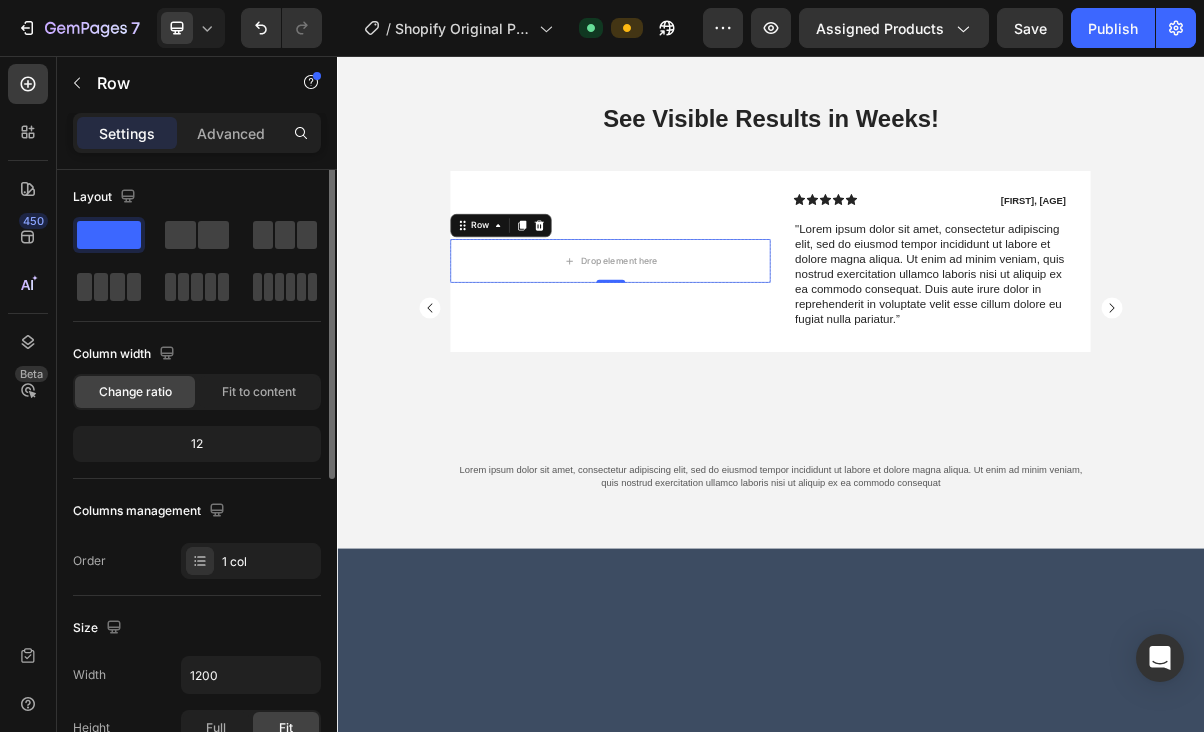 scroll, scrollTop: 0, scrollLeft: 0, axis: both 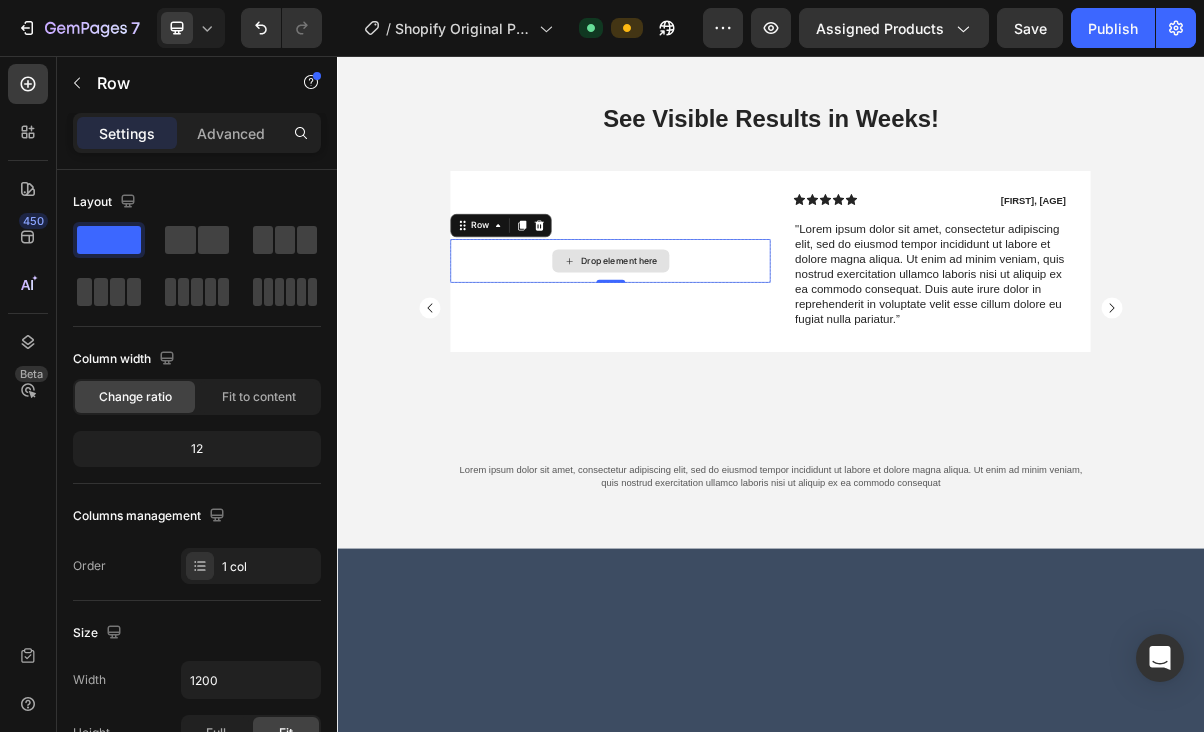 click on "Drop element here" at bounding box center (715, 340) 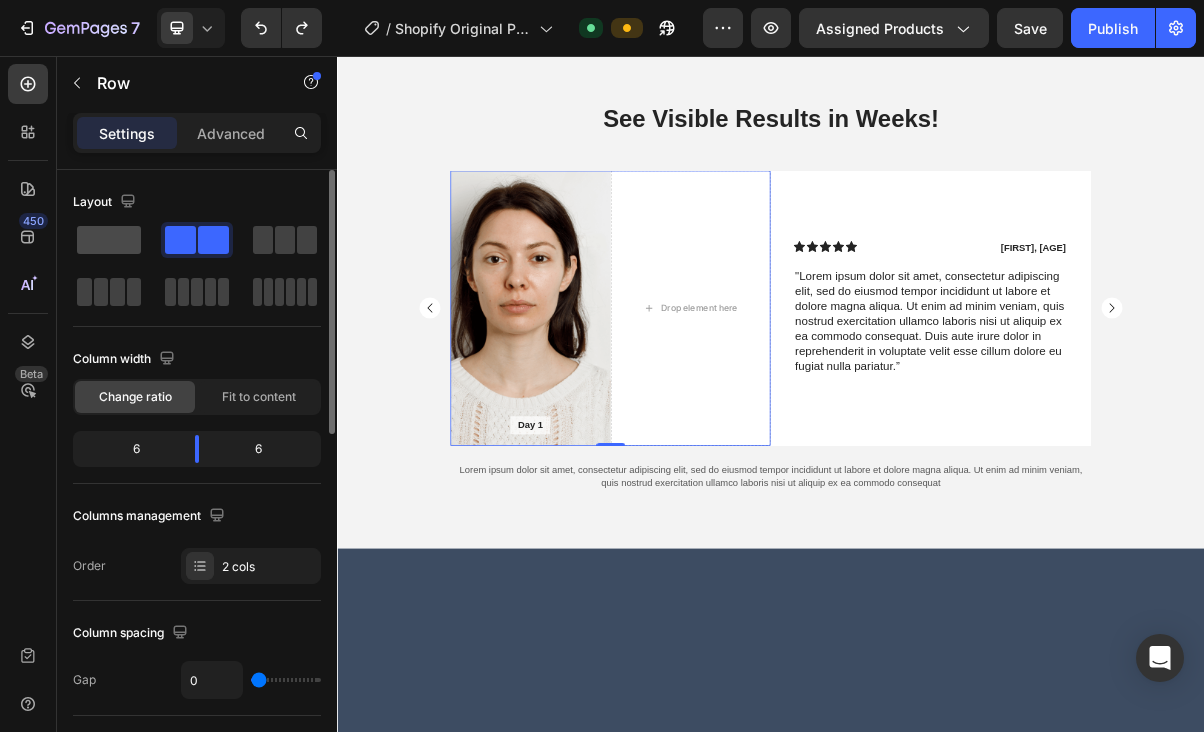 click 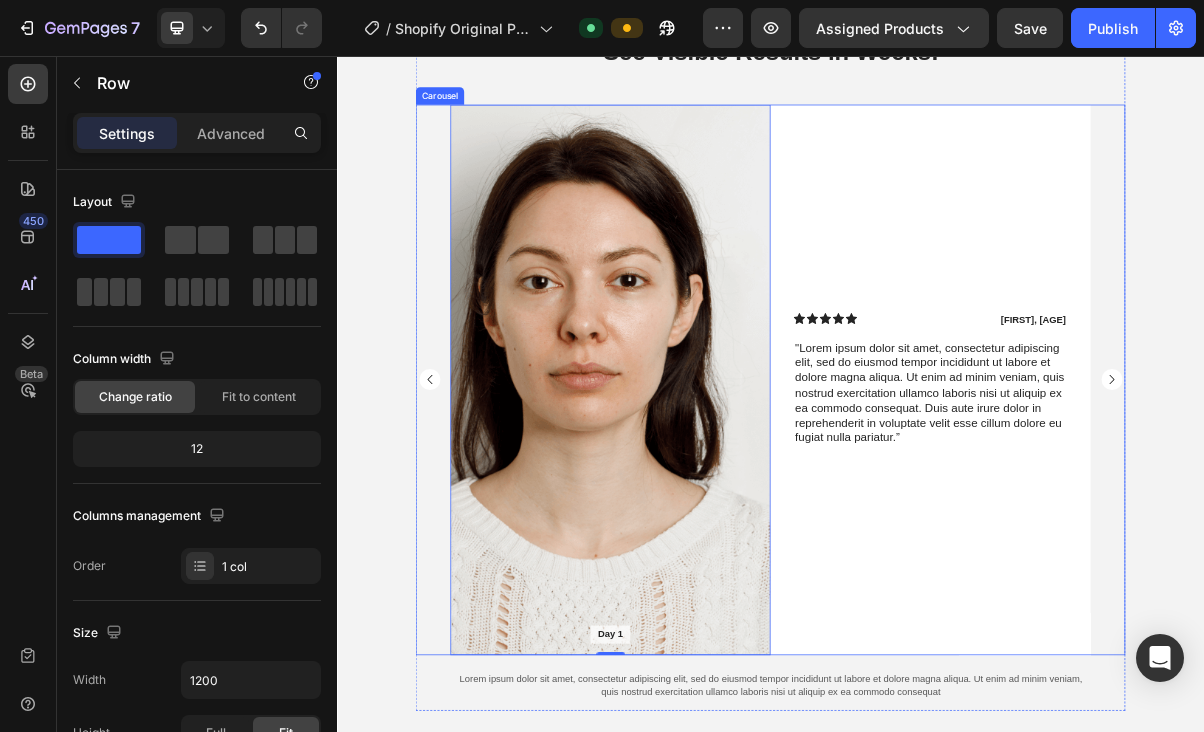 scroll, scrollTop: 1988, scrollLeft: 0, axis: vertical 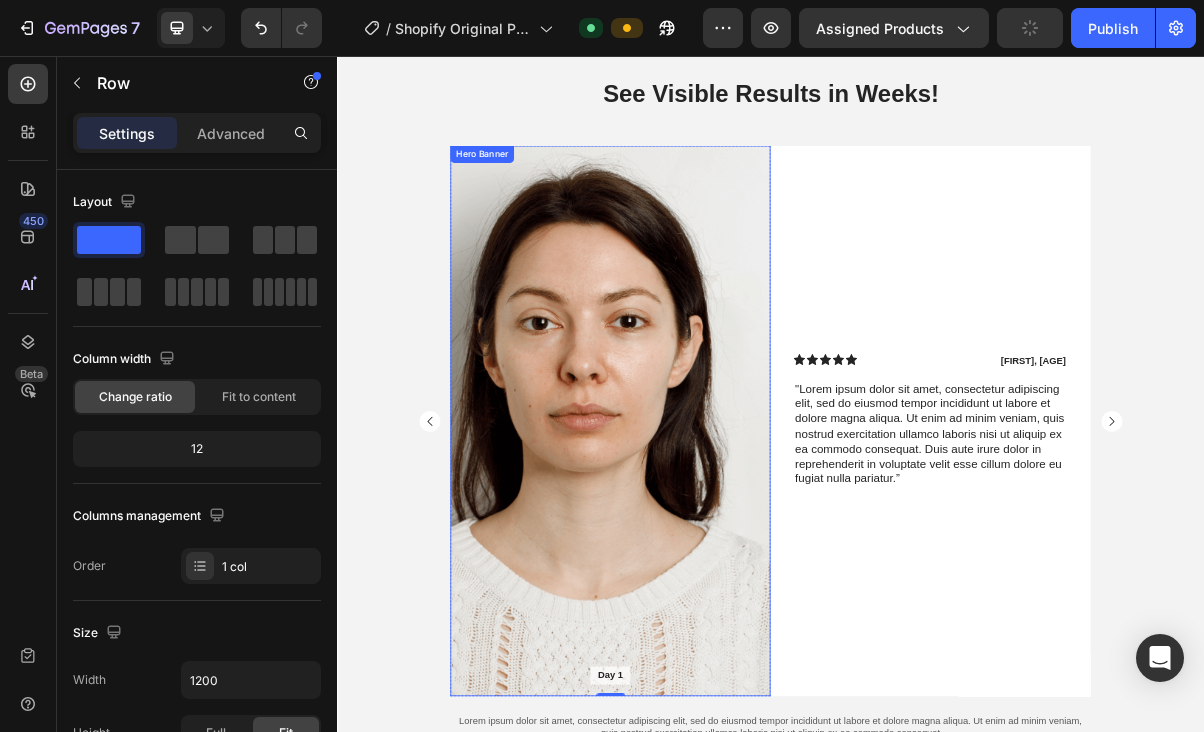 click at bounding box center [715, 561] 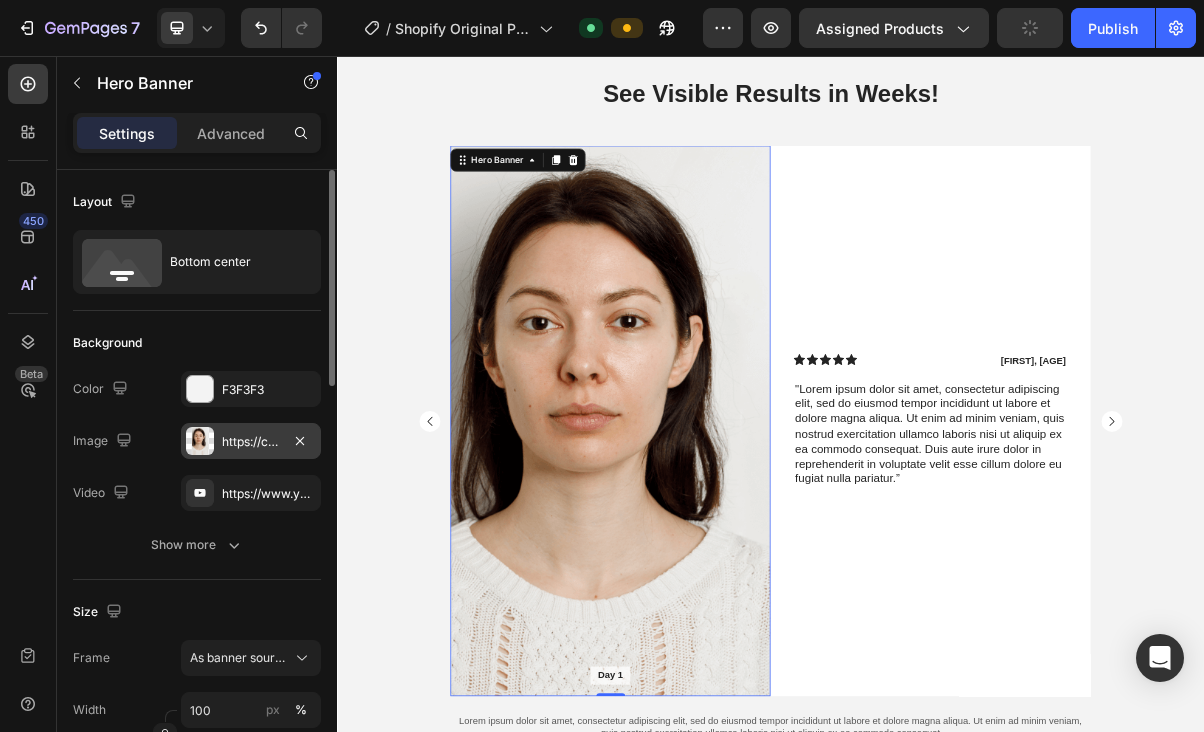 click on "https://cdn.shopify.com/s/files/1/0670/9382/3558/files/gempages_576385391901279171-71101d88-5917-4a74-880c-da0694a119fd.png" at bounding box center (251, 442) 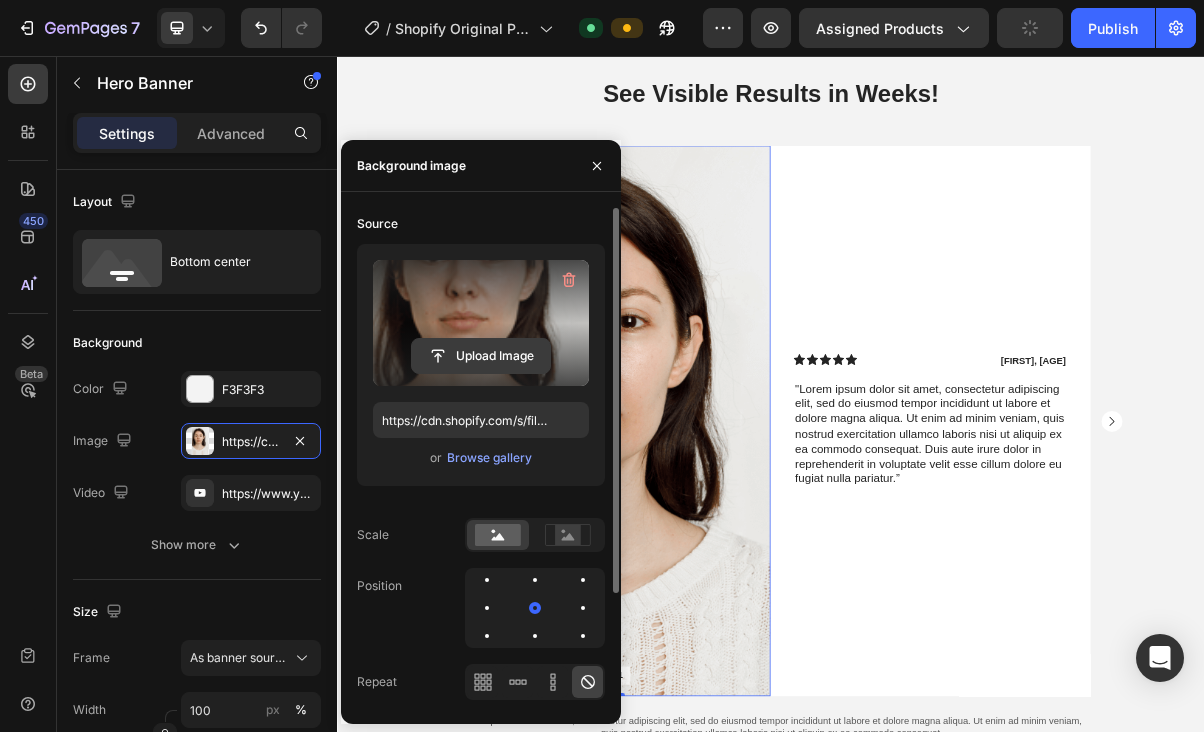 click 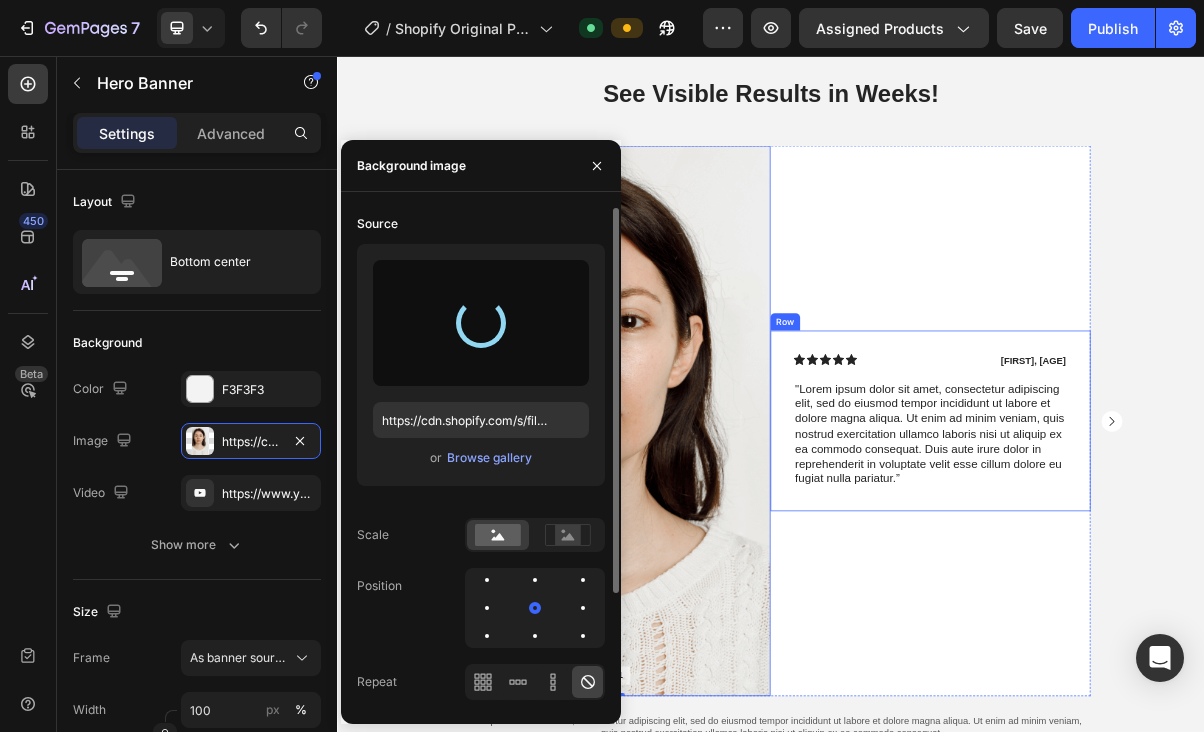 type on "https://cdn.shopify.com/s/files/1/0670/9382/3558/files/gempages_576385391901279171-9ca9924f-ff1f-47cd-9a71-ec4c7ec81d72.jpg" 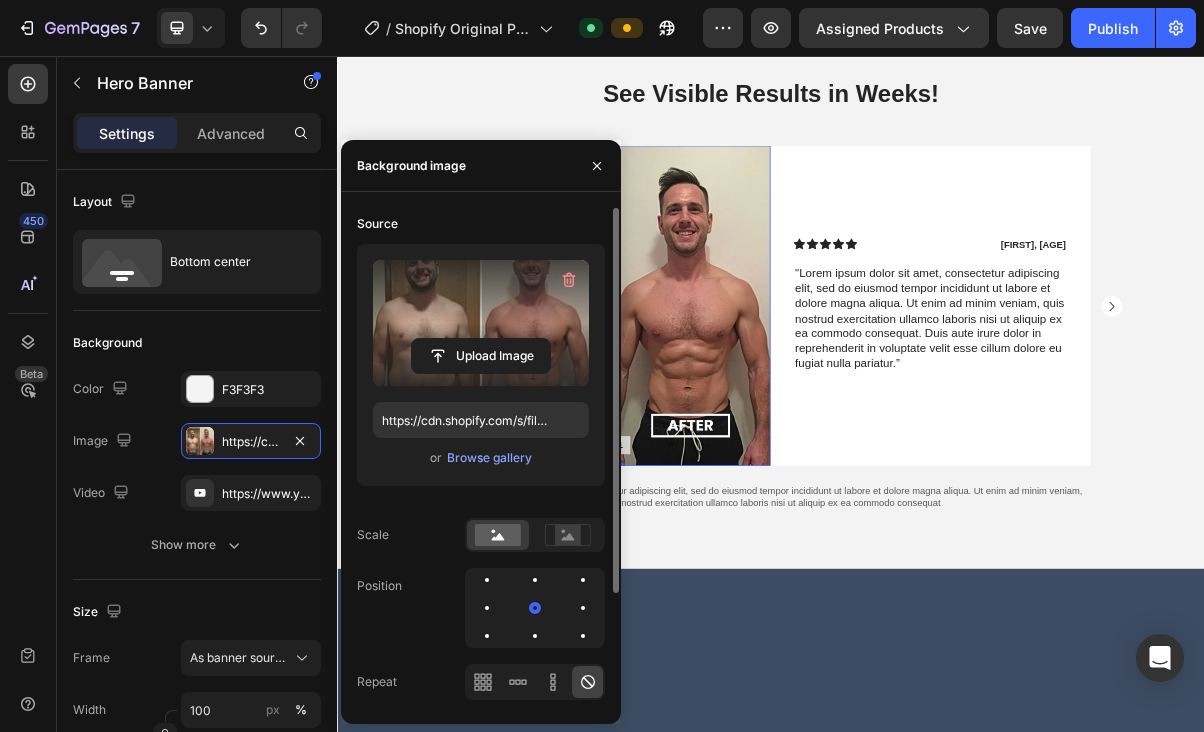 scroll, scrollTop: 1989, scrollLeft: 0, axis: vertical 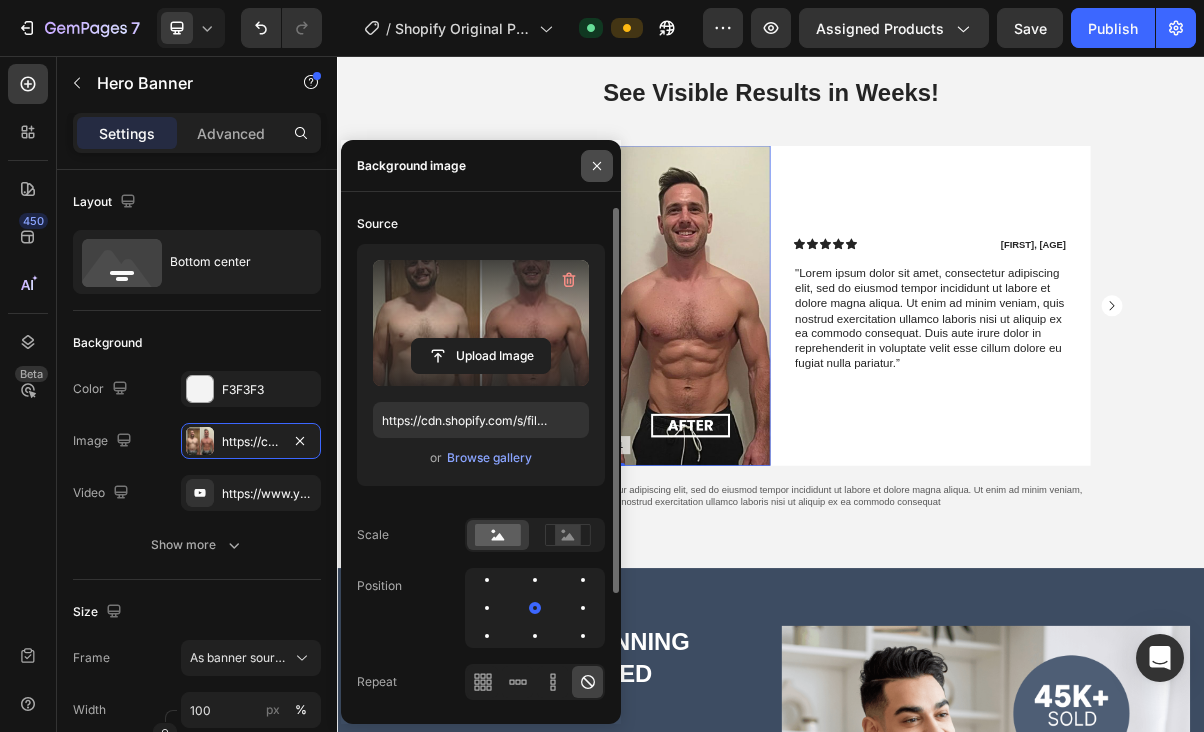click at bounding box center [597, 166] 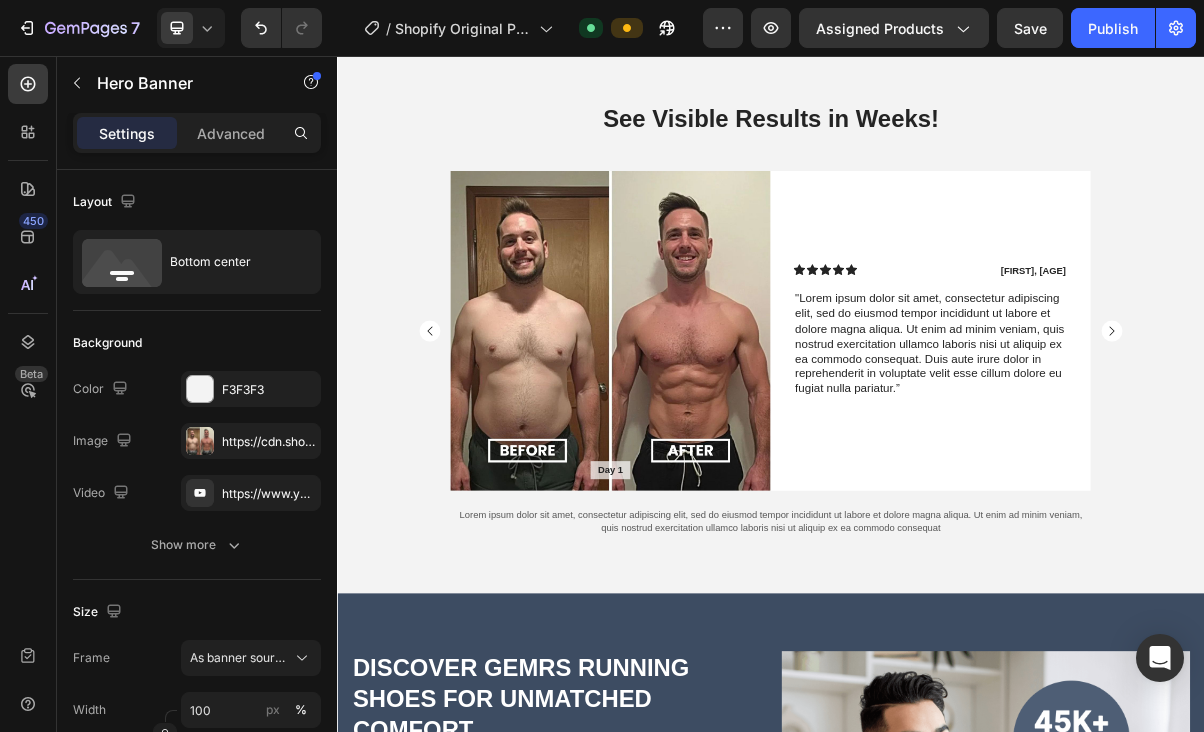 scroll, scrollTop: 1511, scrollLeft: 0, axis: vertical 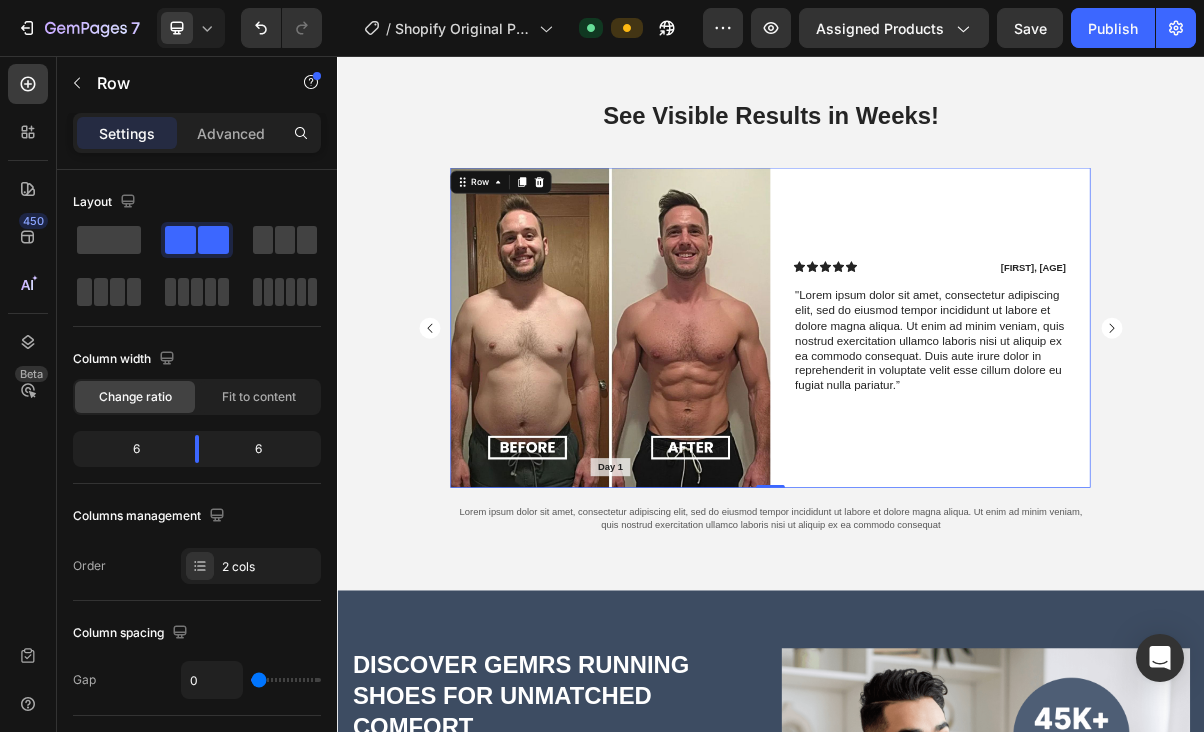 click on "Icon Icon Icon Icon Icon Icon List [FIRST], [AGE] Text Block Row "Lorem ipsum dolor sit amet, consectetur adipiscing elit, sed do eiusmod tempor incididunt ut labore et dolore magna aliqua. Ut enim ad minim veniam, quis nostrud exercitation ullamco laboris nisi ut aliquip ex ea commodo consequat. Duis aute irure dolor in reprehenderit in voluptate velit esse cillum dolore eu fugiat nulla pariatur.” Text Block Row" at bounding box center (1158, 432) 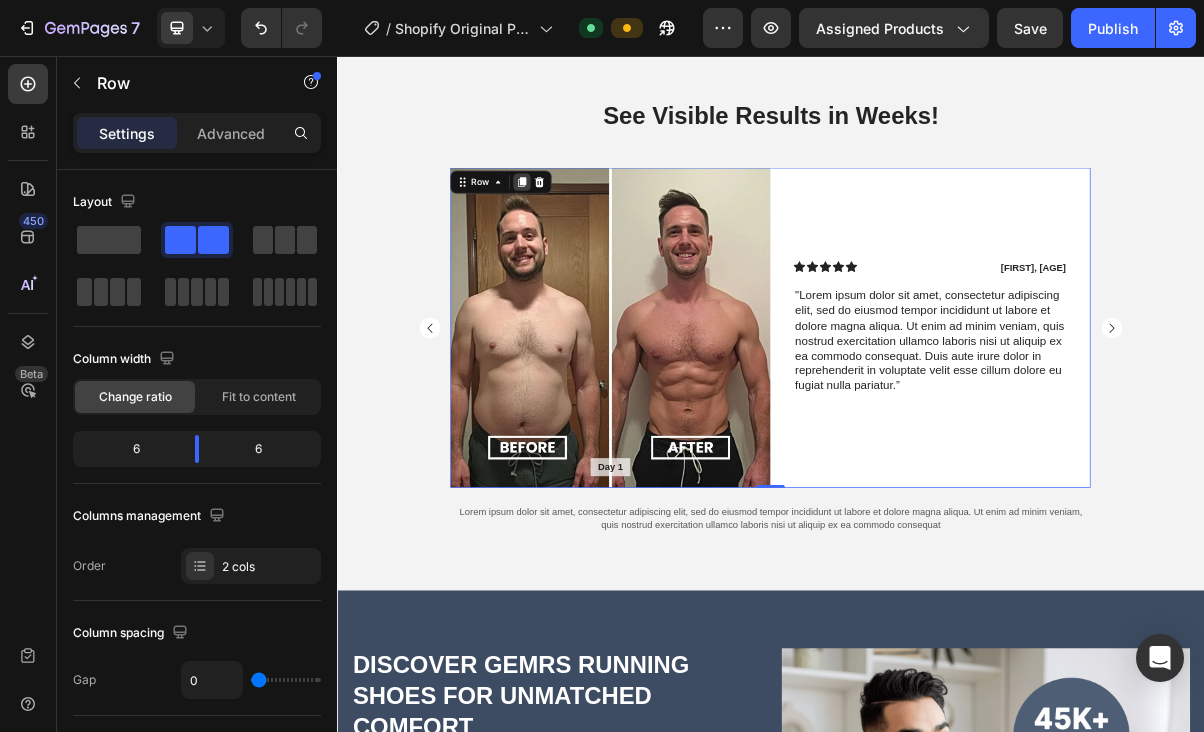 click 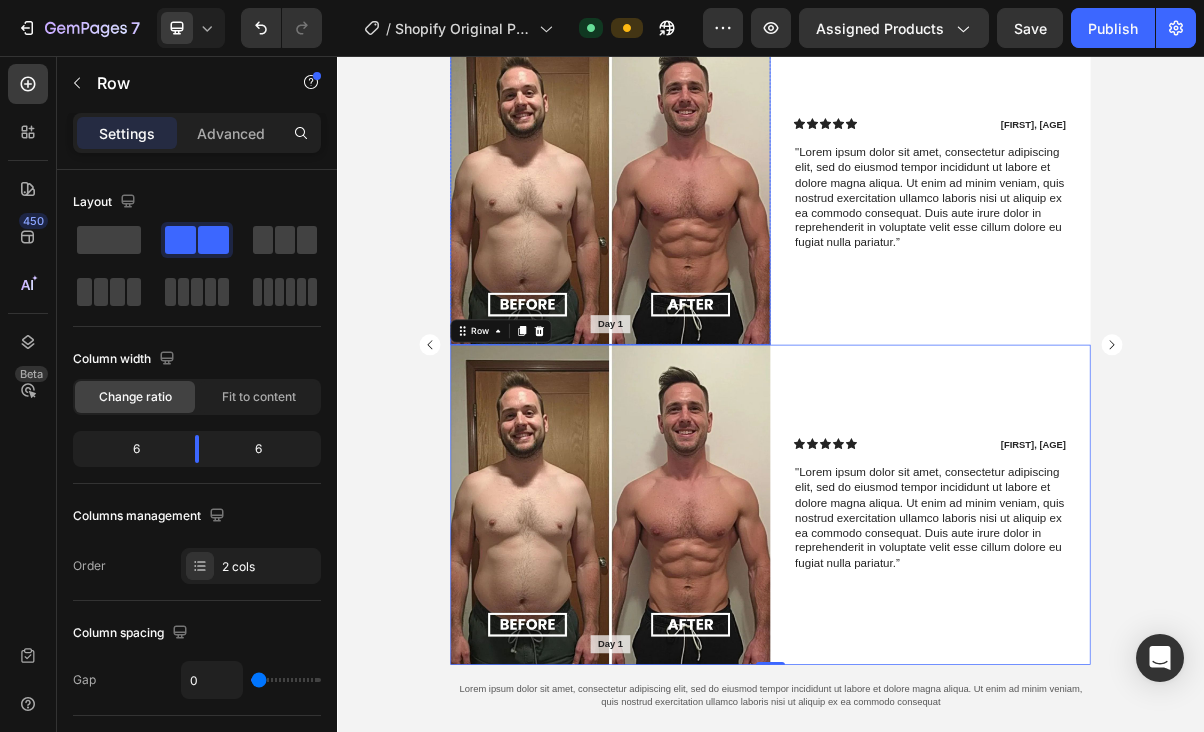 scroll, scrollTop: 1753, scrollLeft: 0, axis: vertical 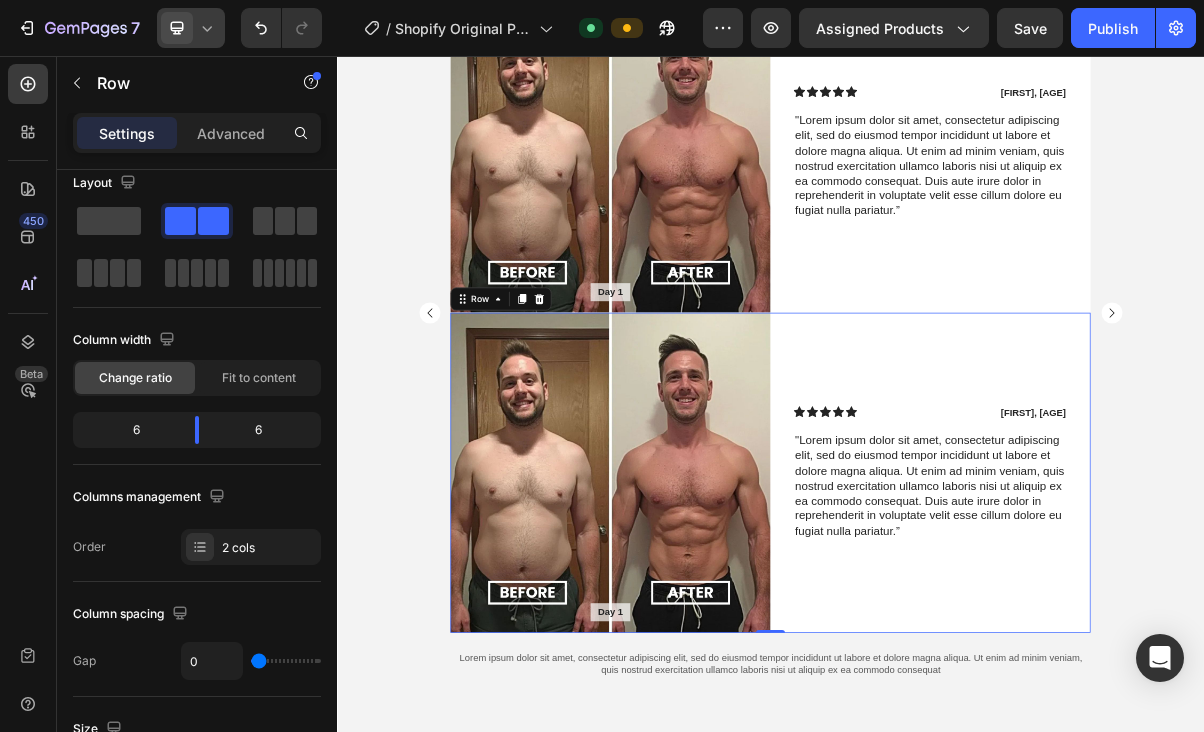 click 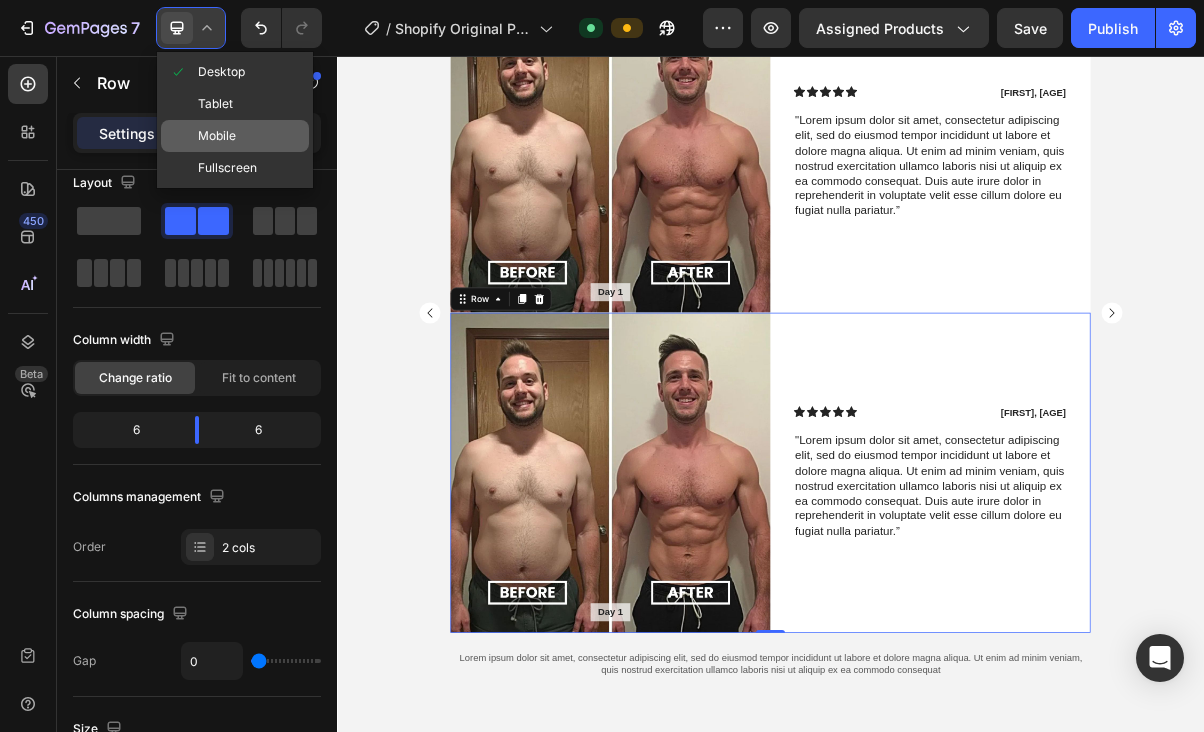 click on "Mobile" at bounding box center [217, 136] 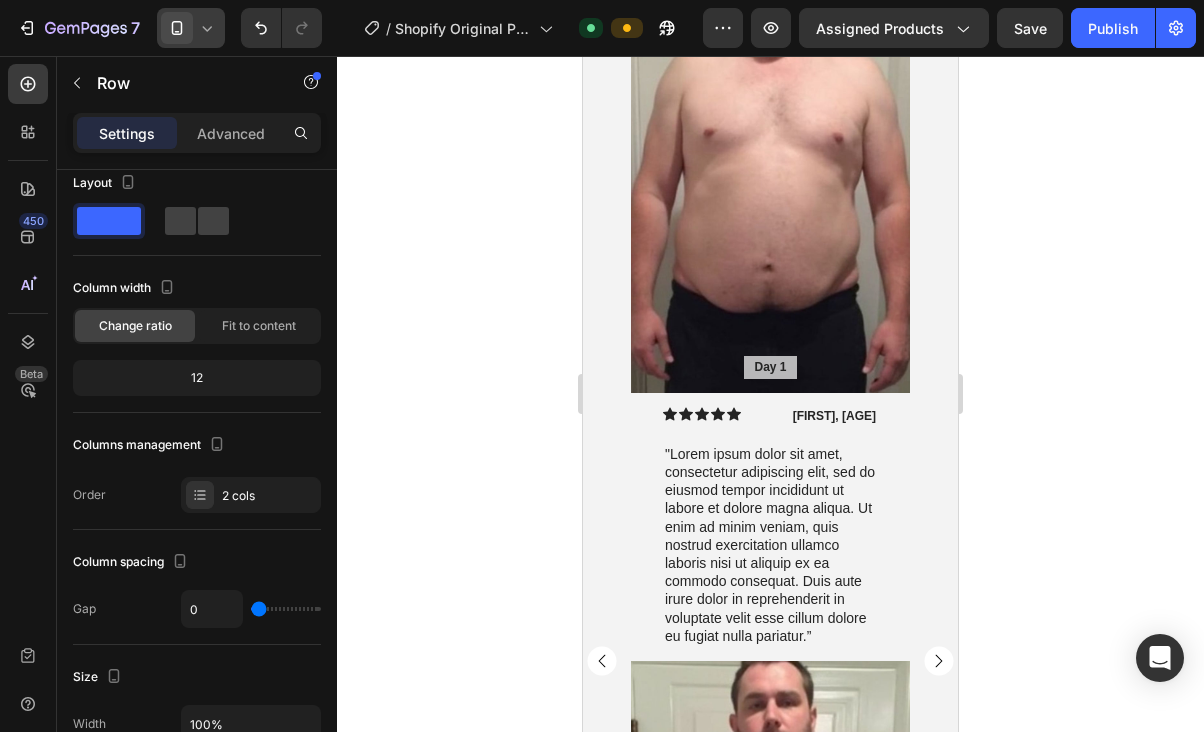 scroll, scrollTop: 2156, scrollLeft: 0, axis: vertical 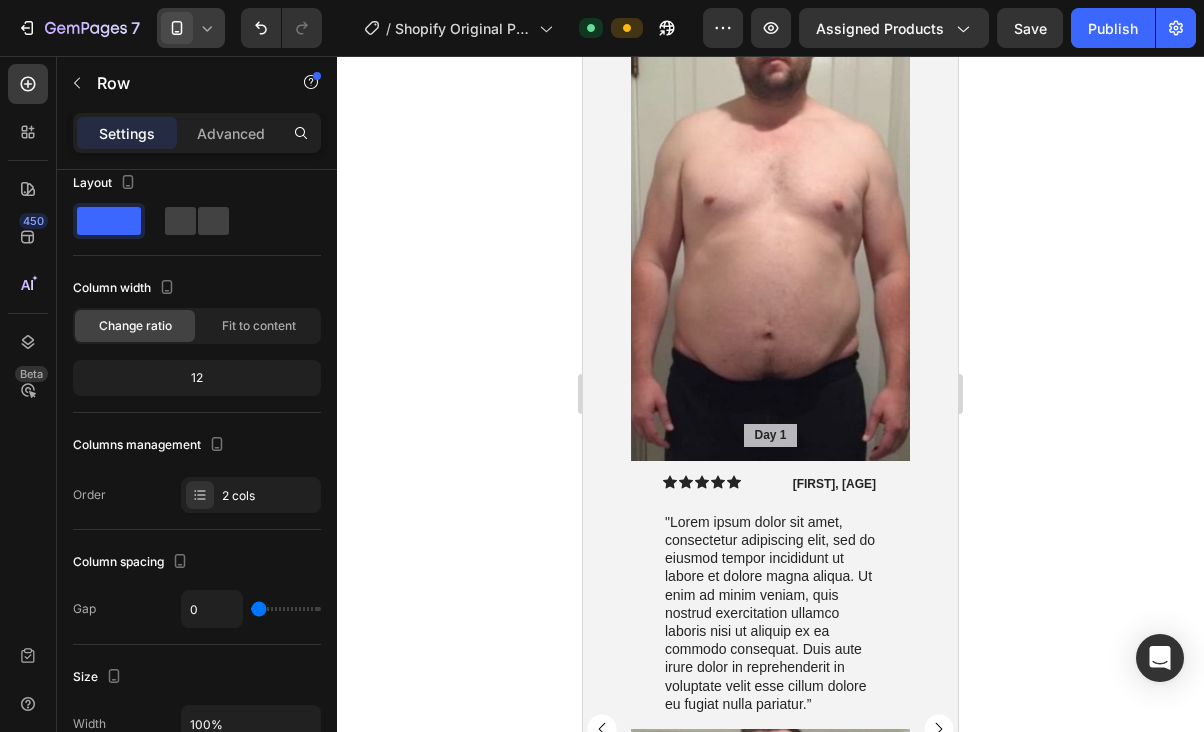 click 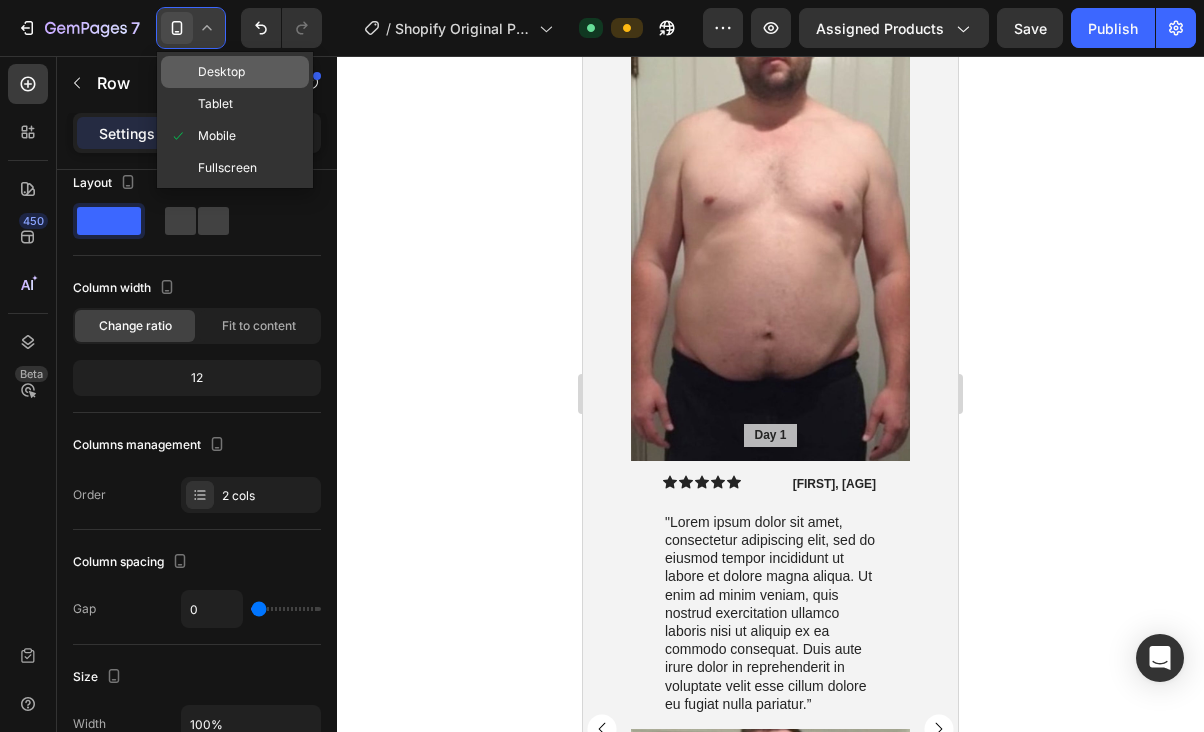 click on "Desktop" at bounding box center (221, 72) 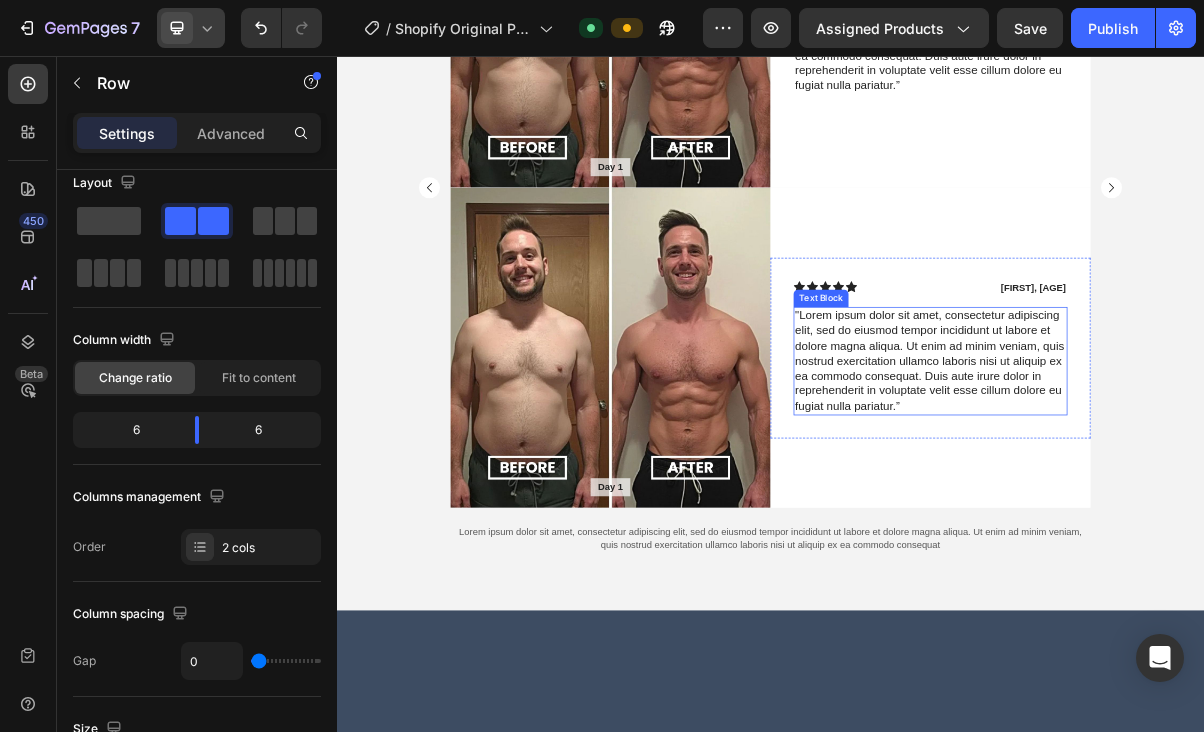 scroll, scrollTop: 1975, scrollLeft: 0, axis: vertical 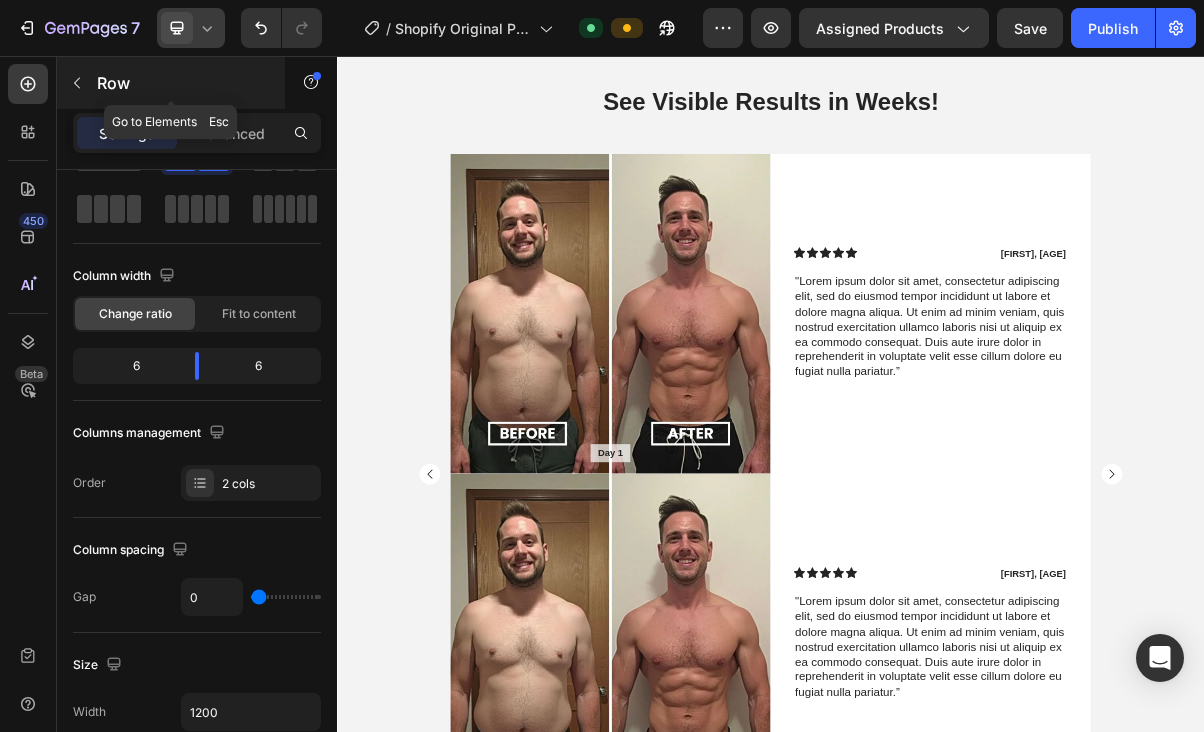 click at bounding box center (77, 83) 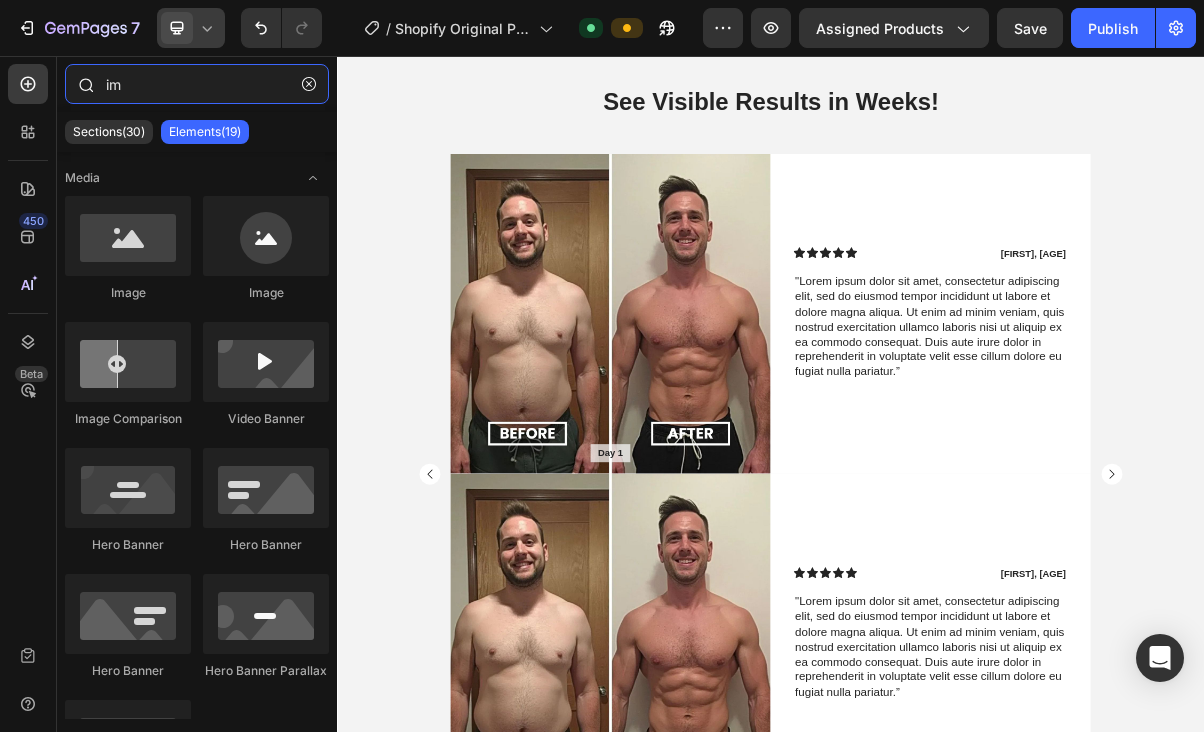 click on "im" at bounding box center [197, 84] 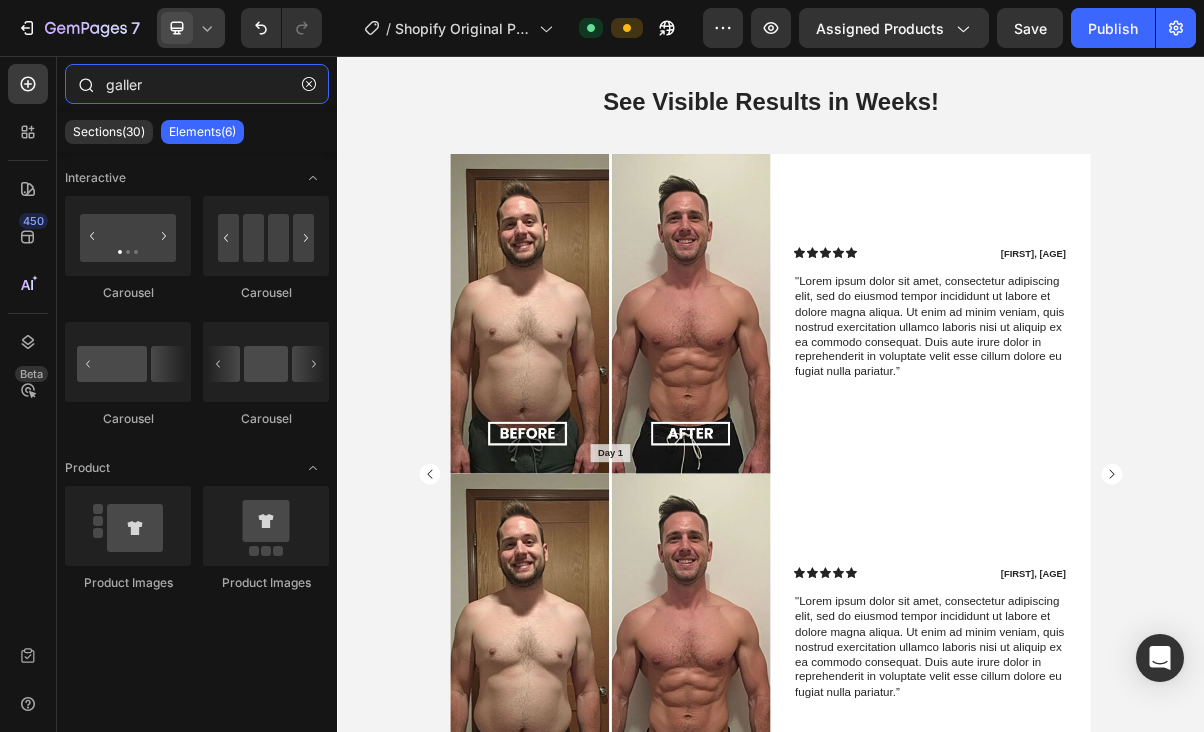 type on "gallery" 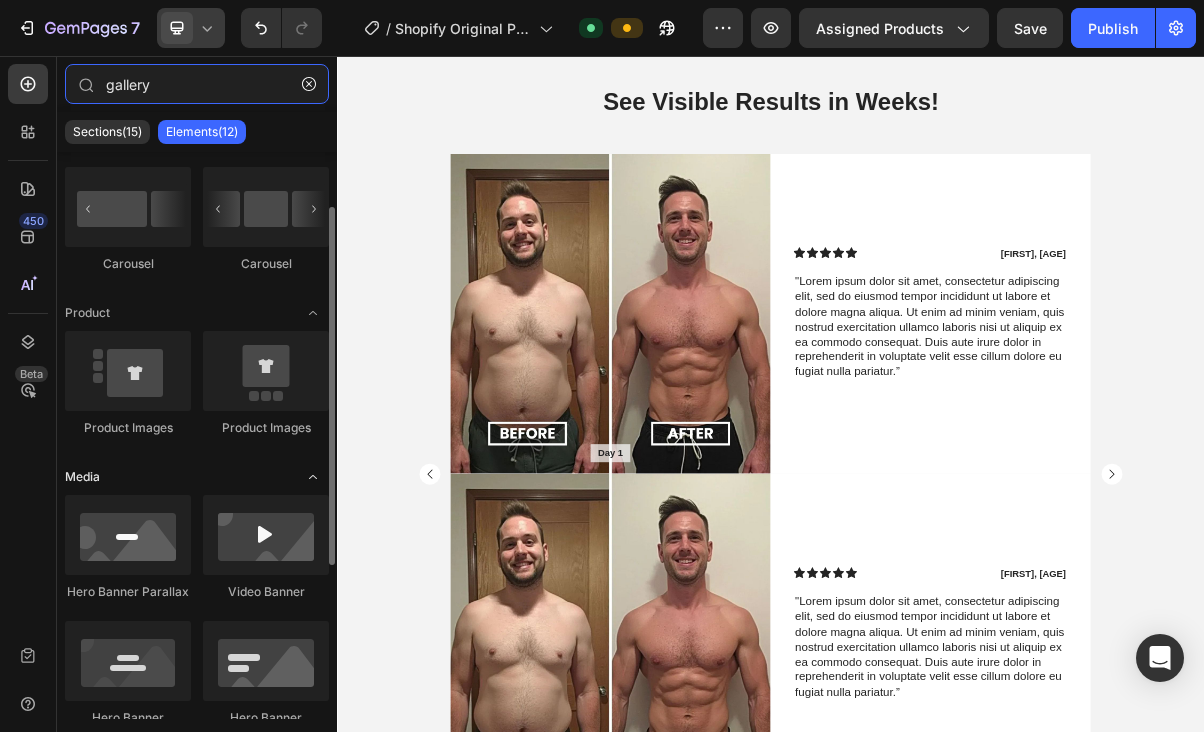 scroll, scrollTop: 0, scrollLeft: 0, axis: both 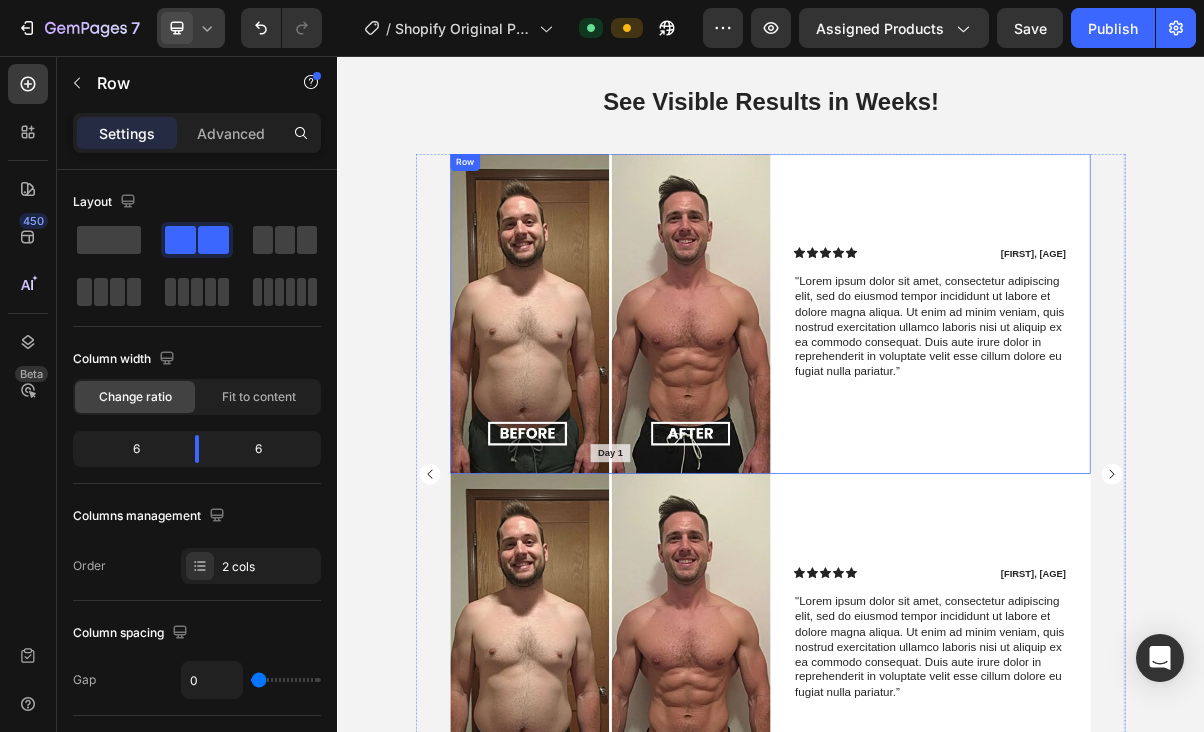 click on "Icon Icon Icon Icon Icon Icon List [FIRST], [AGE] Text Block Row "Lorem ipsum dolor sit amet, consectetur adipiscing elit, sed do eiusmod tempor incididunt ut labore et dolore magna aliqua. Ut enim ad minim veniam, quis nostrud exercitation ullamco laboris nisi ut aliquip ex ea commodo consequat. Duis aute irure dolor in reprehenderit in voluptate velit esse cillum dolore eu fugiat nulla pariatur.” Text Block Row" at bounding box center (1158, 413) 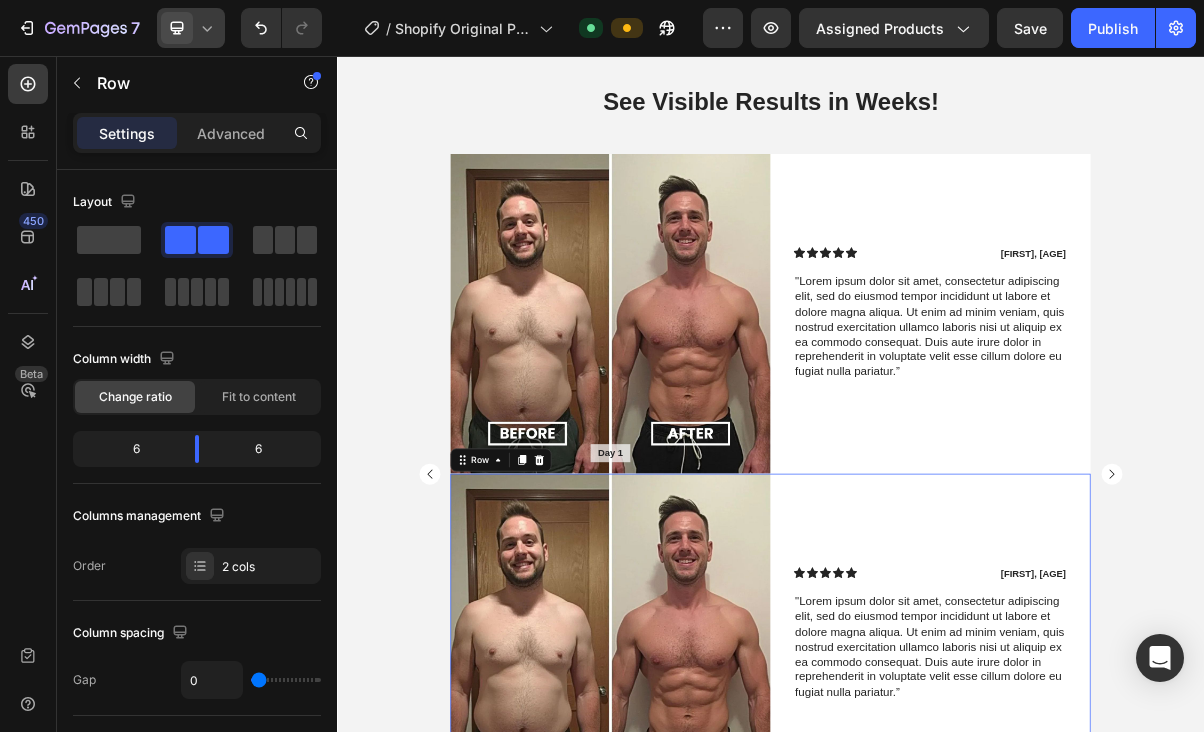 click on "Icon Icon Icon Icon Icon Icon List [FIRST], [AGE] Text Block Row "Lorem ipsum dolor sit amet, consectetur adipiscing elit, sed do eiusmod tempor incididunt ut labore et dolore magna aliqua. Ut enim ad minim veniam, quis nostrud exercitation ullamco laboris nisi ut aliquip ex ea commodo consequat. Duis aute irure dolor in reprehenderit in voluptate velit esse cillum dolore eu fugiat nulla pariatur.” Text Block Row" at bounding box center (1158, 856) 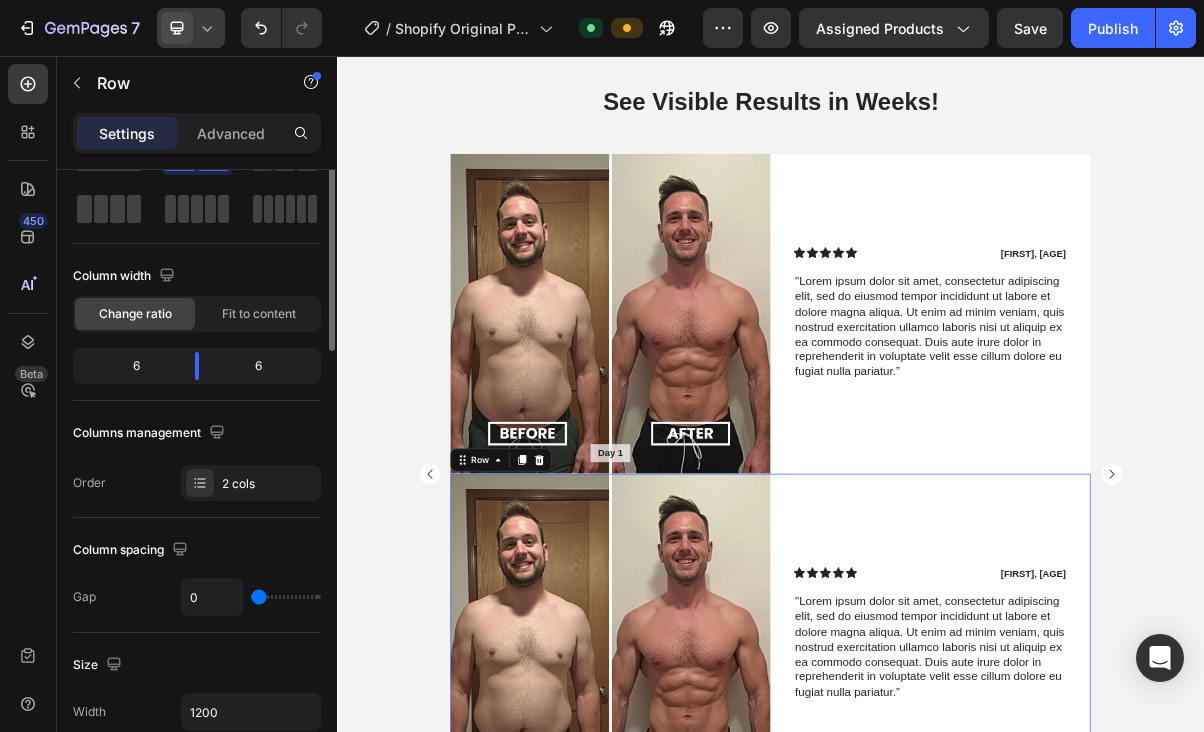 scroll, scrollTop: 0, scrollLeft: 0, axis: both 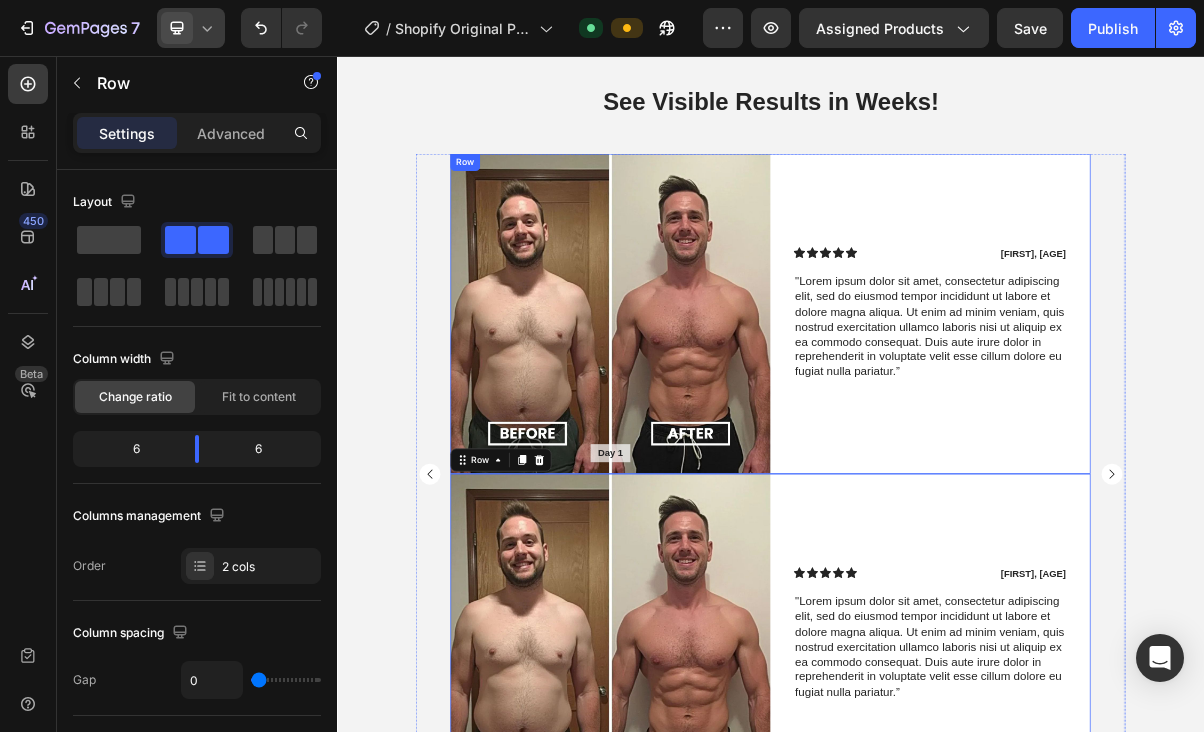 click on "Icon Icon Icon Icon Icon Icon List [FIRST], [AGE] Text Block Row "Lorem ipsum dolor sit amet, consectetur adipiscing elit, sed do eiusmod tempor incididunt ut labore et dolore magna aliqua. Ut enim ad minim veniam, quis nostrud exercitation ullamco laboris nisi ut aliquip ex ea commodo consequat. Duis aute irure dolor in reprehenderit in voluptate velit esse cillum dolore eu fugiat nulla pariatur.” Text Block Row" at bounding box center (1158, 413) 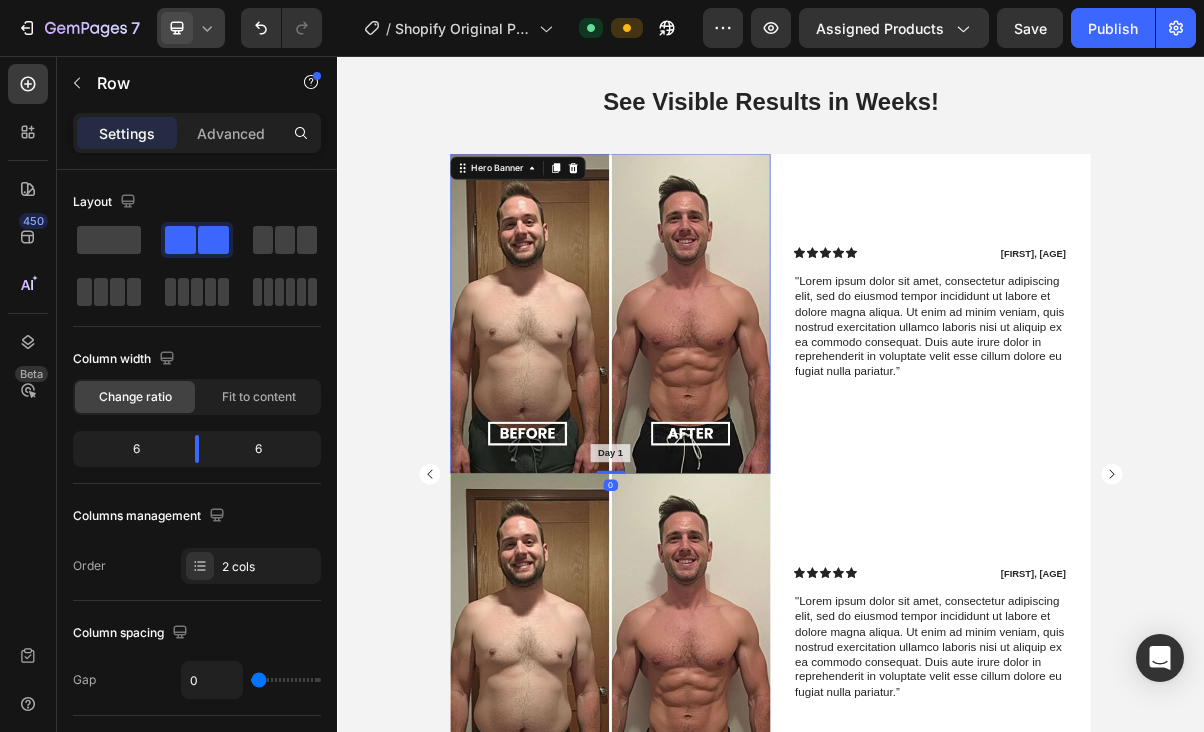 click at bounding box center (715, 413) 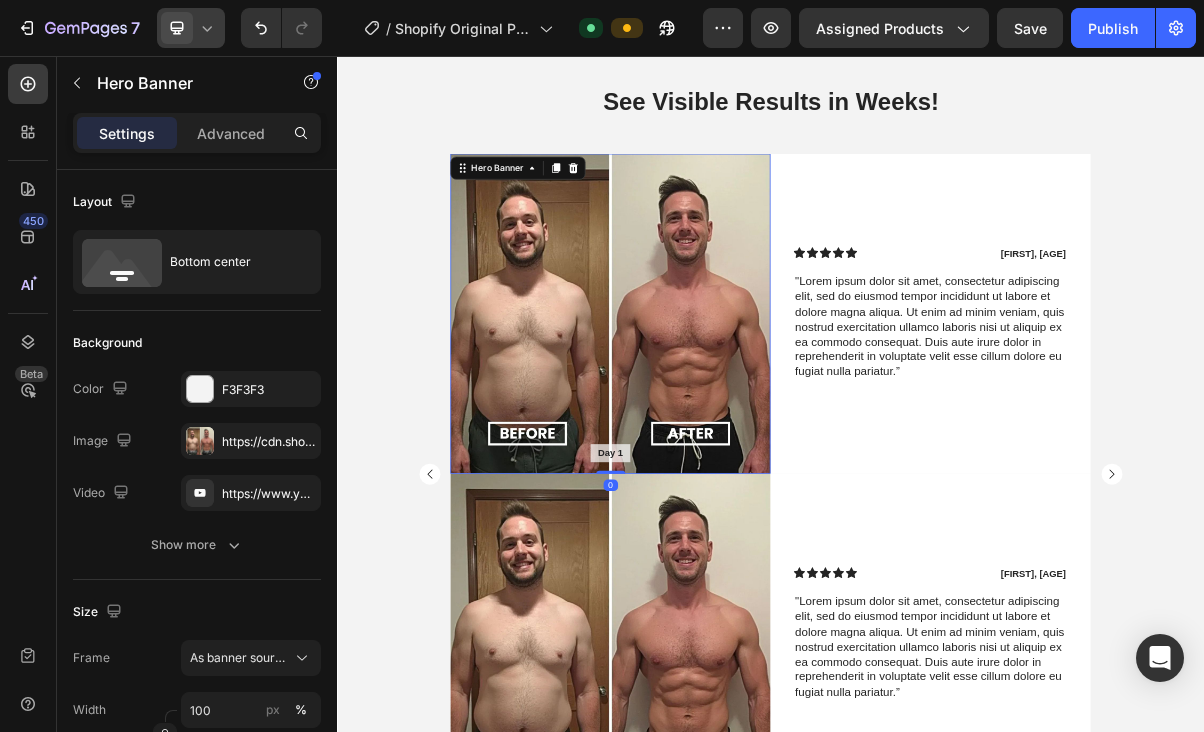 click at bounding box center [715, 413] 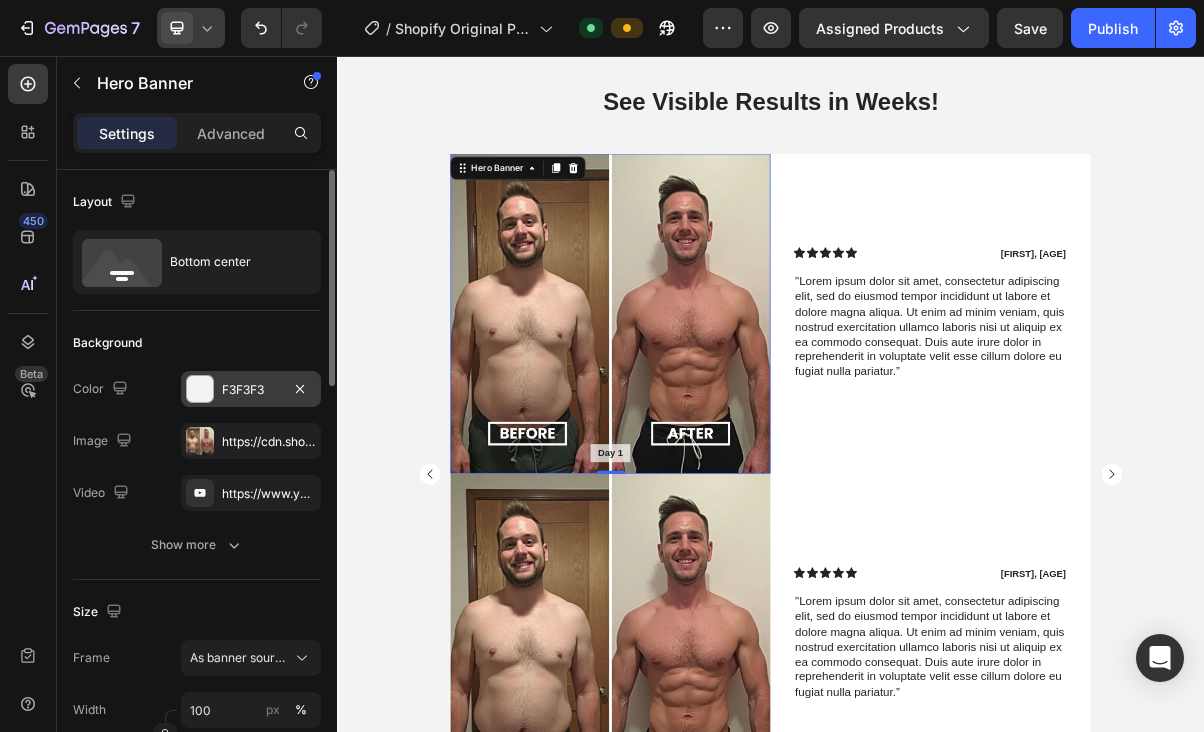 click at bounding box center (200, 389) 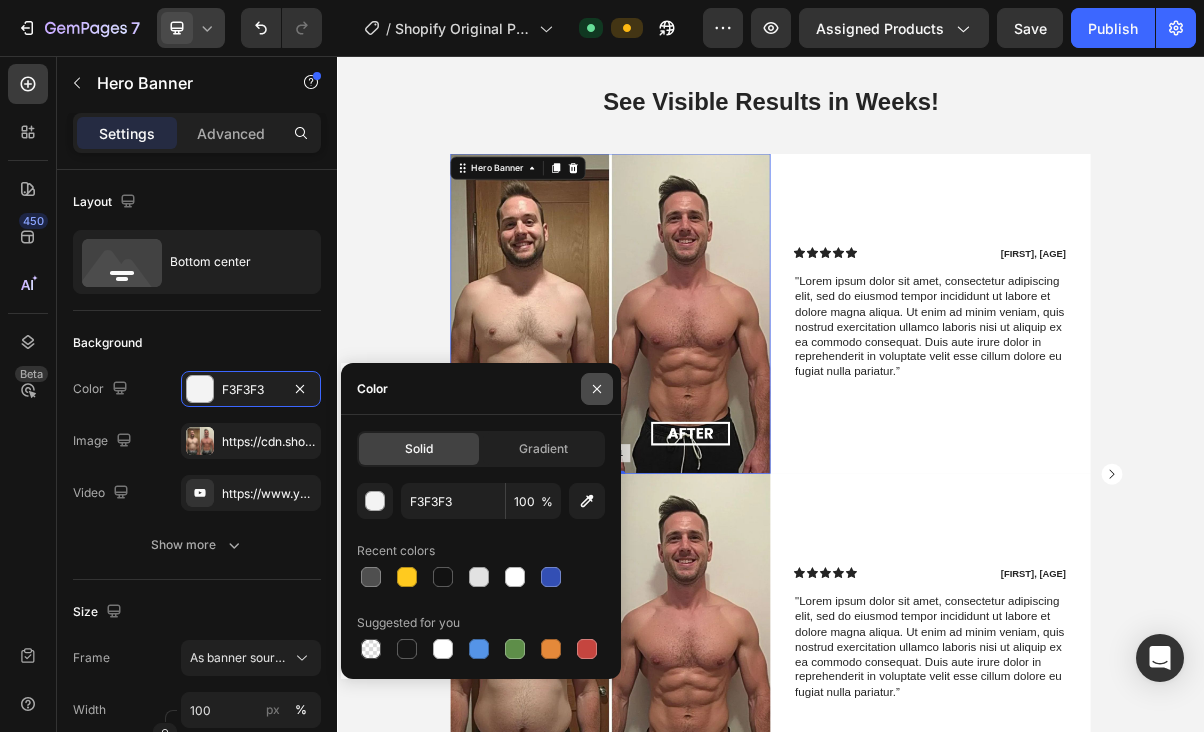 click 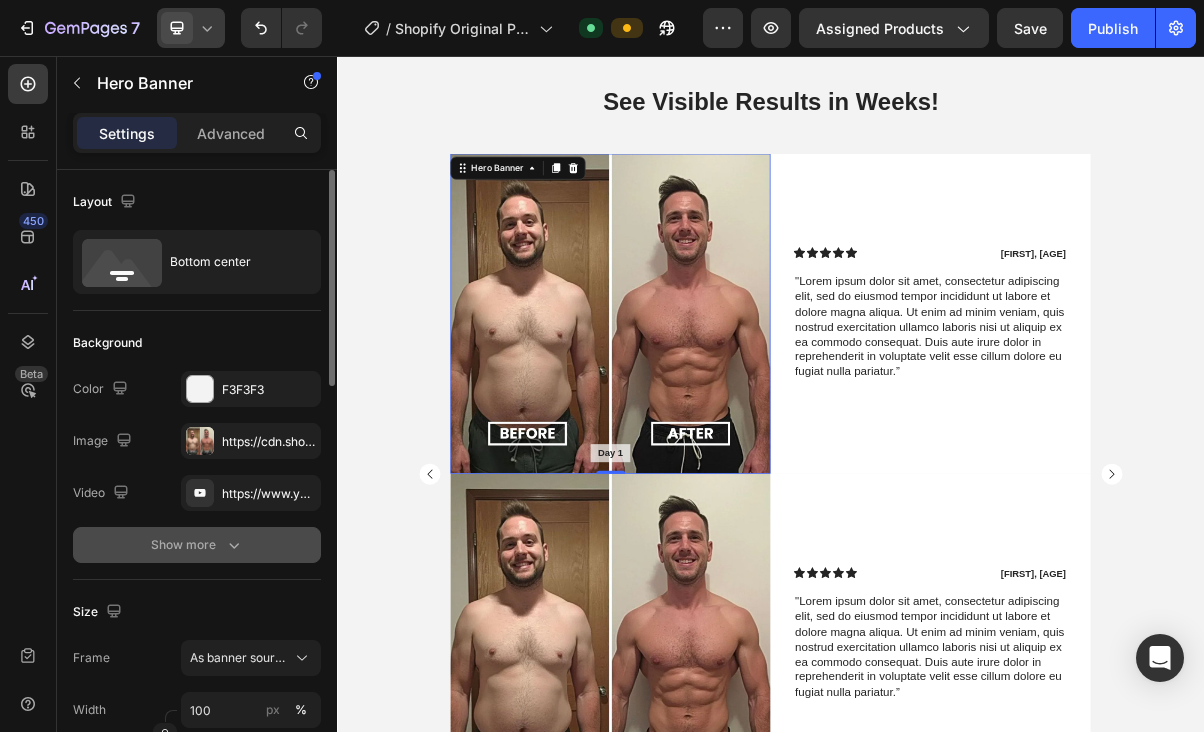 click on "Show more" at bounding box center (197, 545) 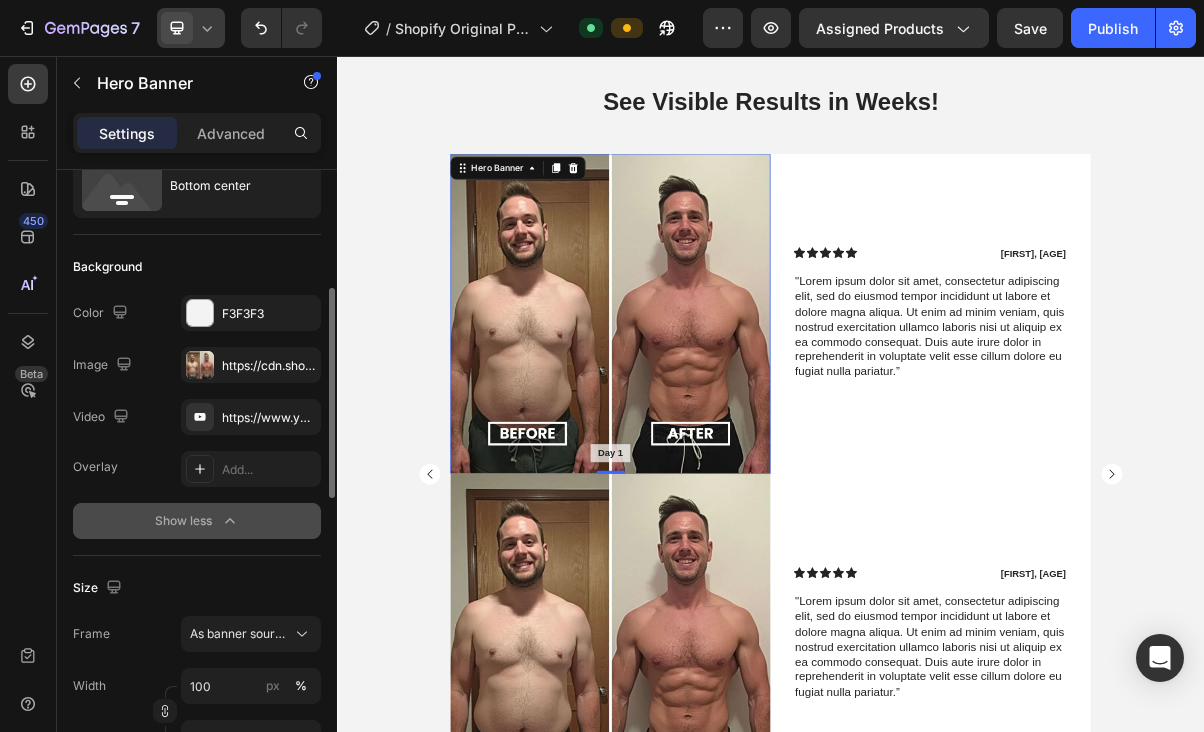 scroll, scrollTop: 46, scrollLeft: 0, axis: vertical 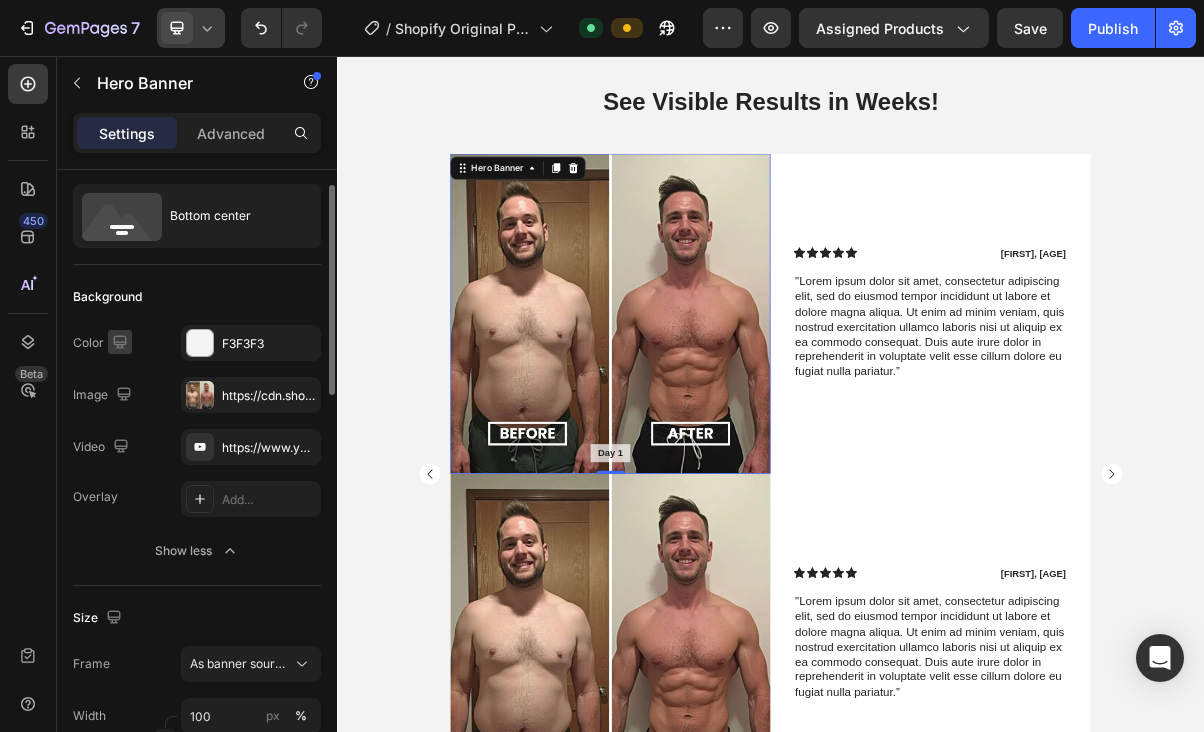 click 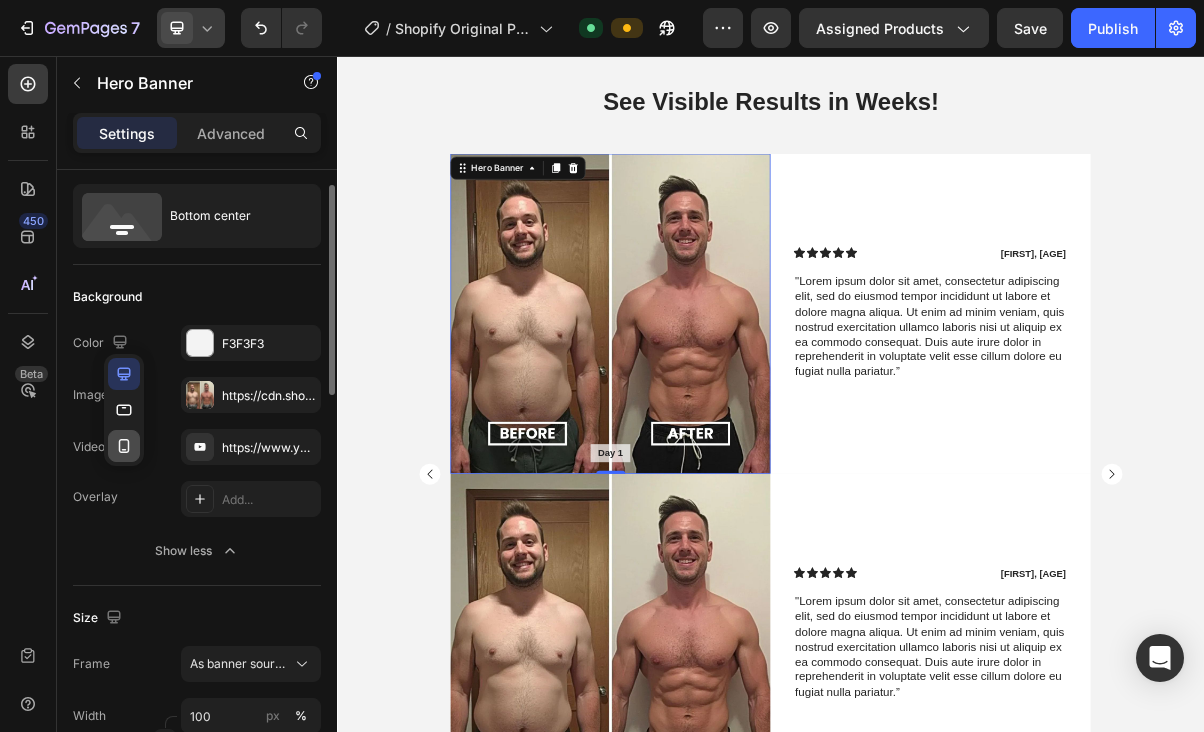 click 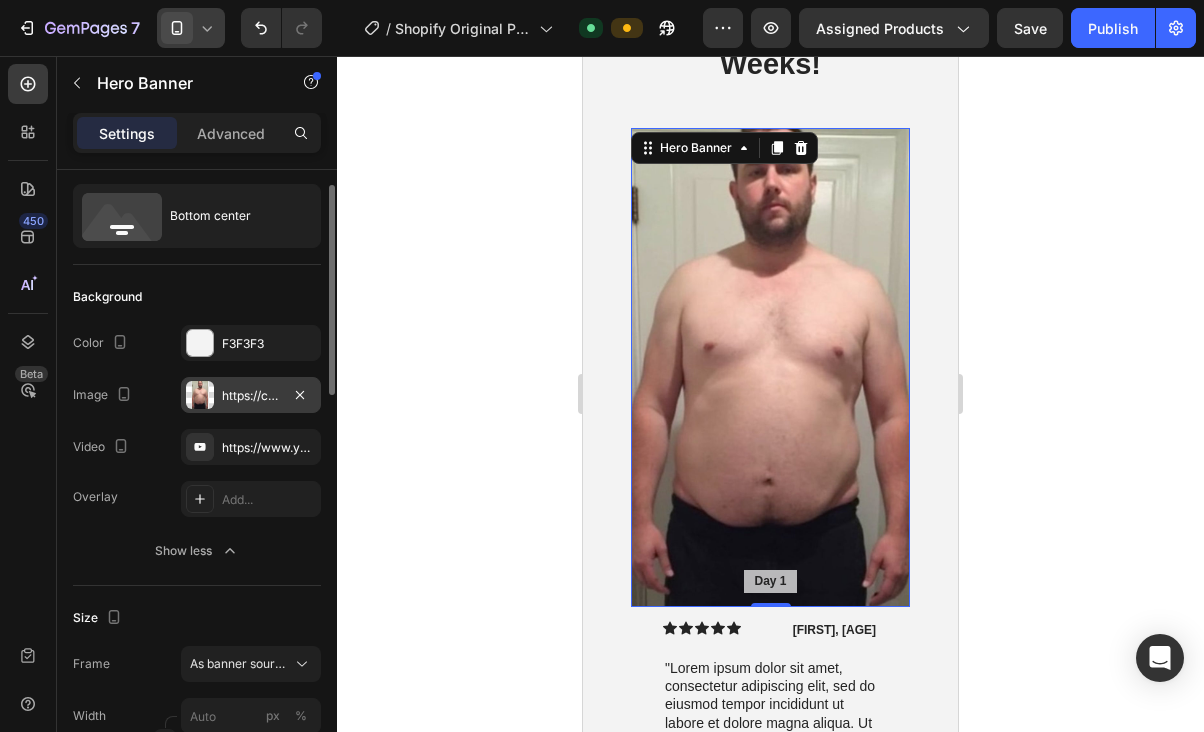 scroll, scrollTop: 1565, scrollLeft: 0, axis: vertical 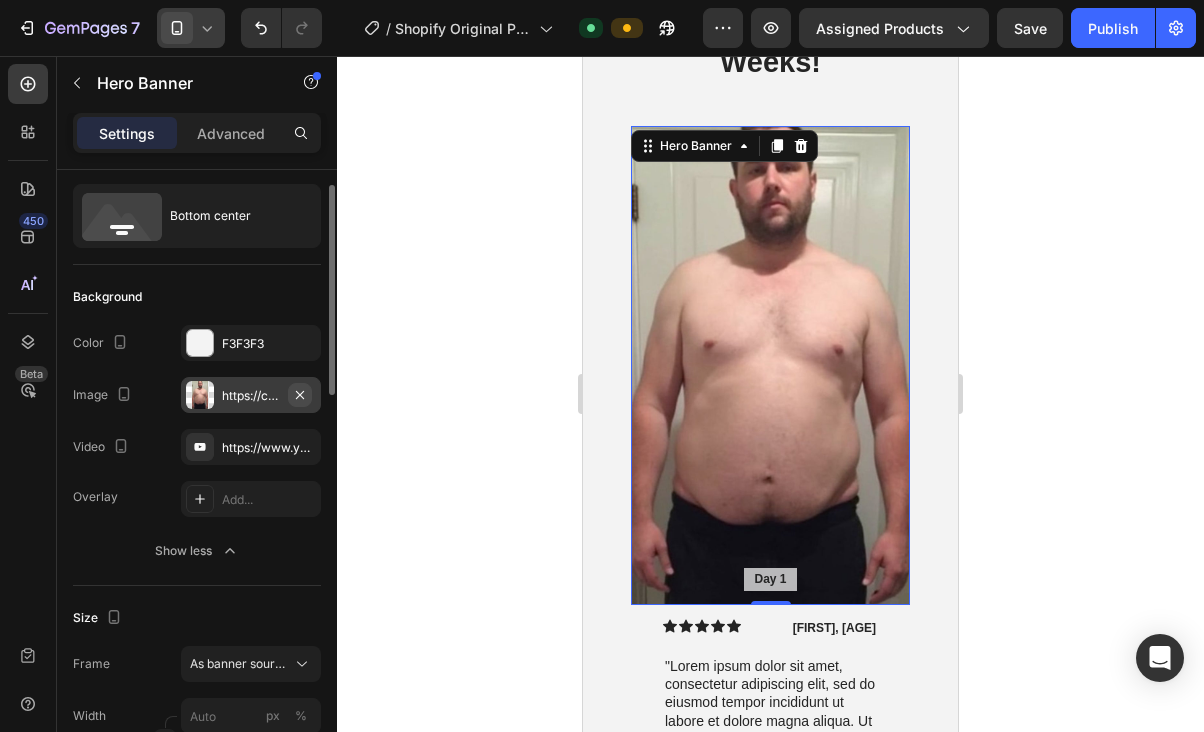 click 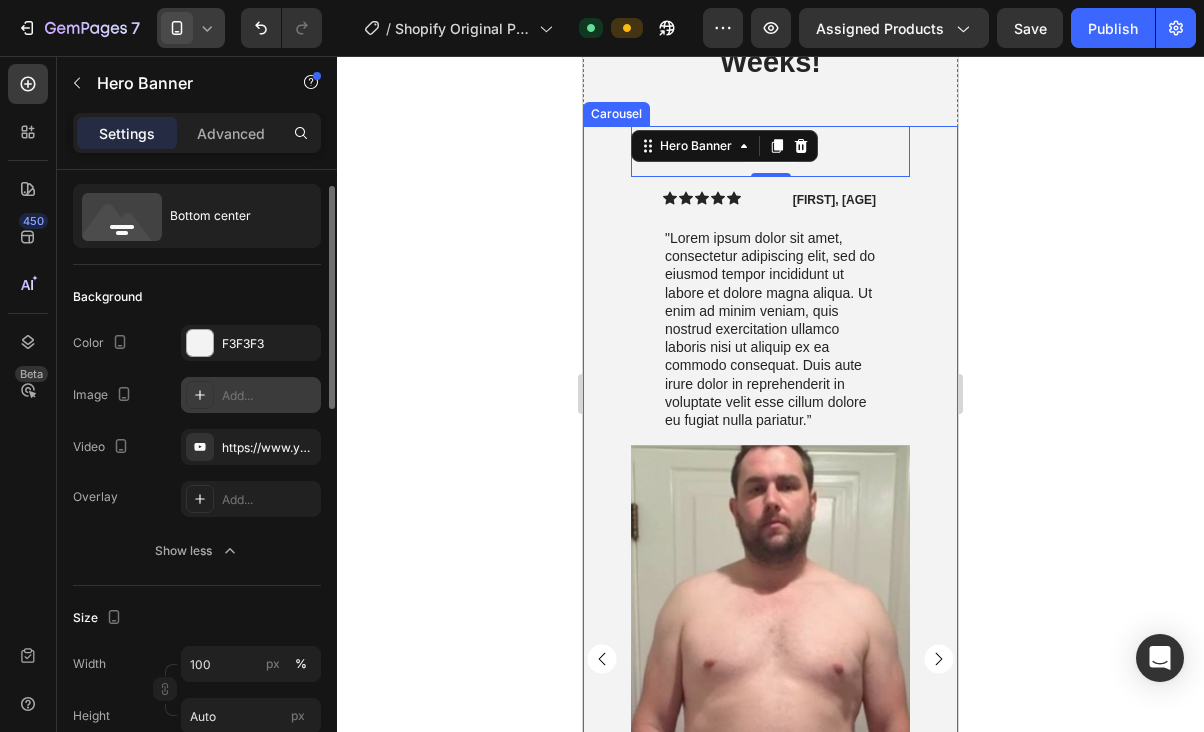 click on "Add..." at bounding box center [269, 396] 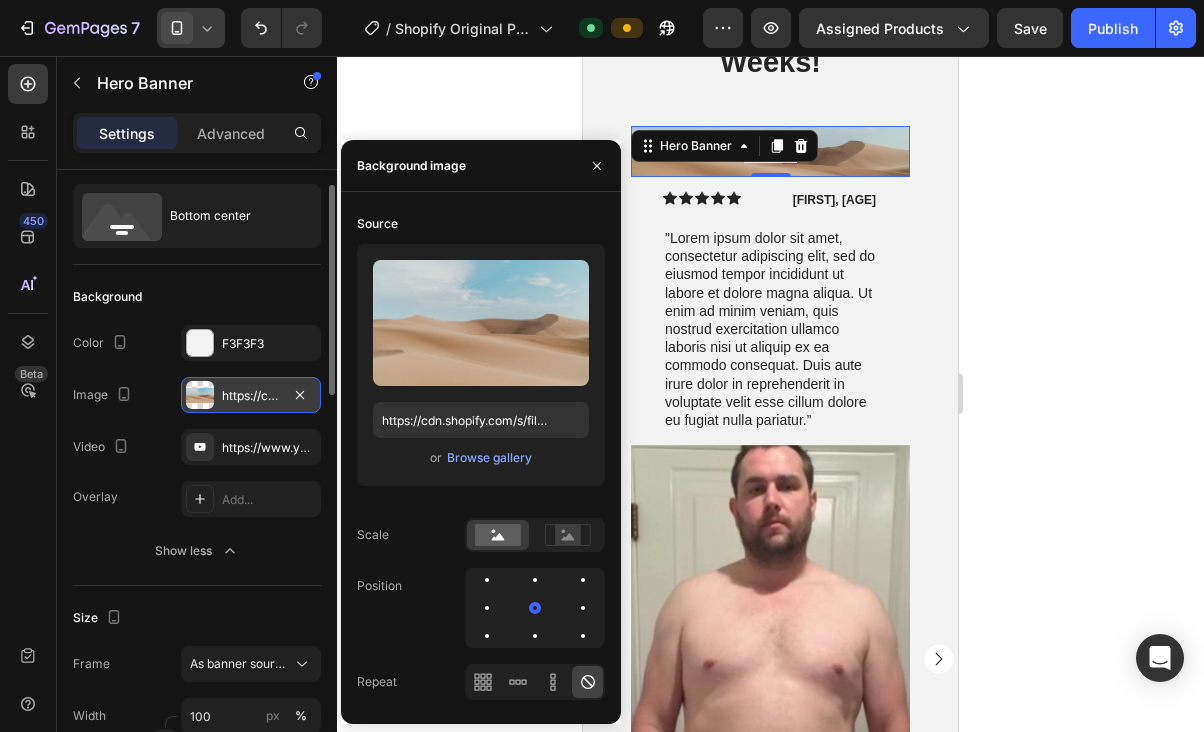 drag, startPoint x: 1123, startPoint y: 286, endPoint x: 1099, endPoint y: 284, distance: 24.083189 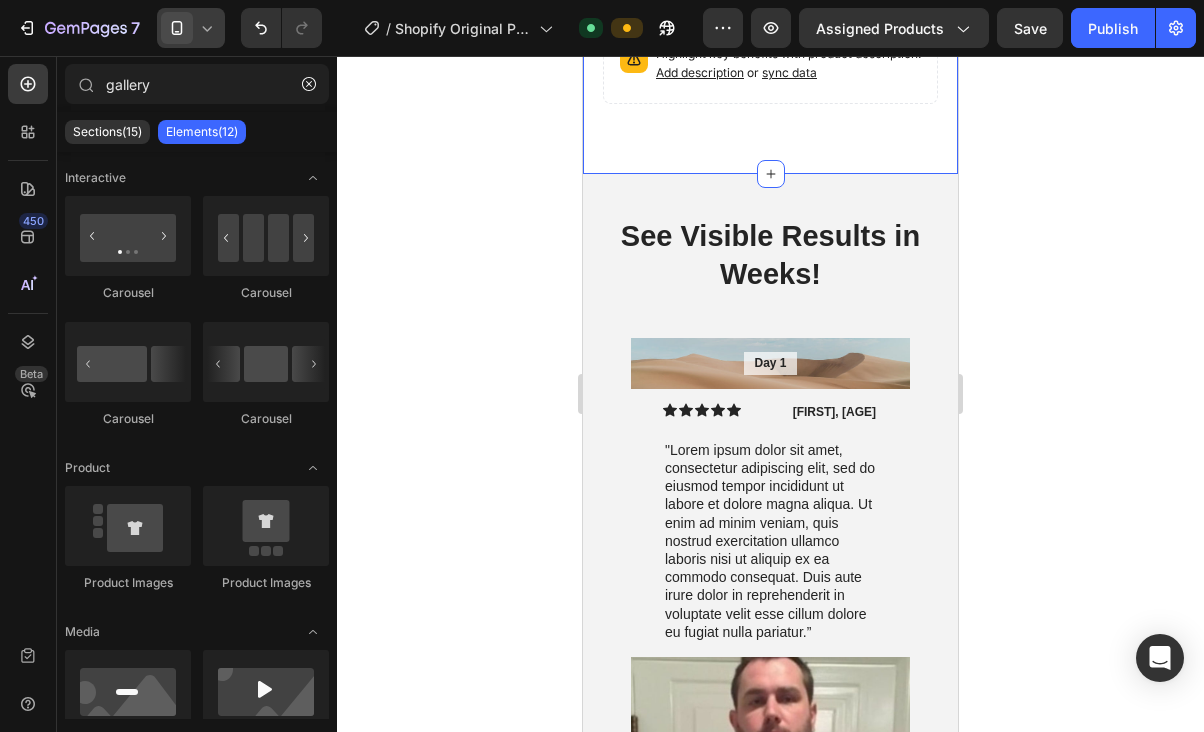scroll, scrollTop: 1817, scrollLeft: 0, axis: vertical 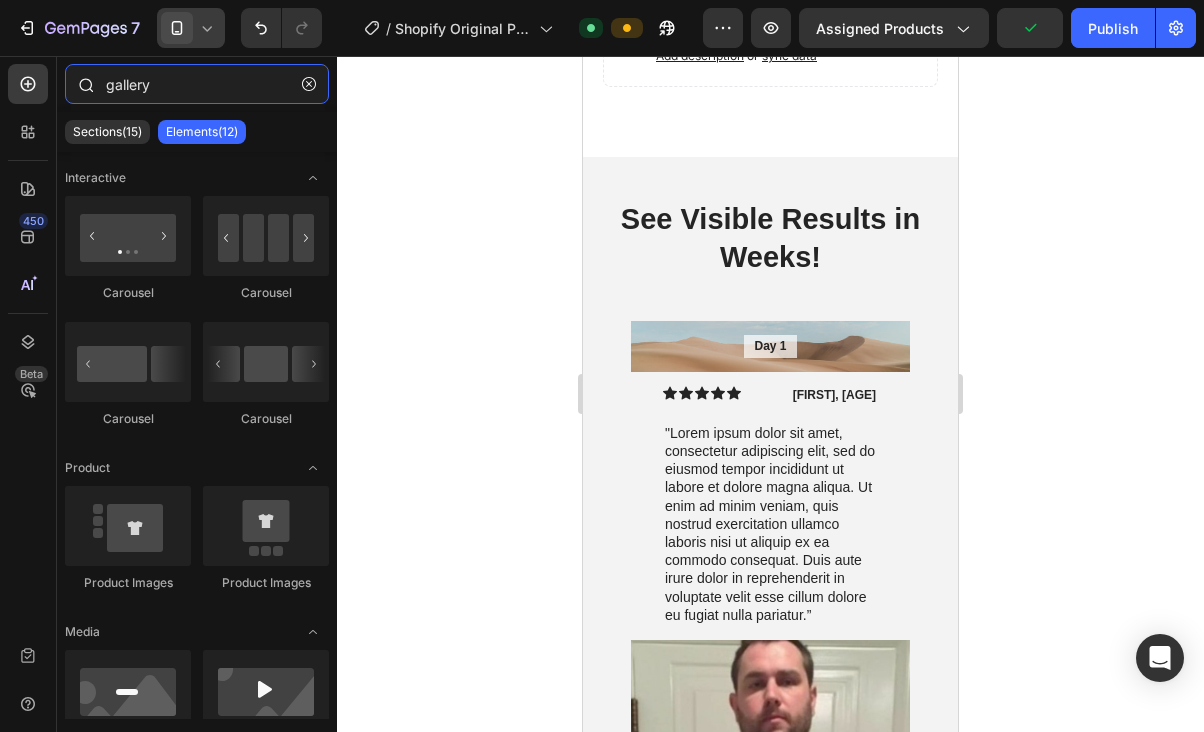click on "gallery" at bounding box center (197, 84) 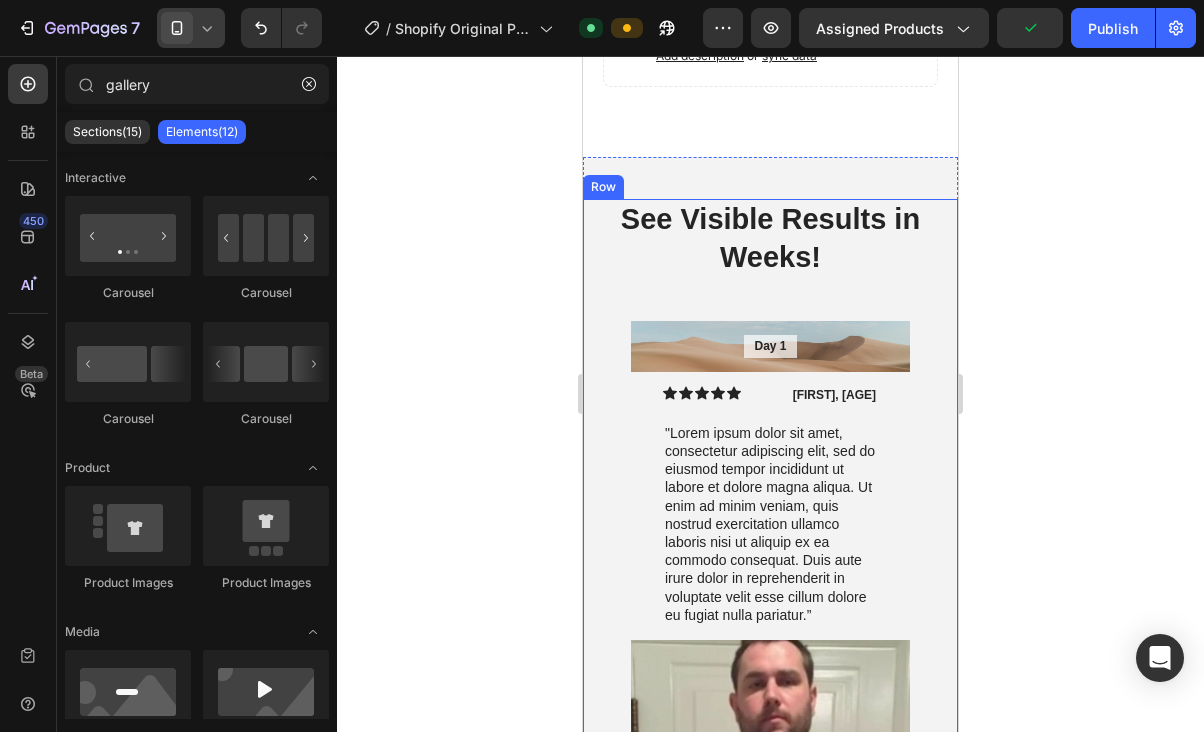 click on "See Visible Results in Weeks! Heading
Day 1 Text Block Hero Banner Row Icon Icon Icon Icon Icon Icon List James, 32 Text Block Row "Lorem ipsum dolor sit amet, consectetur adipiscing elit, sed do eiusmod tempor incididunt ut labore et dolore magna aliqua. Ut enim ad minim veniam, quis nostrud exercitation ullamco laboris nisi ut aliquip ex ea commodo consequat. Duis aute irure dolor in reprehenderit in voluptate velit esse cillum dolore eu fugiat nulla pariatur.” Text Block Row Row Day 1 Text Block Hero Banner Row Icon Icon Icon Icon Icon Icon List James, 32 Text Block Row "Lorem ipsum dolor sit amet, consectetur adipiscing elit, sed do eiusmod tempor incididunt ut labore et dolore magna aliqua. Ut enim ad minim veniam, quis nostrud exercitation ullamco laboris nisi ut aliquip ex ea commodo consequat. Duis aute irure dolor in reprehenderit in voluptate velit esse cillum dolore eu fugiat nulla pariatur.” Text Block Row Row Day 1 Text Block Hero Banner Day 15 Text Block Hero Banner Row Icon Icon Icon" at bounding box center (770, 803) 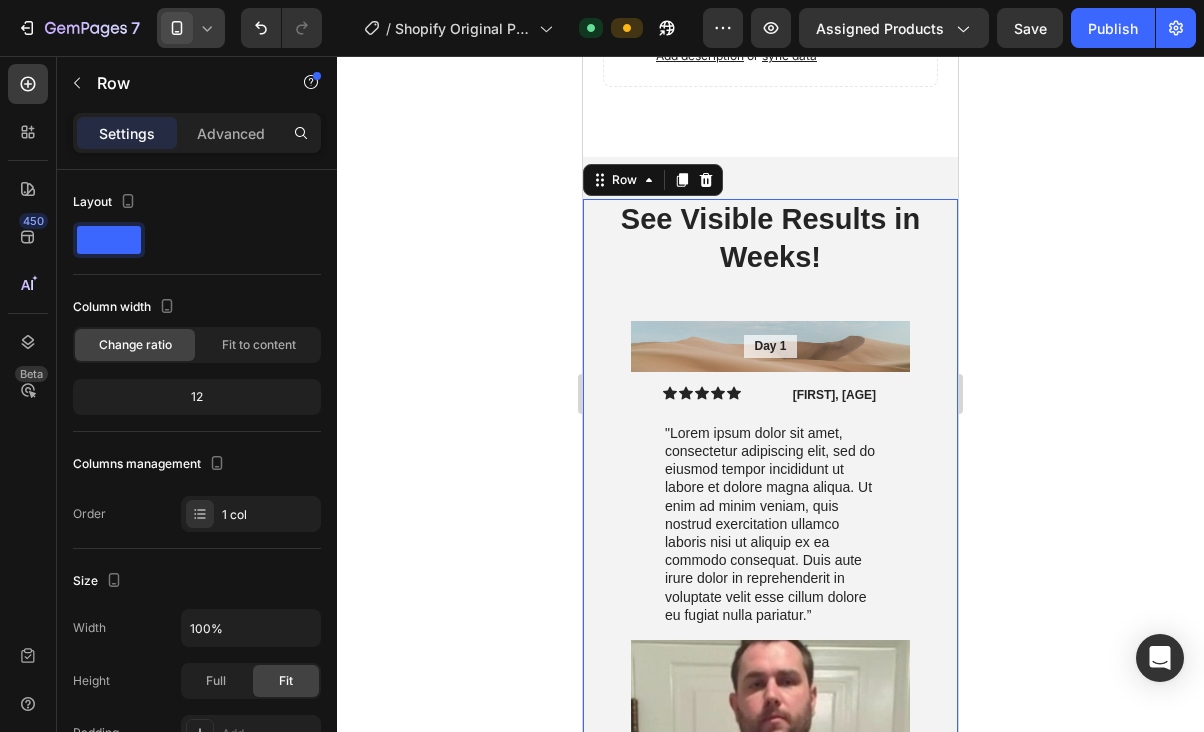 click on "See Visible Results in Weeks! Heading
Day 1 Text Block Hero Banner Row Icon Icon Icon Icon Icon Icon List James, 32 Text Block Row "Lorem ipsum dolor sit amet, consectetur adipiscing elit, sed do eiusmod tempor incididunt ut labore et dolore magna aliqua. Ut enim ad minim veniam, quis nostrud exercitation ullamco laboris nisi ut aliquip ex ea commodo consequat. Duis aute irure dolor in reprehenderit in voluptate velit esse cillum dolore eu fugiat nulla pariatur.” Text Block Row Row Day 1 Text Block Hero Banner Row Icon Icon Icon Icon Icon Icon List James, 32 Text Block Row "Lorem ipsum dolor sit amet, consectetur adipiscing elit, sed do eiusmod tempor incididunt ut labore et dolore magna aliqua. Ut enim ad minim veniam, quis nostrud exercitation ullamco laboris nisi ut aliquip ex ea commodo consequat. Duis aute irure dolor in reprehenderit in voluptate velit esse cillum dolore eu fugiat nulla pariatur.” Text Block Row Row Day 1 Text Block Hero Banner Day 15 Text Block Hero Banner Row Icon Icon Icon" at bounding box center [770, 803] 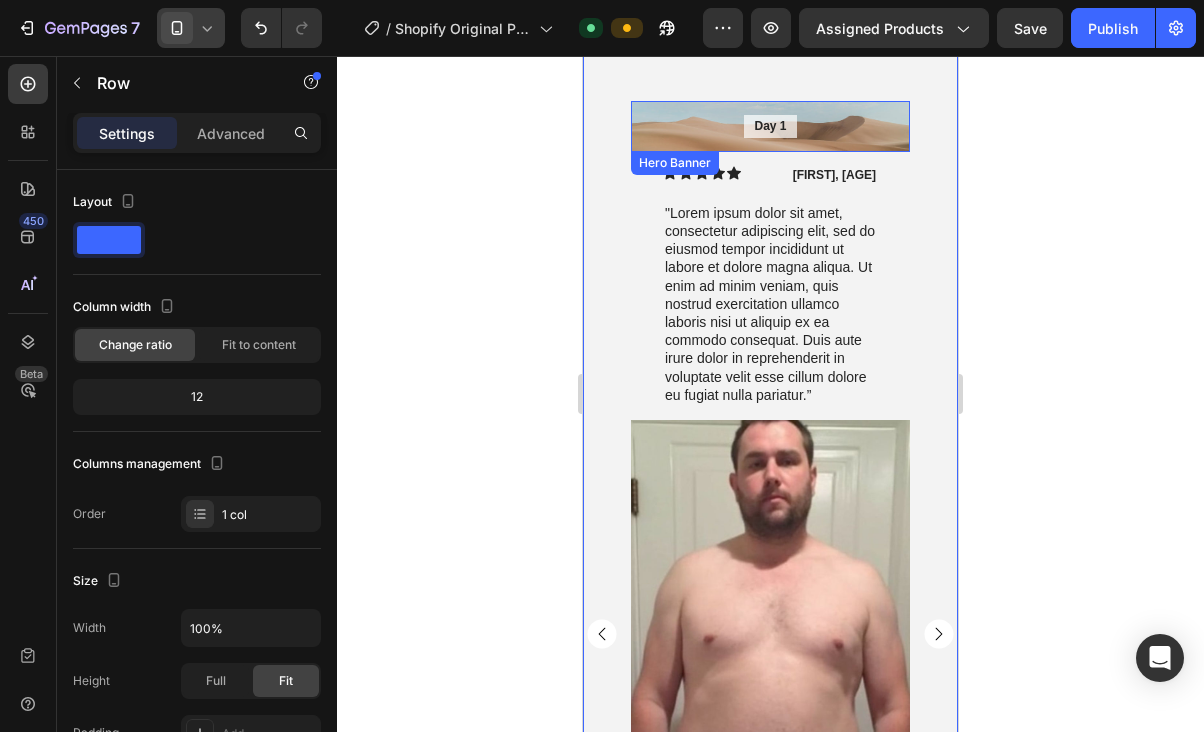 scroll, scrollTop: 1879, scrollLeft: 0, axis: vertical 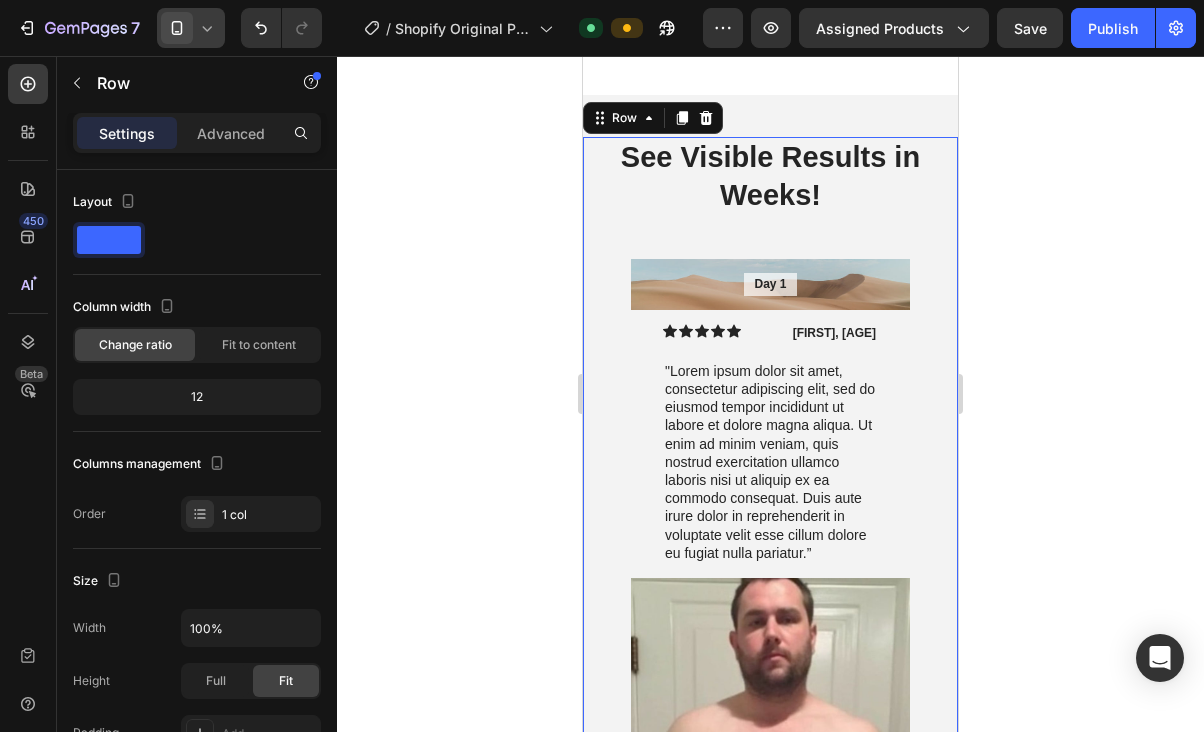 click 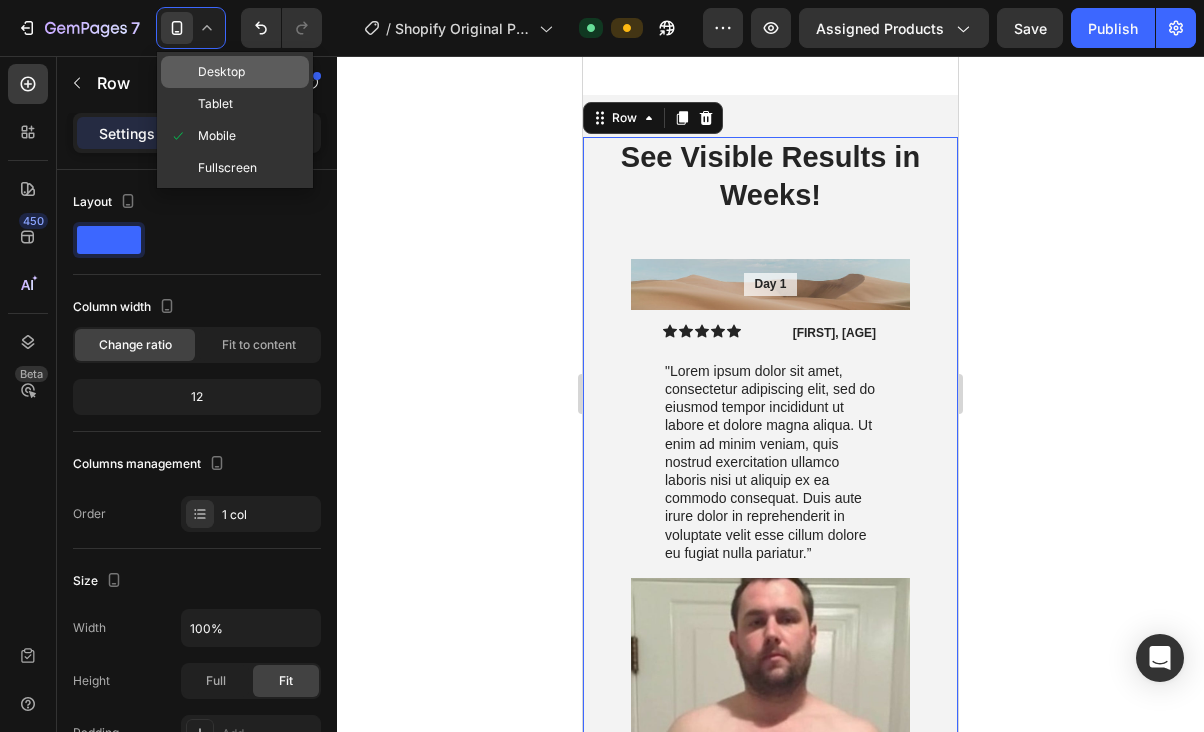 click on "Desktop" at bounding box center (221, 72) 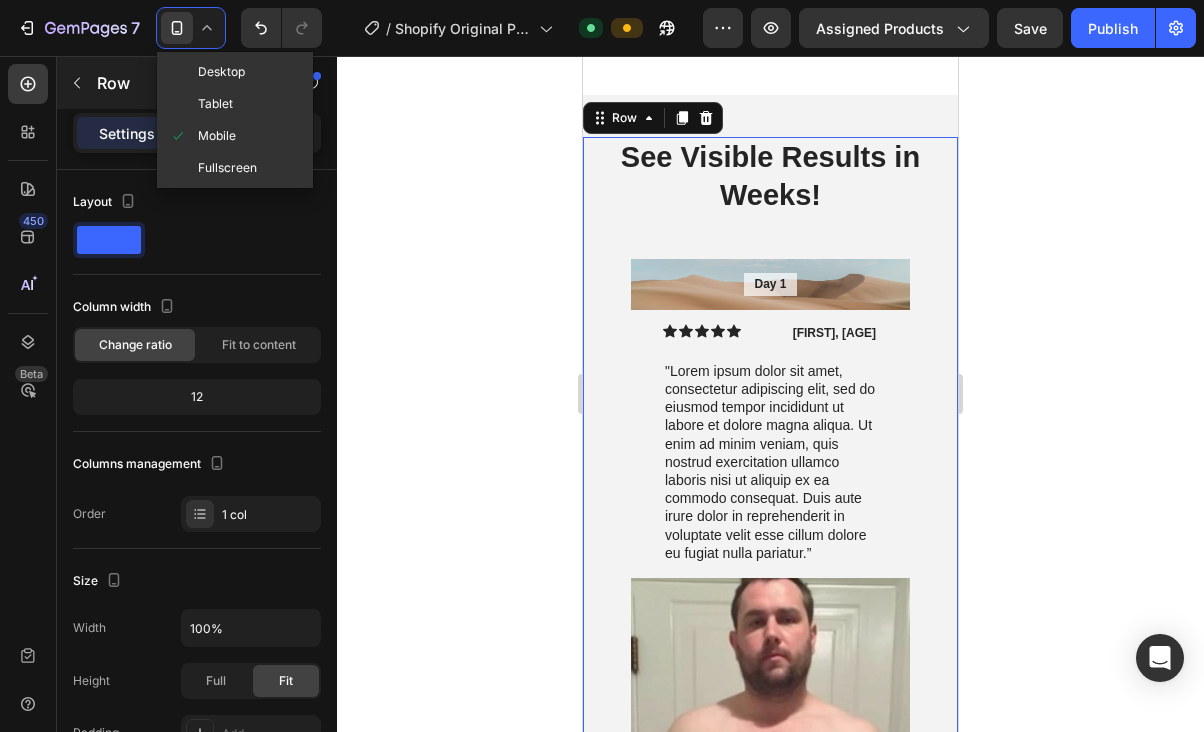 type on "982" 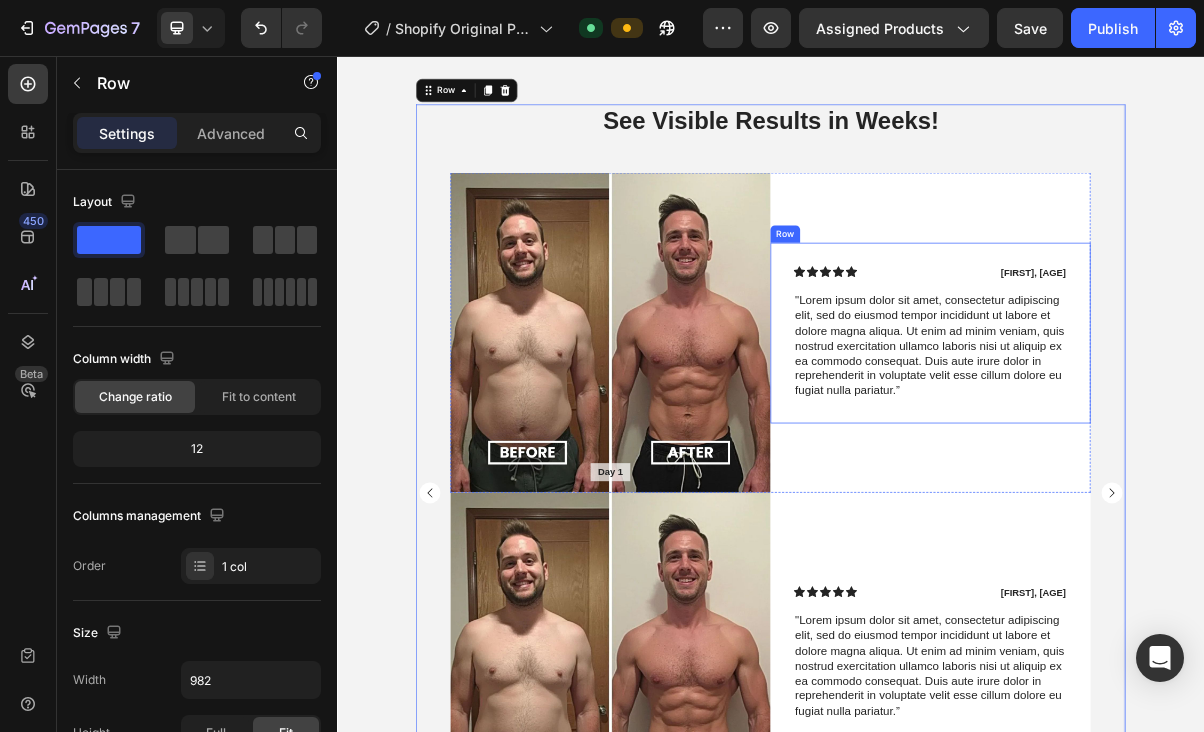 scroll, scrollTop: 1494, scrollLeft: 0, axis: vertical 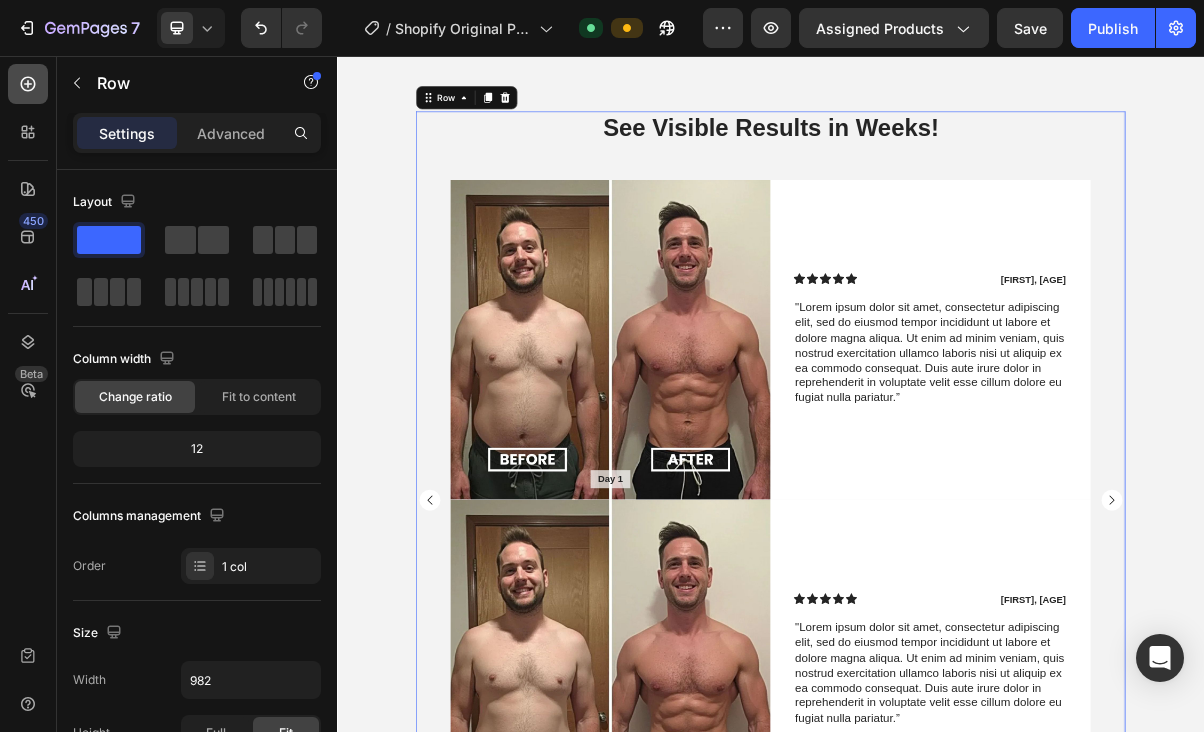 click 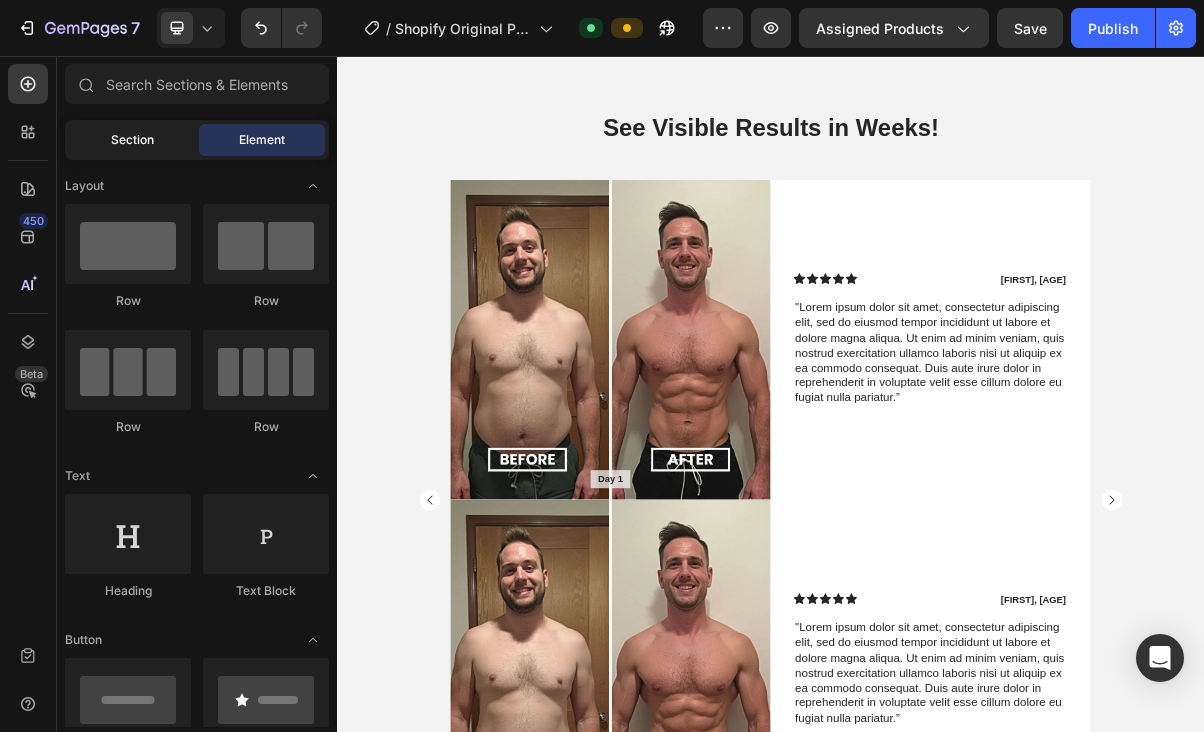 click on "Section" at bounding box center (132, 140) 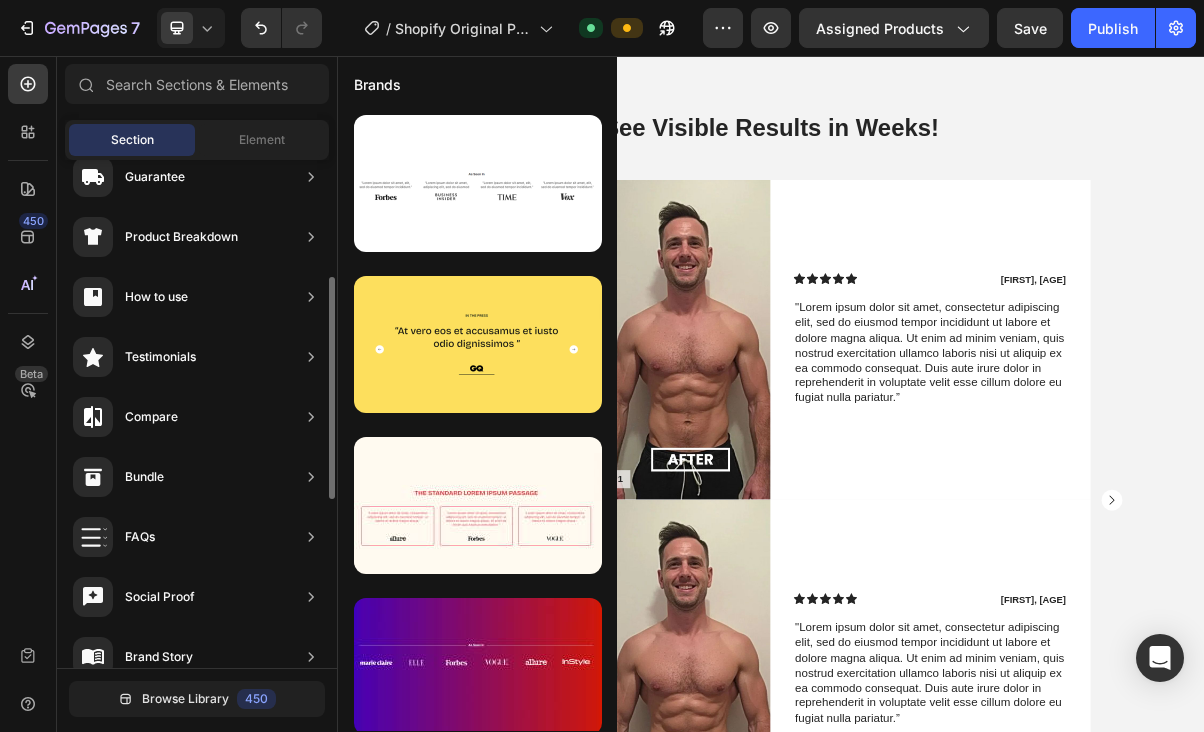 scroll, scrollTop: 265, scrollLeft: 0, axis: vertical 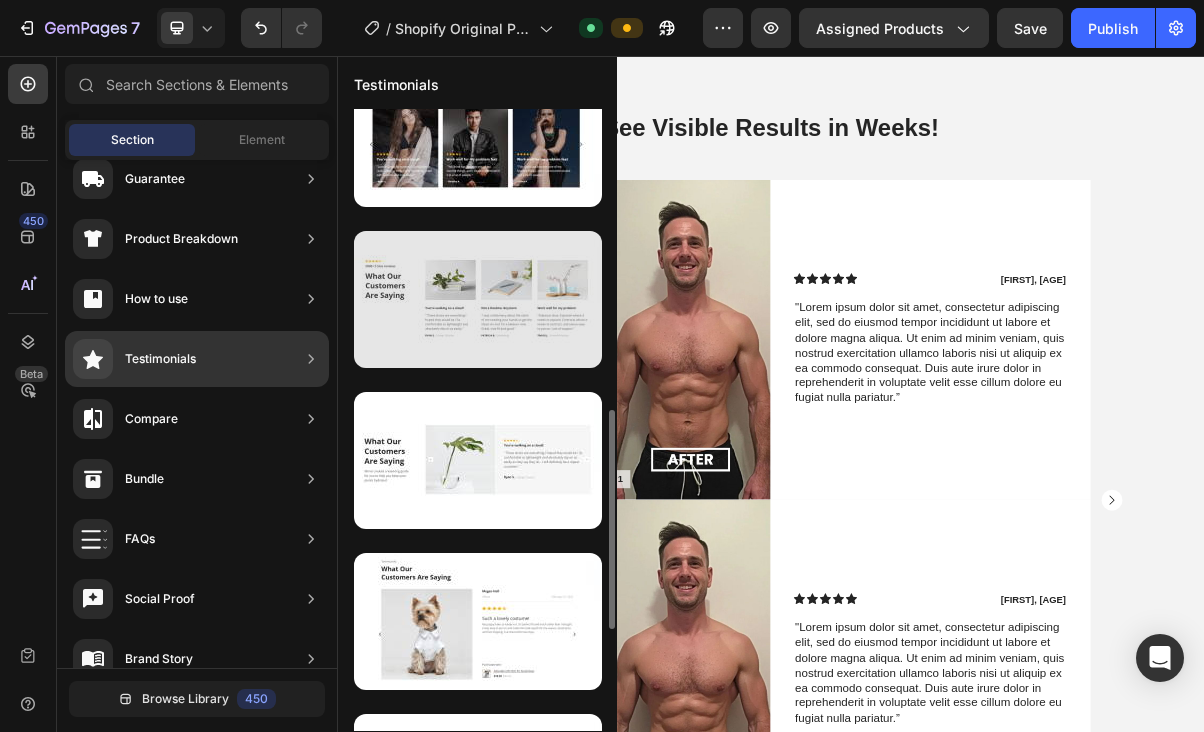 click at bounding box center (478, 299) 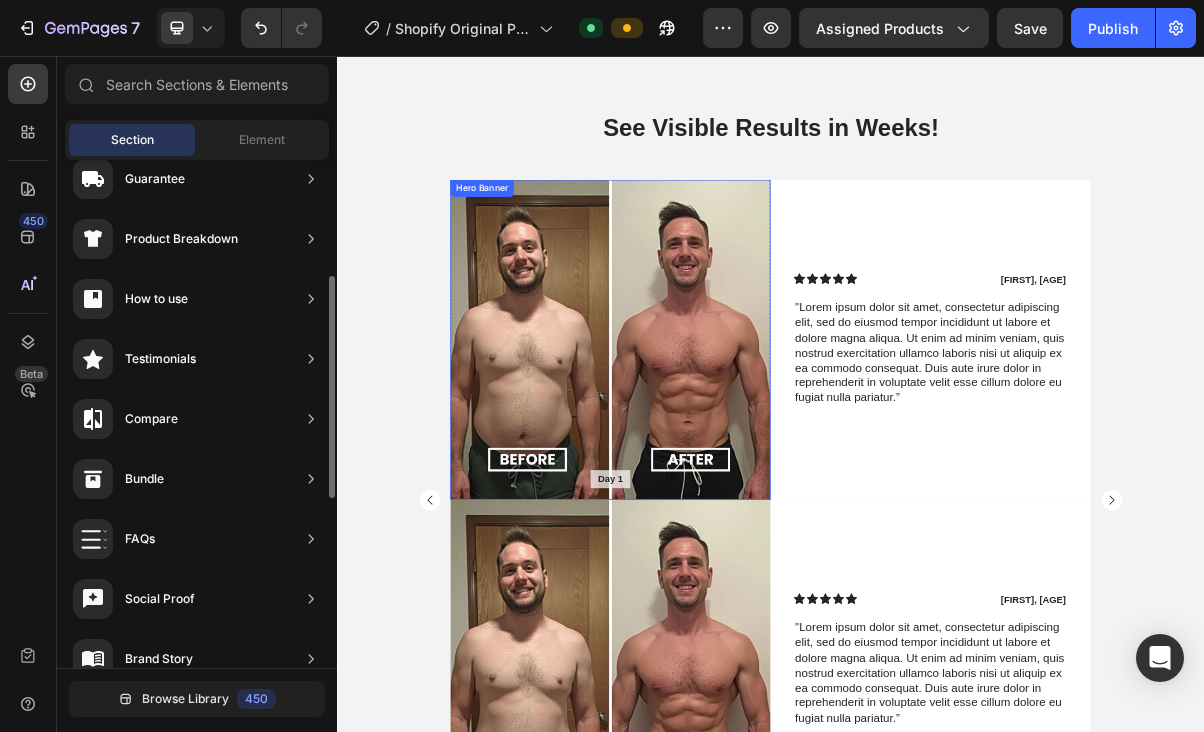 scroll, scrollTop: 171, scrollLeft: 0, axis: vertical 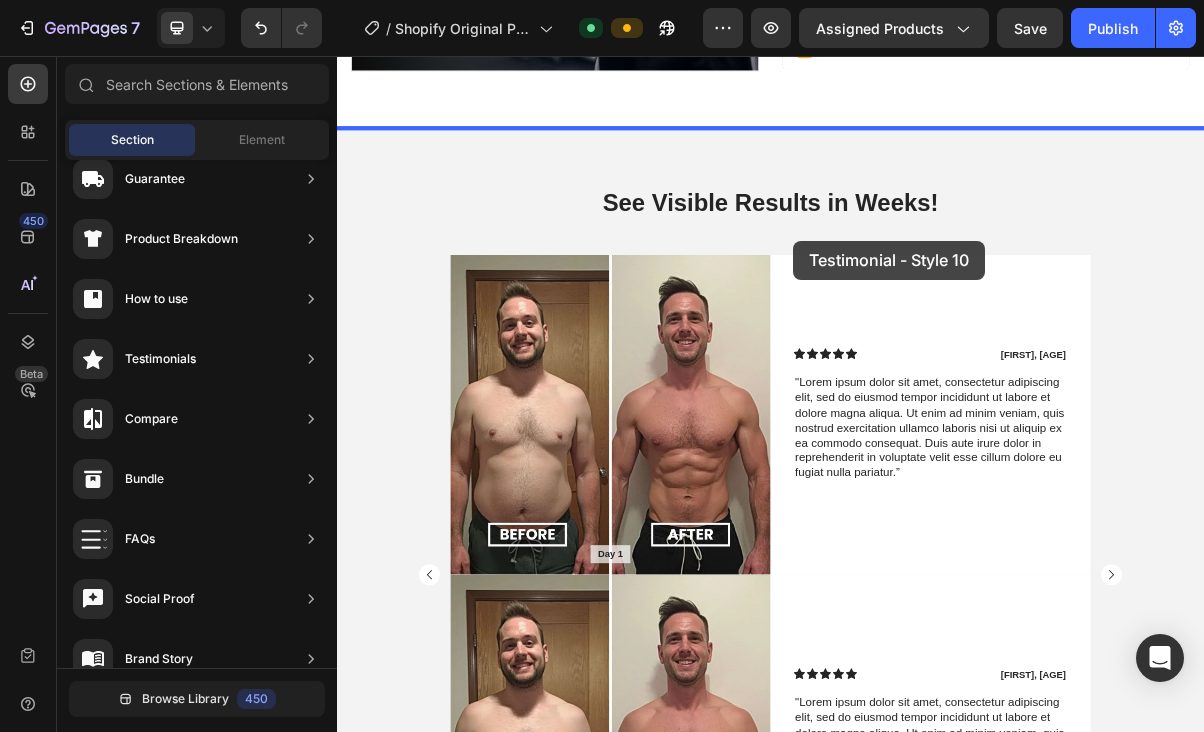 drag, startPoint x: 829, startPoint y: 441, endPoint x: 968, endPoint y: 312, distance: 189.63649 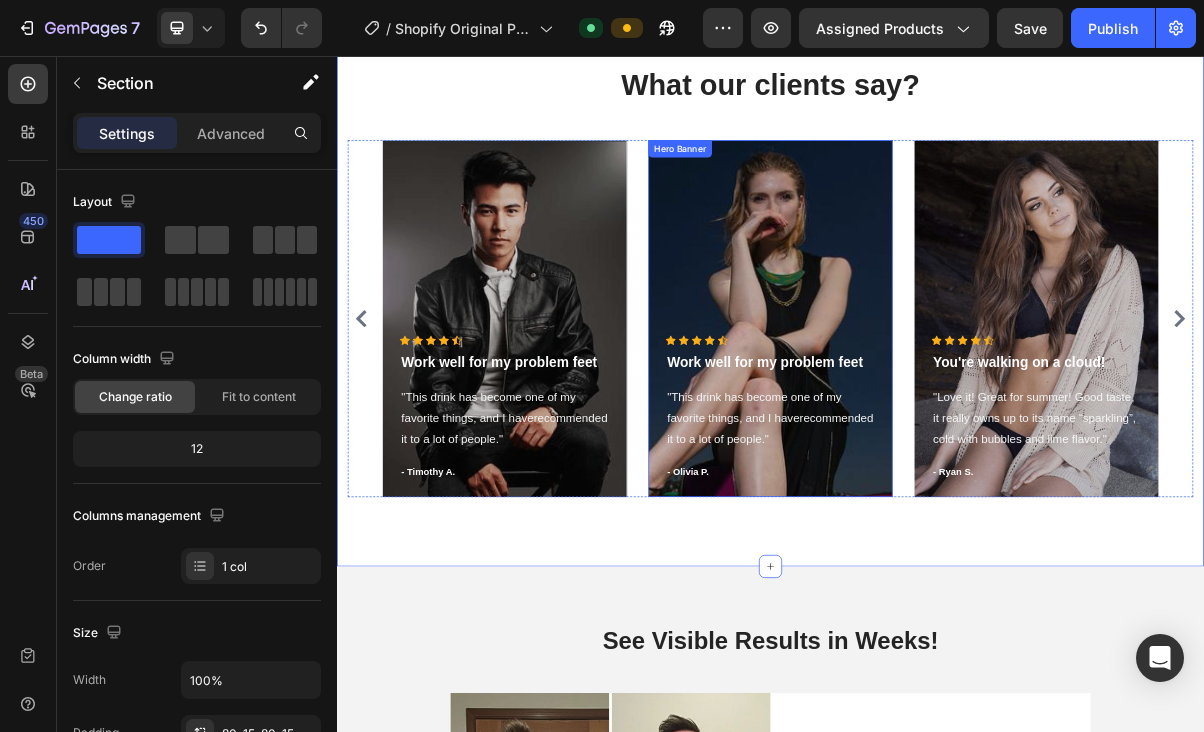 scroll, scrollTop: 1560, scrollLeft: 0, axis: vertical 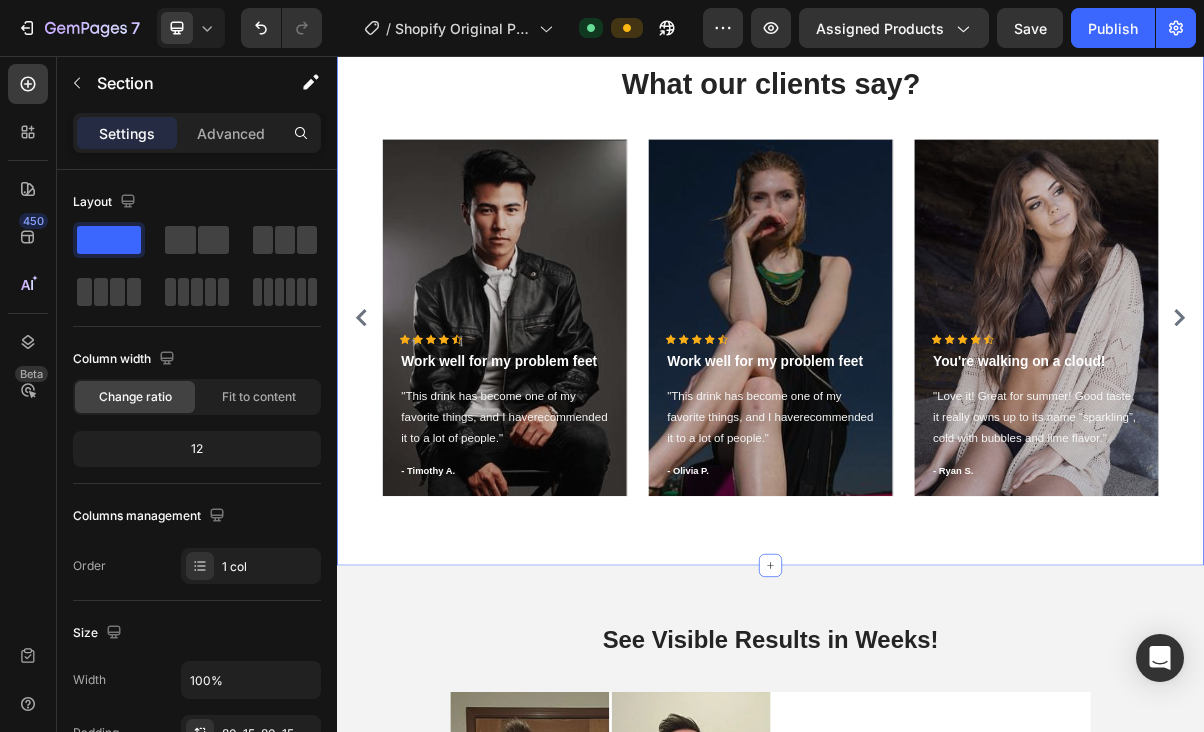 click 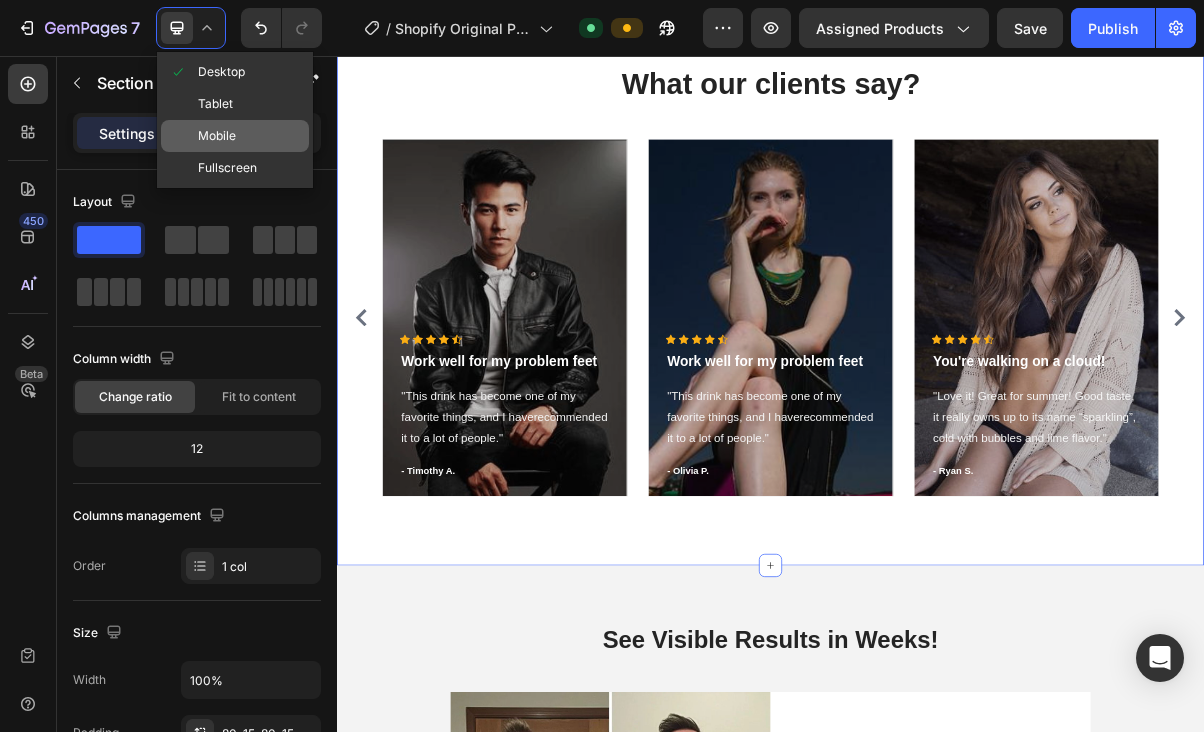 click on "Mobile" at bounding box center [217, 136] 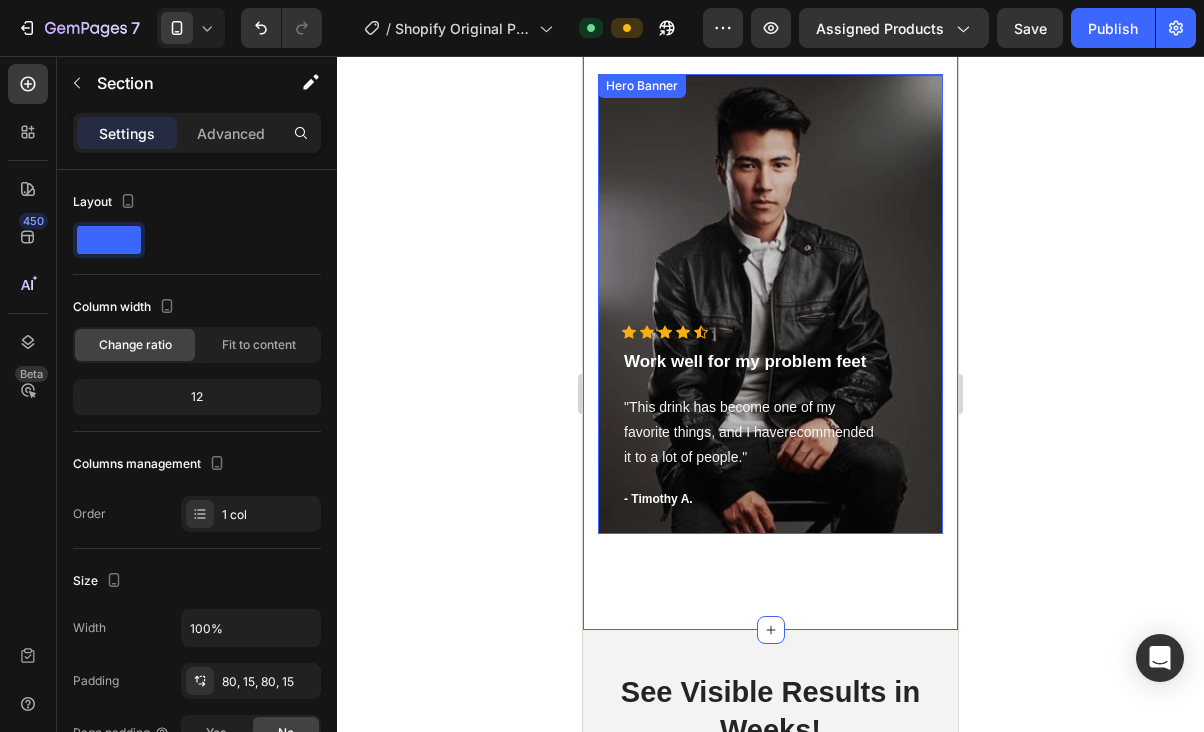 scroll, scrollTop: 2111, scrollLeft: 0, axis: vertical 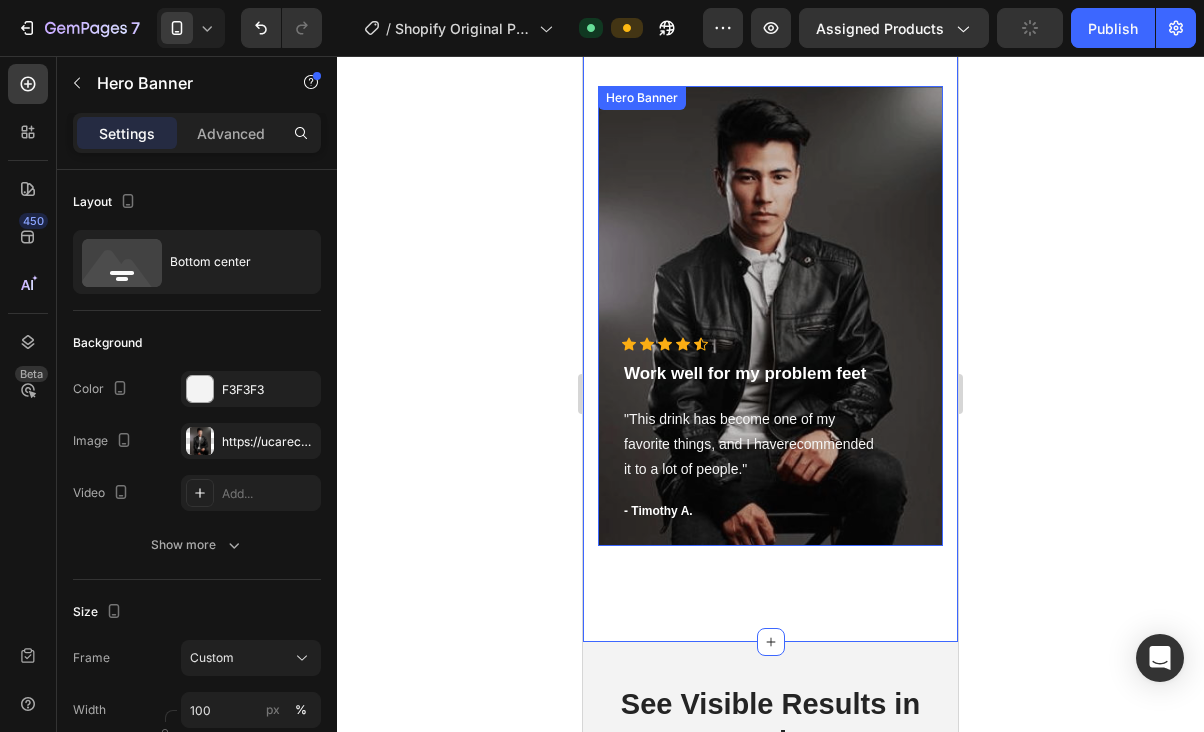 click at bounding box center [770, 316] 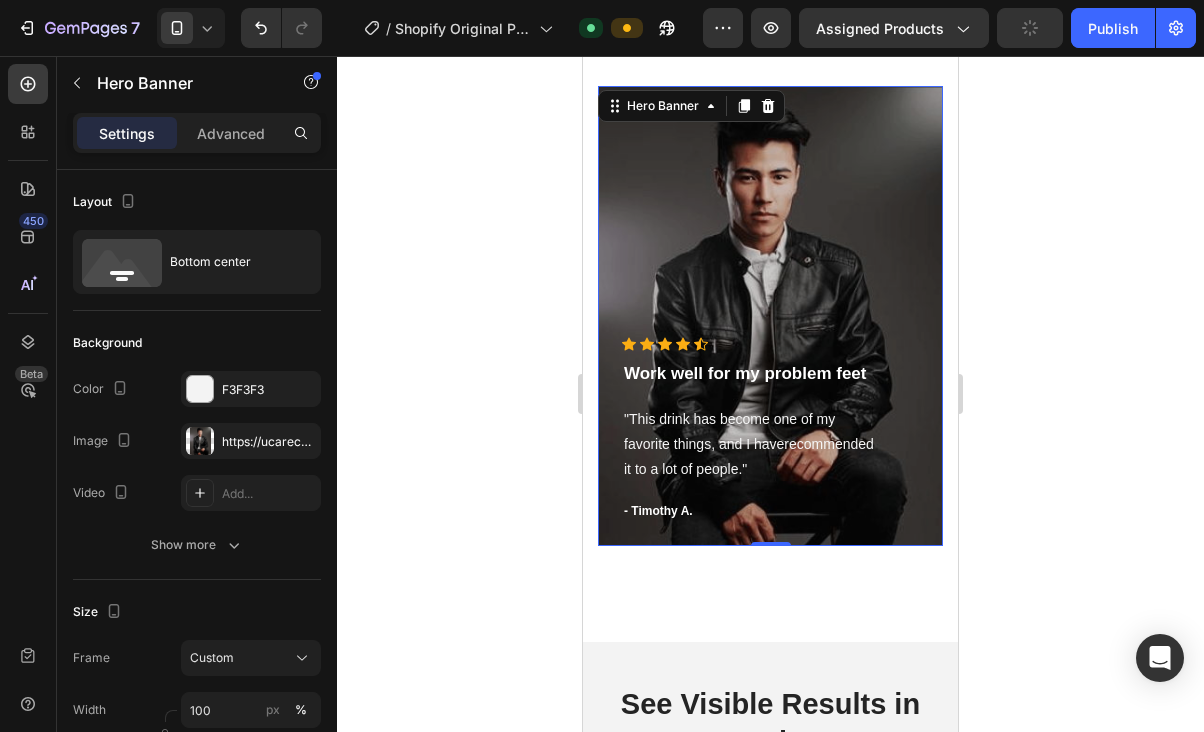 click 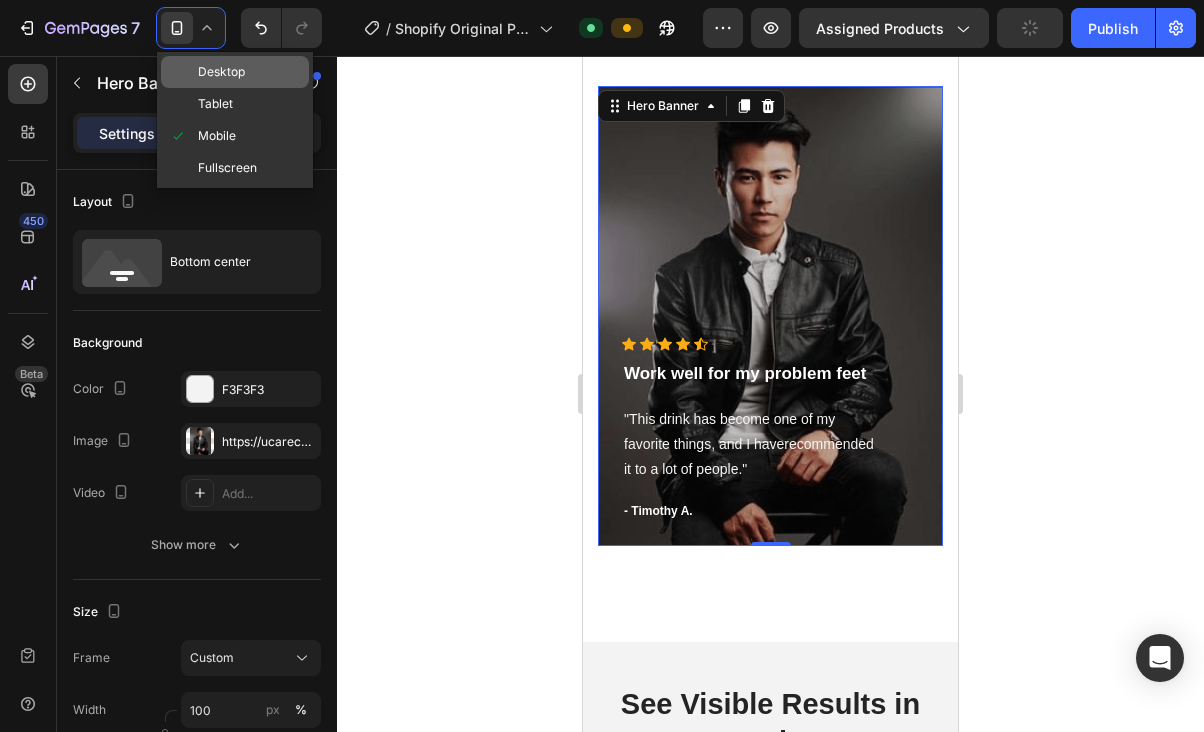 click on "Desktop" at bounding box center [221, 72] 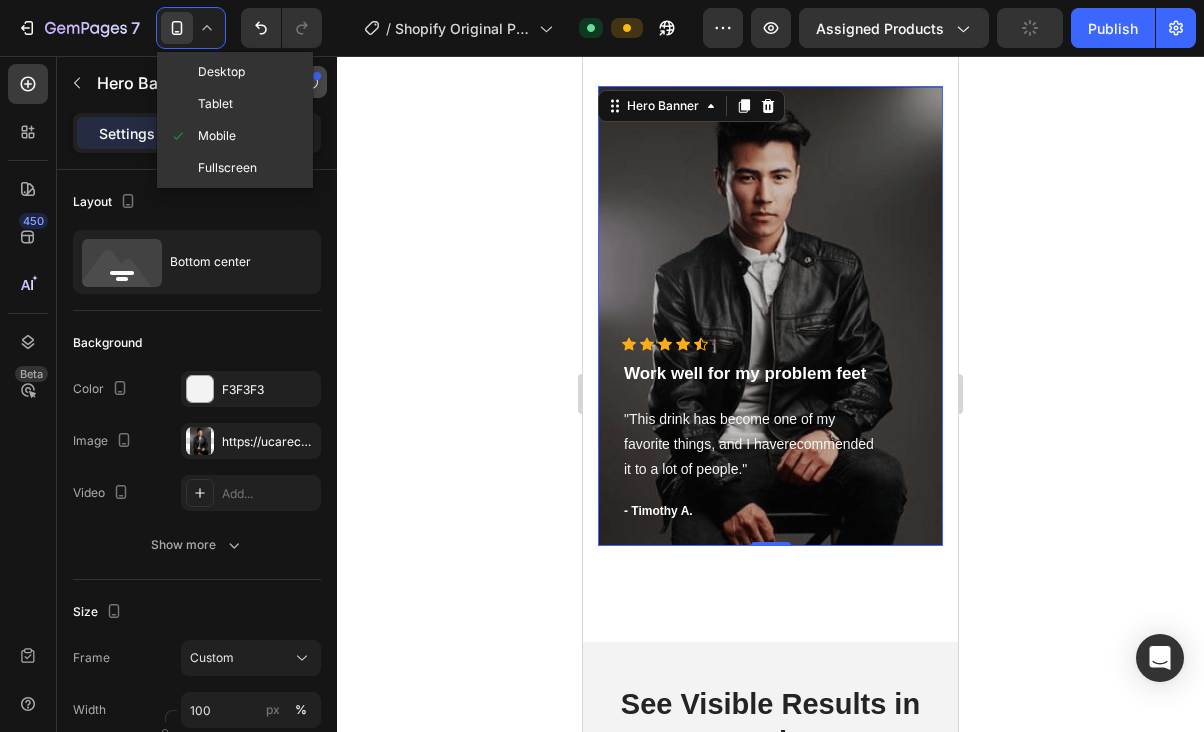 type on "494" 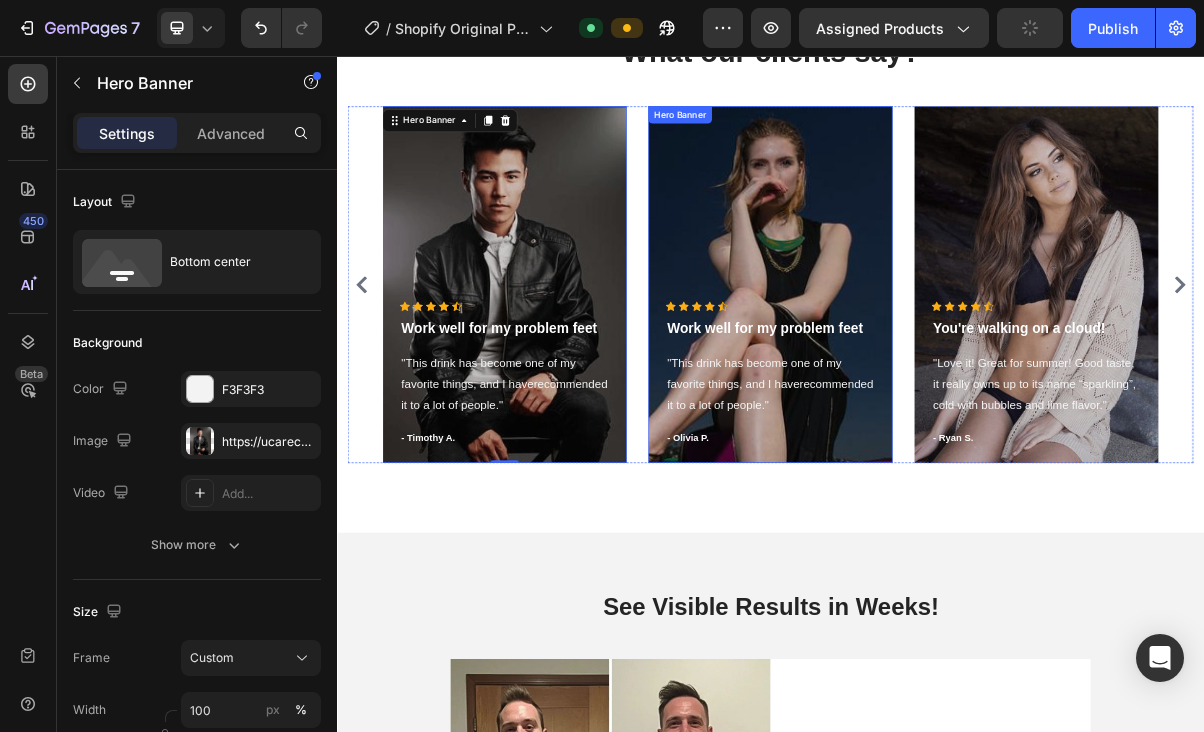 scroll, scrollTop: 1987, scrollLeft: 0, axis: vertical 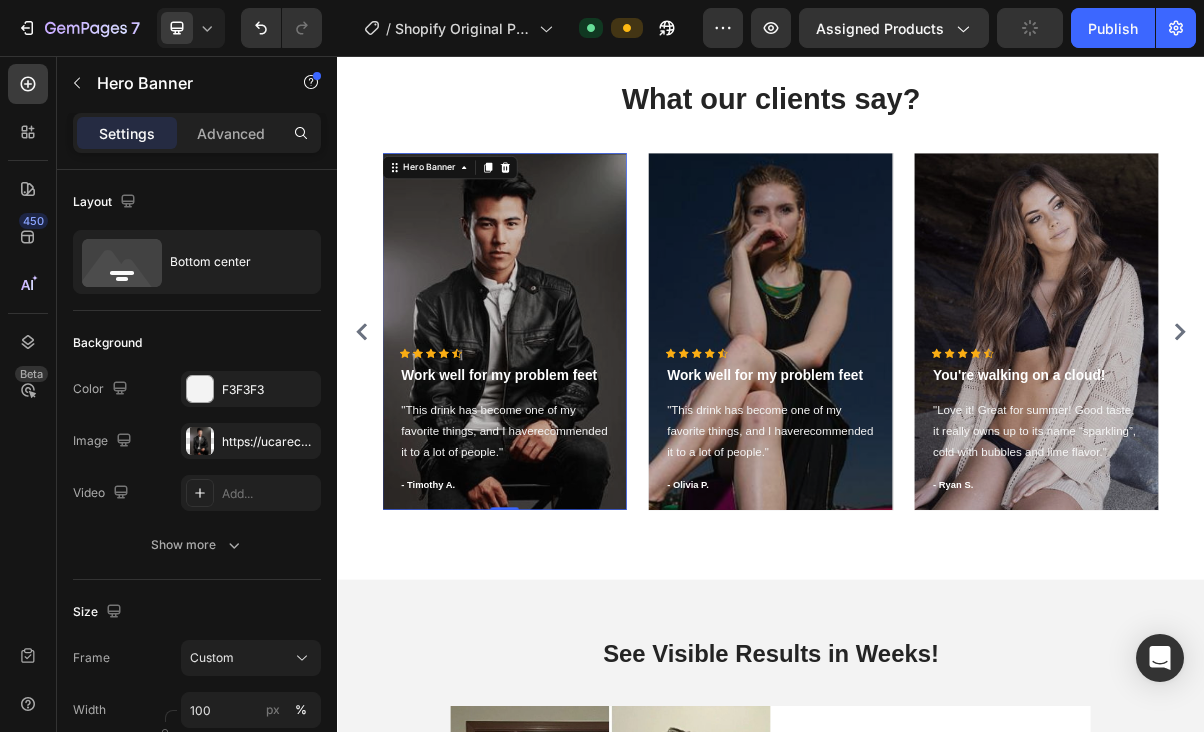 click at bounding box center (569, 438) 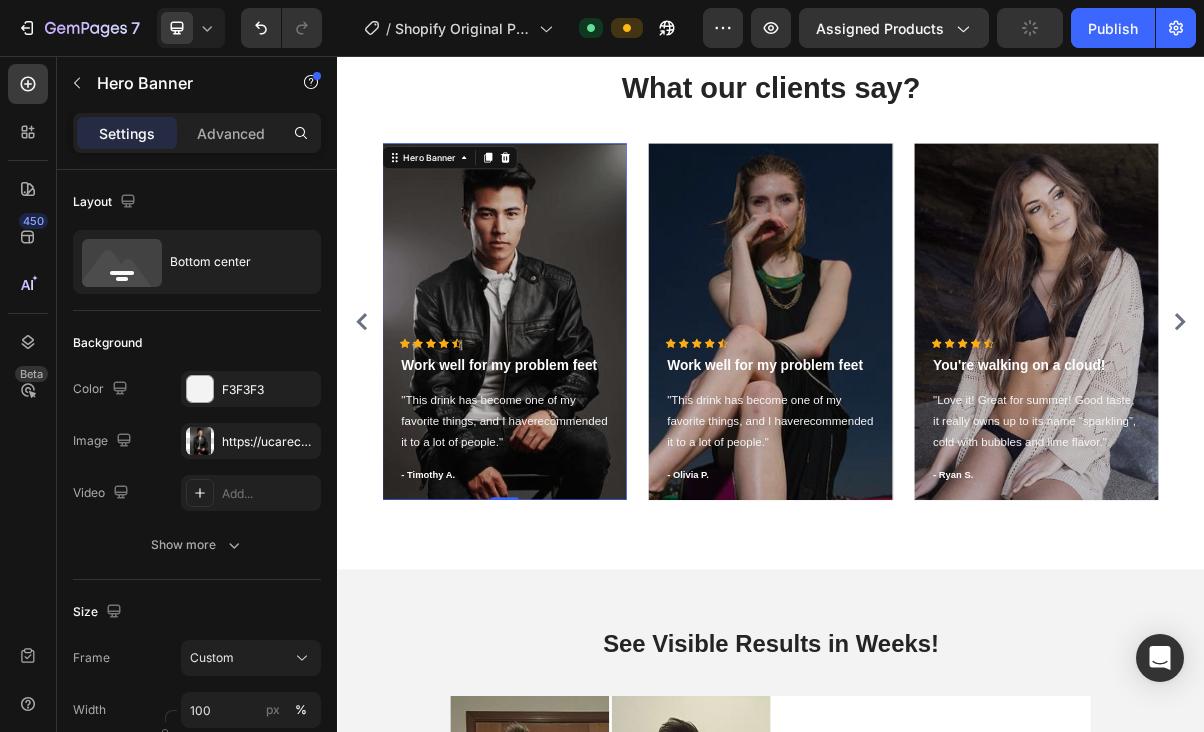 scroll, scrollTop: 1577, scrollLeft: 0, axis: vertical 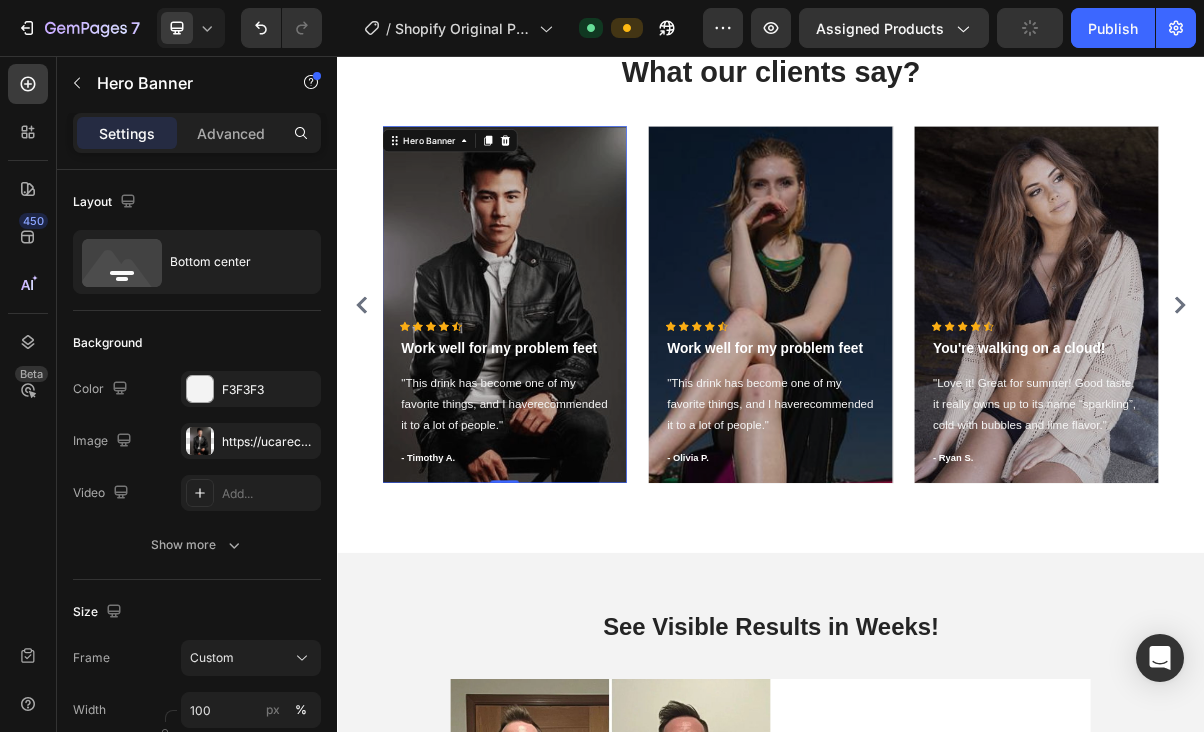 click at bounding box center [569, 401] 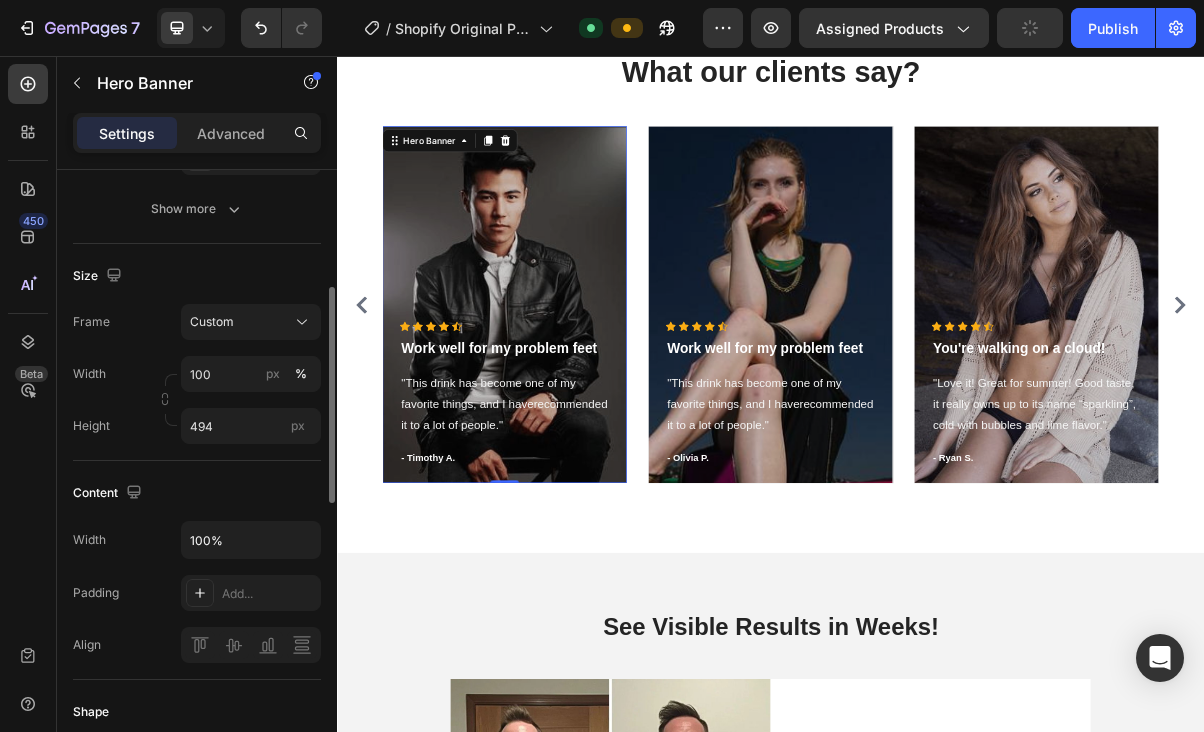 scroll, scrollTop: 258, scrollLeft: 0, axis: vertical 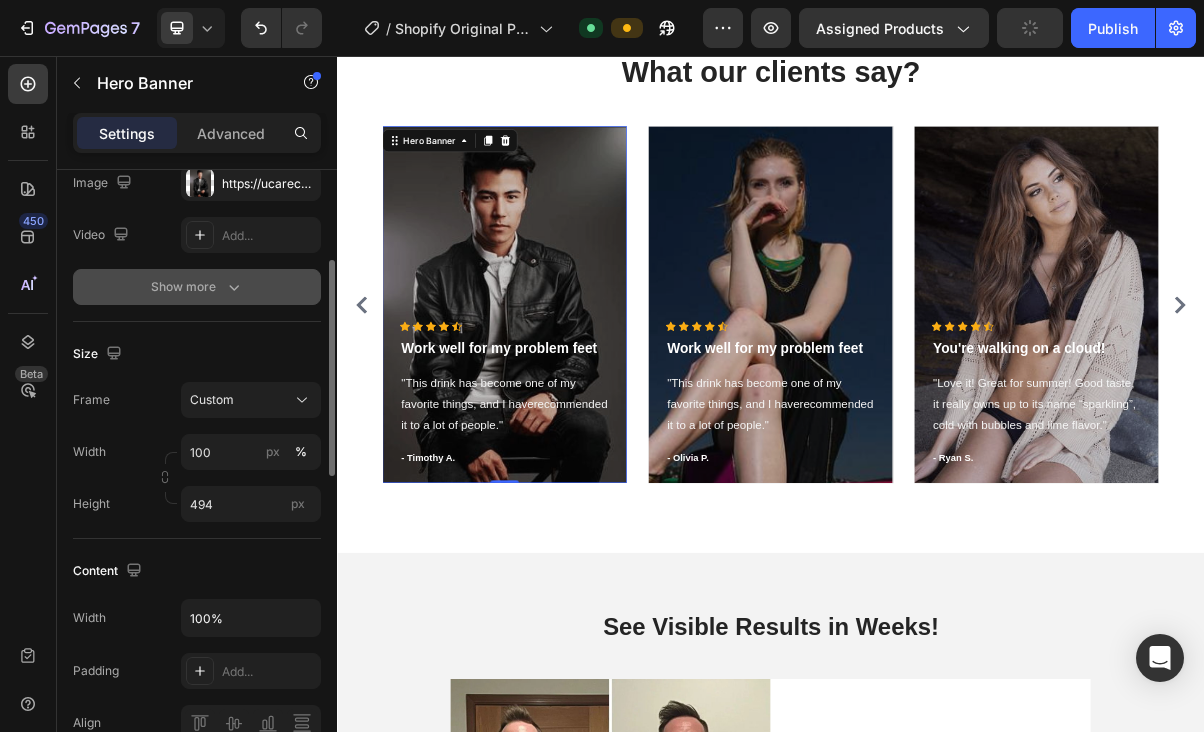 click on "Show more" at bounding box center [197, 287] 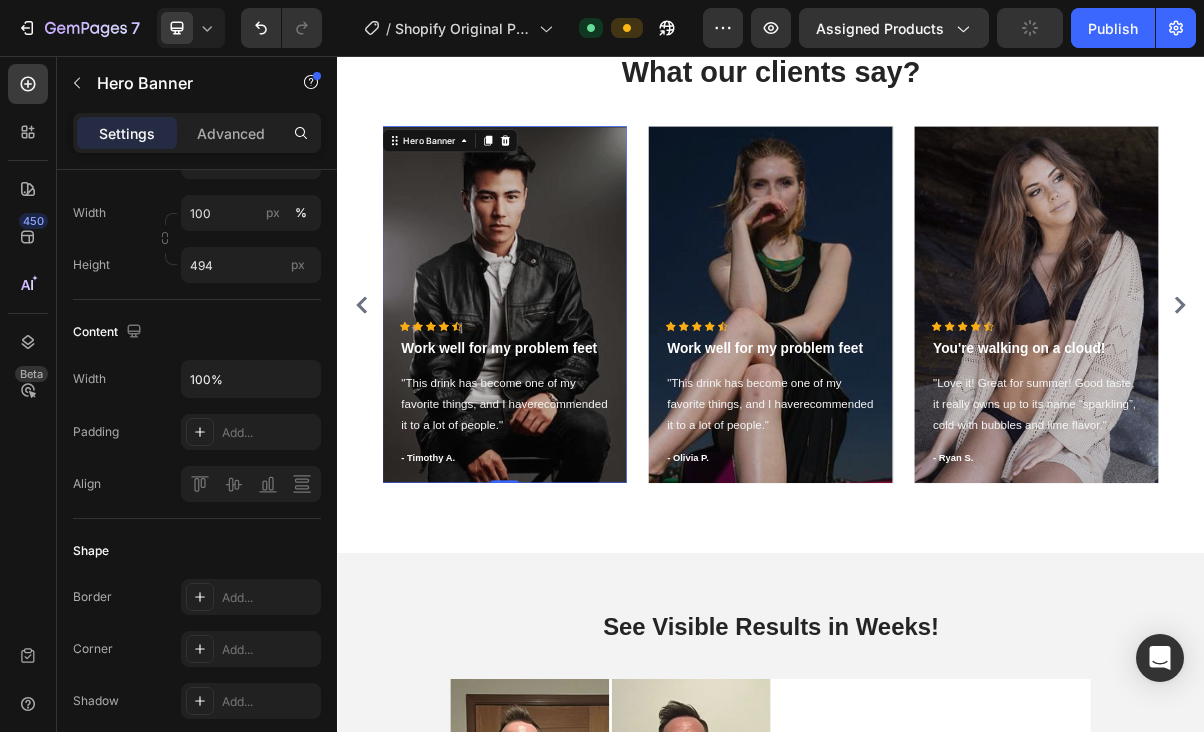 scroll, scrollTop: 550, scrollLeft: 0, axis: vertical 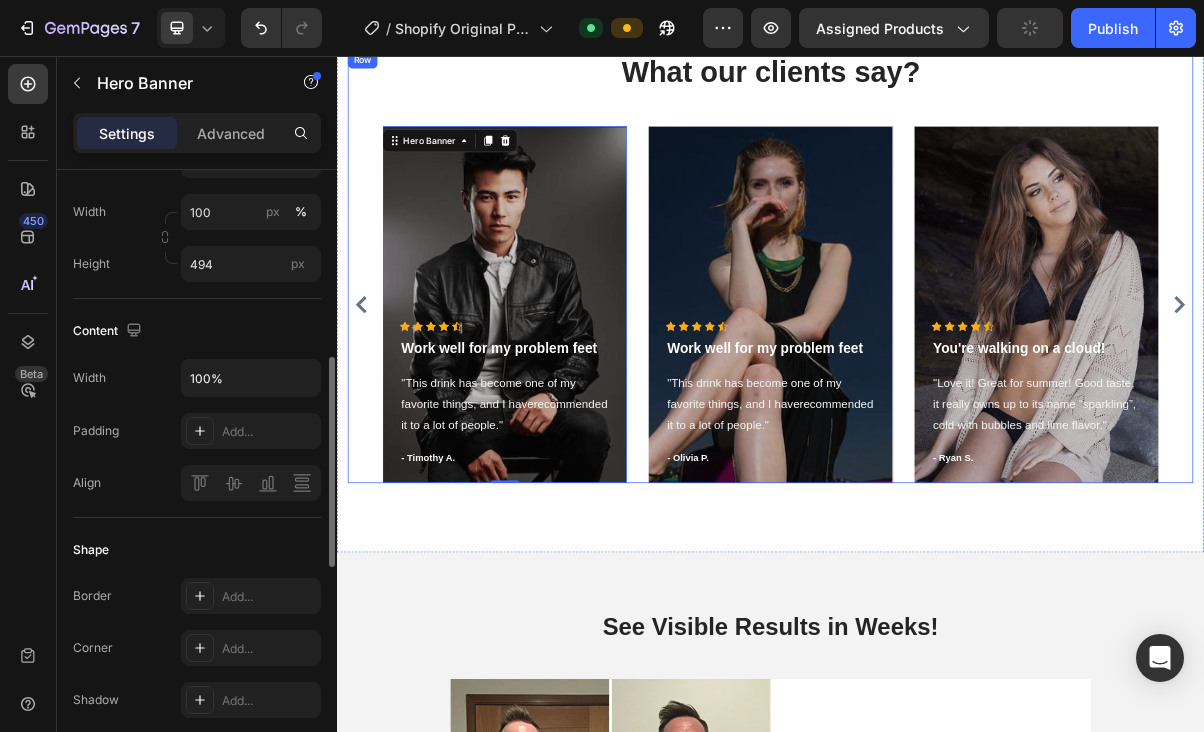 click on "What our clients say? Heading                Icon                Icon                Icon                Icon
Icon Icon List Hoz Work well for my problem feet Text block "This drink has become one of my  favorite things, and I haverecommended it to a lot of people." Text block - Timothy A. Text block Row Hero Banner   0                Icon                Icon                Icon                Icon
Icon Icon List Hoz Work well for my problem feet Text block "This drink has become one of my  favorite things, and I haverecommended it to a lot of people." Text block - Olivia P. Text block Row Hero Banner                Icon                Icon                Icon                Icon
Icon Icon List Hoz You're walking on a cloud! Text block "Love it! Great for summer! Good taste, it really owns up to its name “sparkling”, cold with bubbles and lime flavor." Text block - Ryan S. Text block Row Hero Banner Carousel" at bounding box center (937, 349) 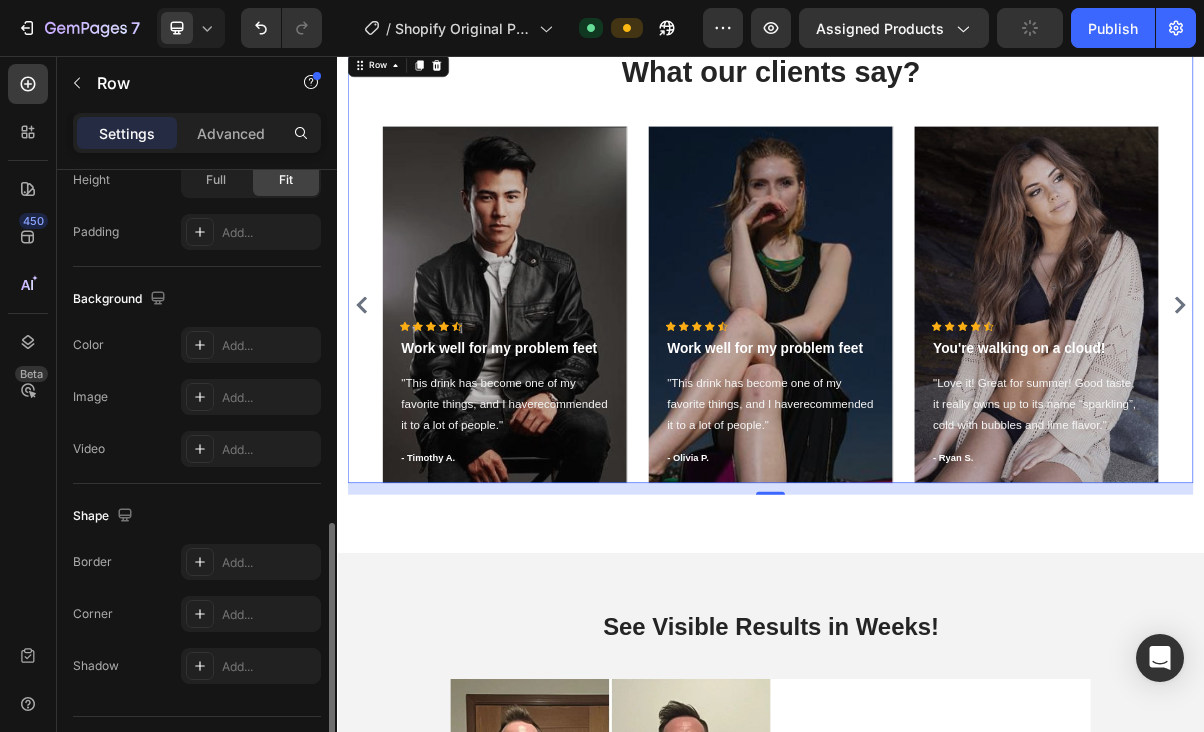 scroll, scrollTop: 601, scrollLeft: 0, axis: vertical 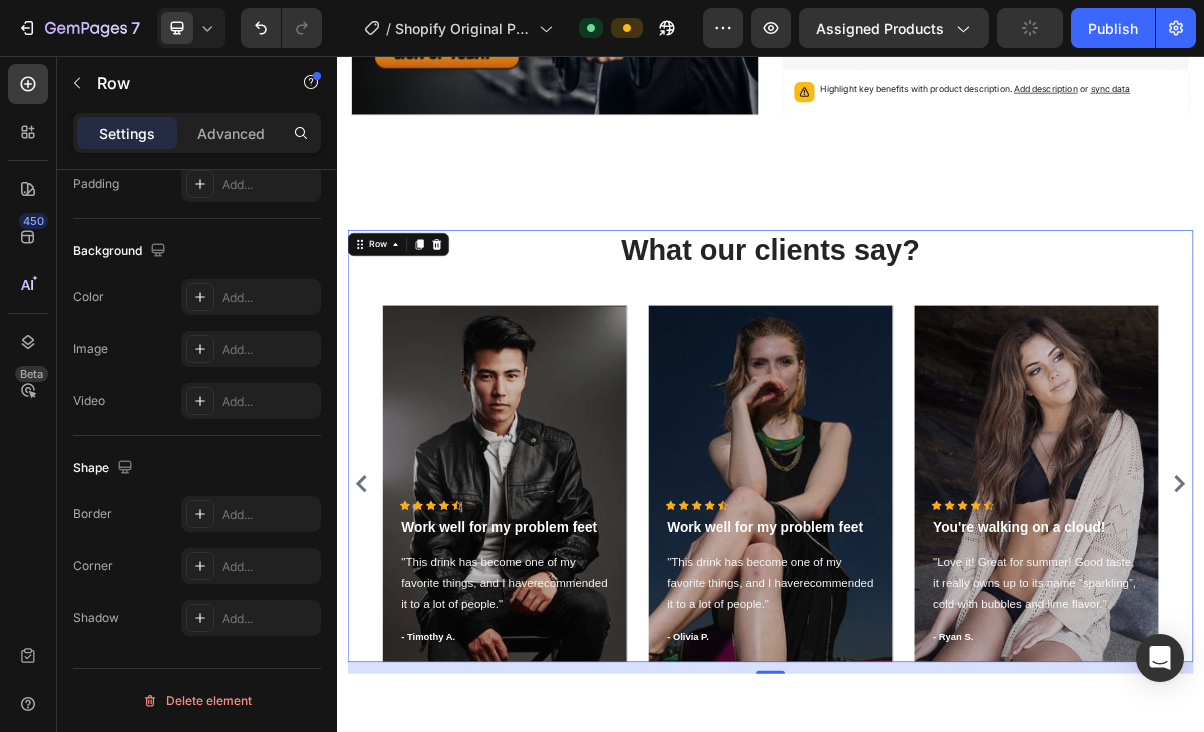 click on "What our clients say? Heading                Icon                Icon                Icon                Icon
Icon Icon List Hoz Work well for my problem feet Text block "This drink has become one of my  favorite things, and I haverecommended it to a lot of people." Text block - Timothy A. Text block Row Hero Banner                Icon                Icon                Icon                Icon
Icon Icon List Hoz Work well for my problem feet Text block "This drink has become one of my  favorite things, and I haverecommended it to a lot of people." Text block - Olivia P. Text block Row Hero Banner                Icon                Icon                Icon                Icon
Icon Icon List Hoz You're walking on a cloud! Text block "Love it! Great for summer! Good taste, it really owns up to its name “sparkling”, cold with bubbles and lime flavor." Text block - Ryan S. Text block Row Hero Banner Carousel" at bounding box center [937, 596] 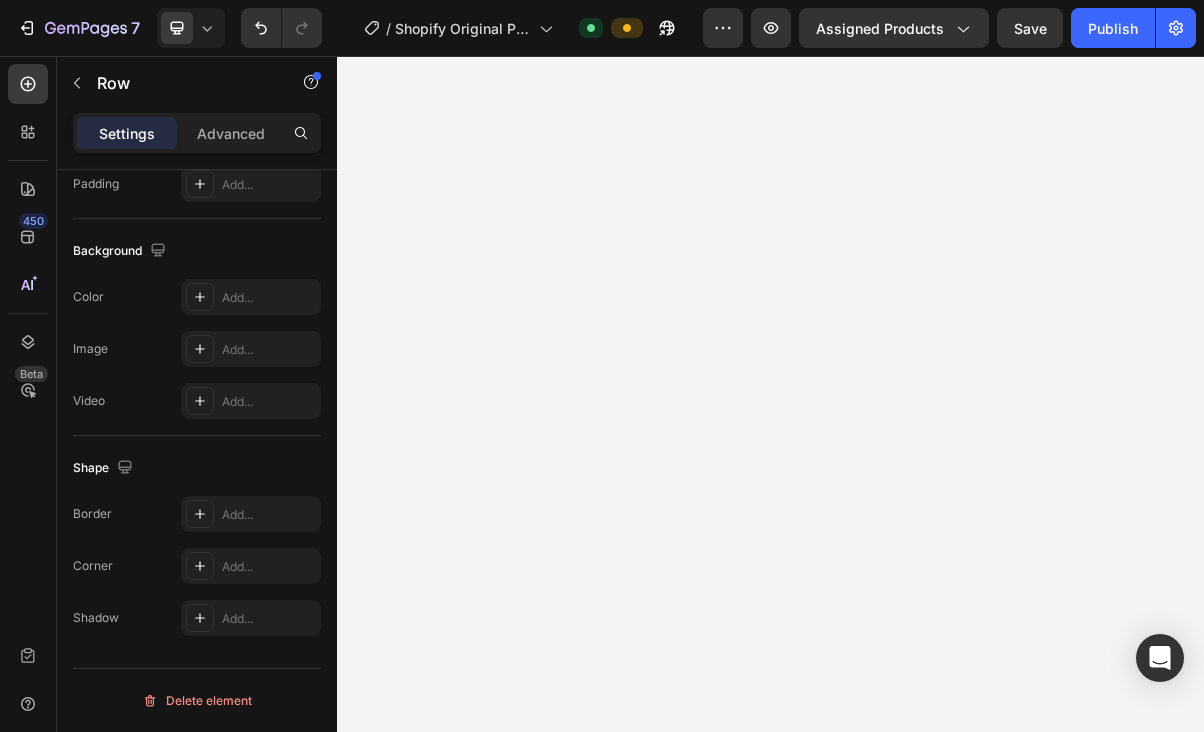 scroll, scrollTop: 0, scrollLeft: 0, axis: both 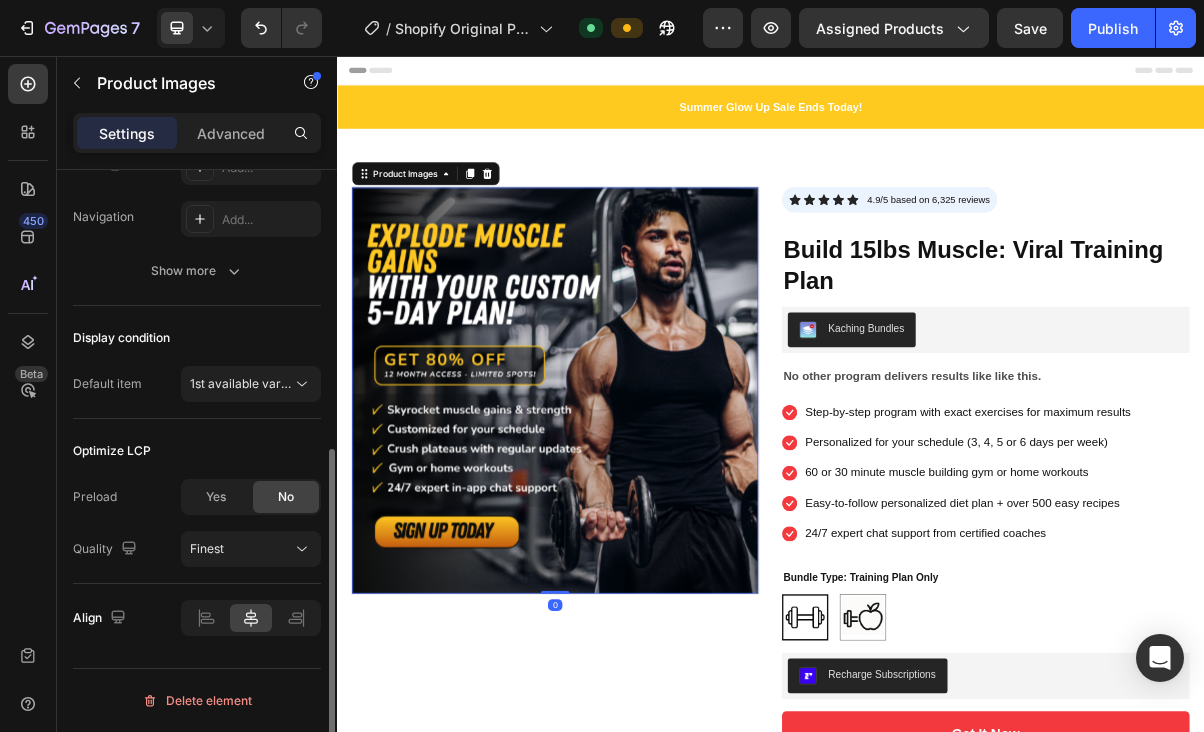 click at bounding box center (639, 519) 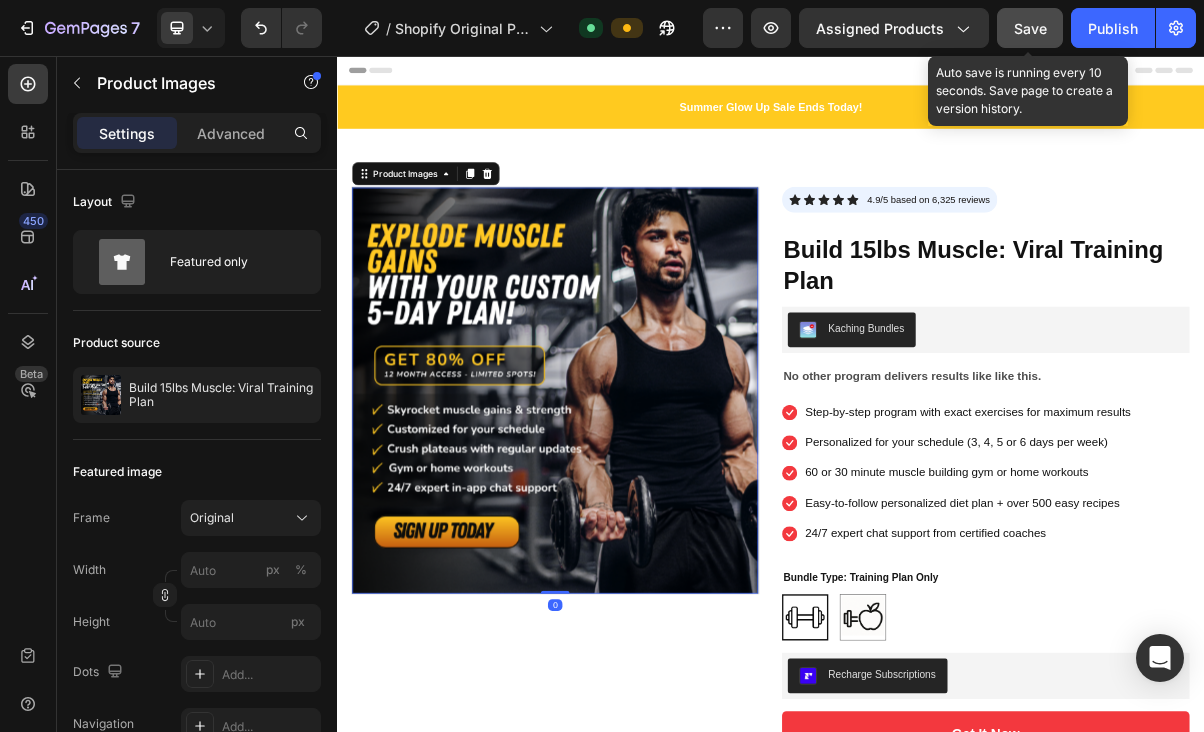 click on "Save" 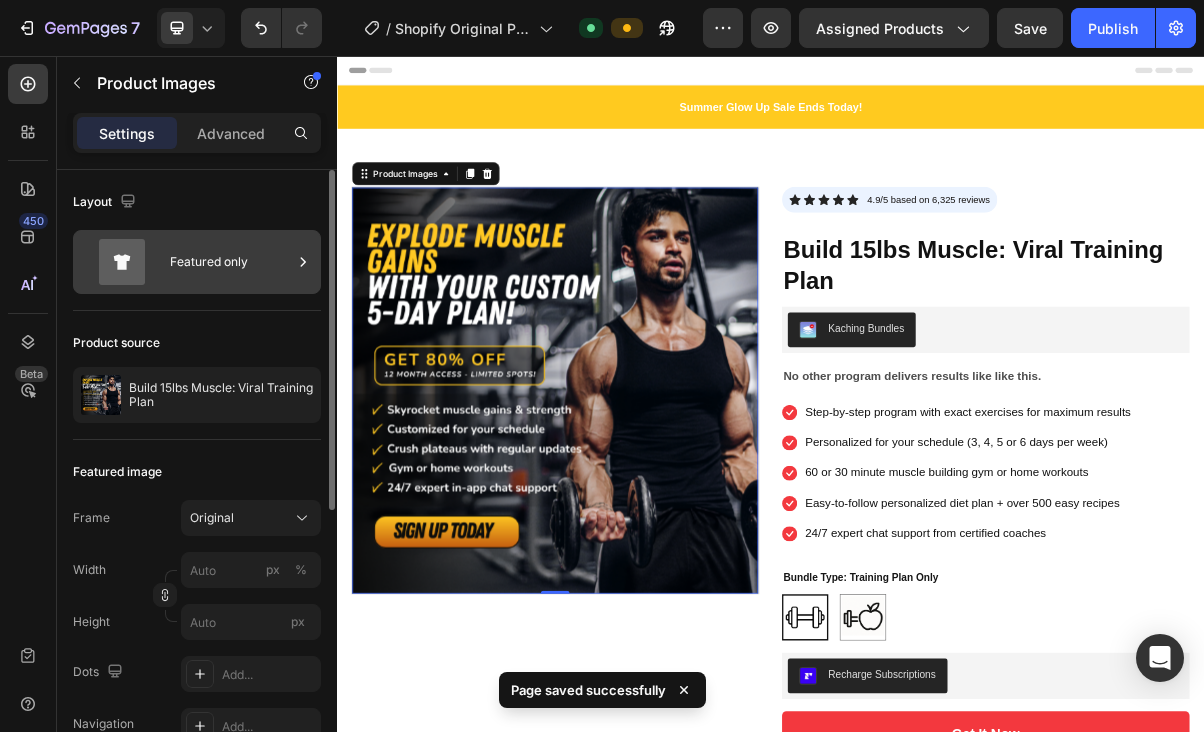 click on "Featured only" at bounding box center [231, 262] 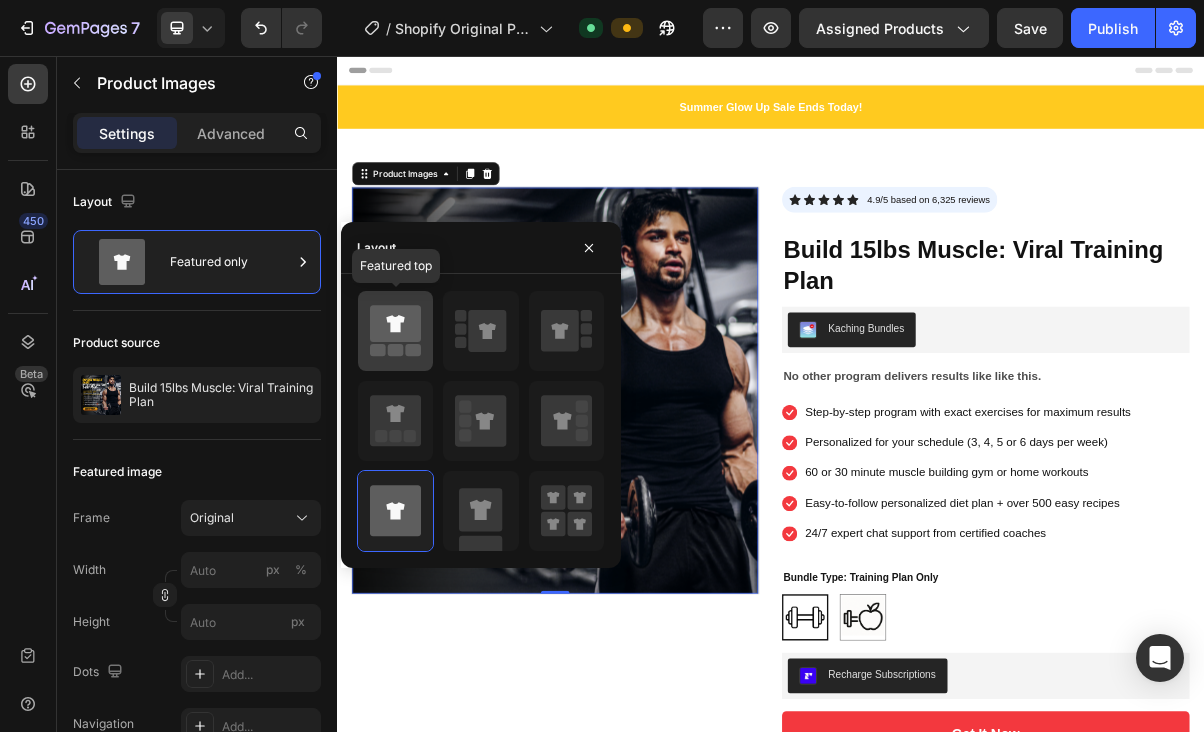 click 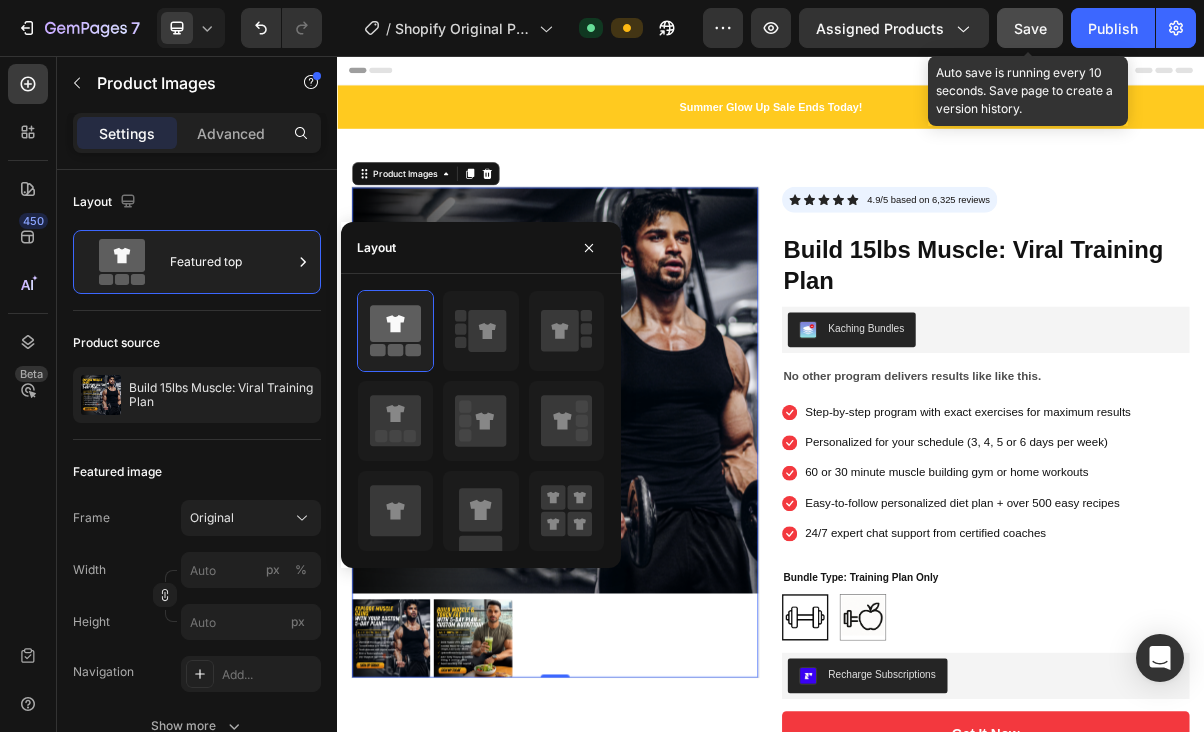 click on "Save" at bounding box center (1030, 28) 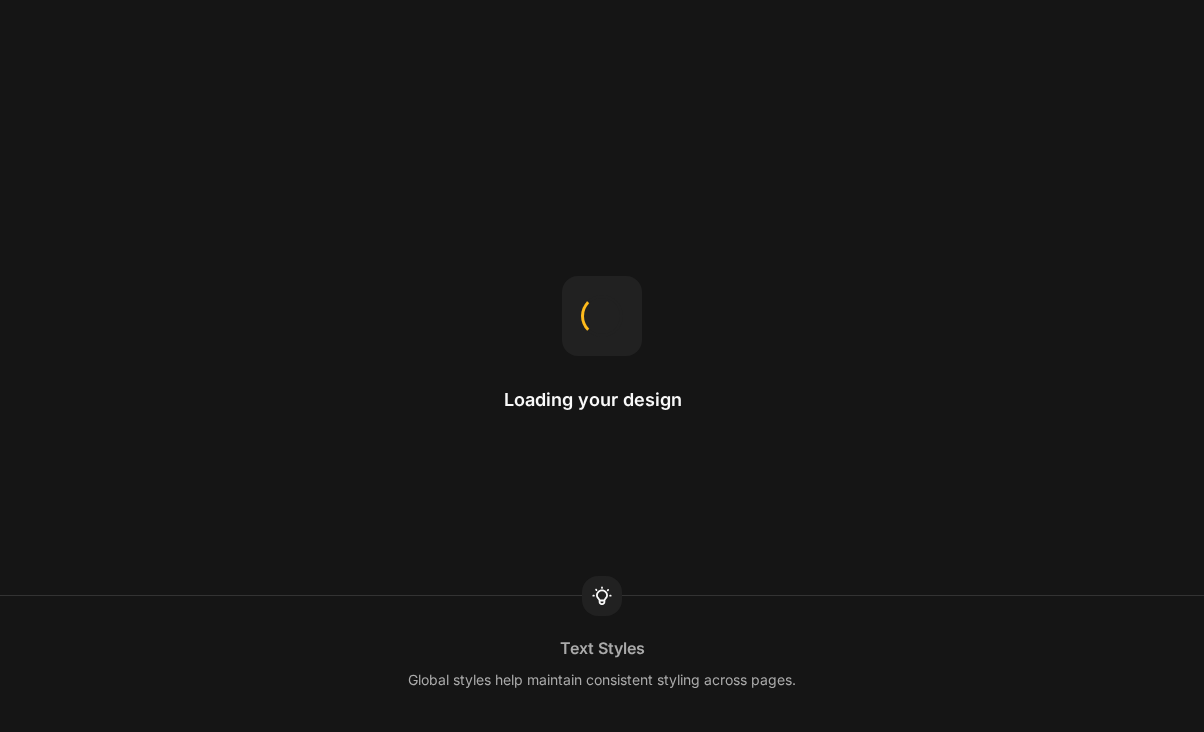 scroll, scrollTop: 0, scrollLeft: 0, axis: both 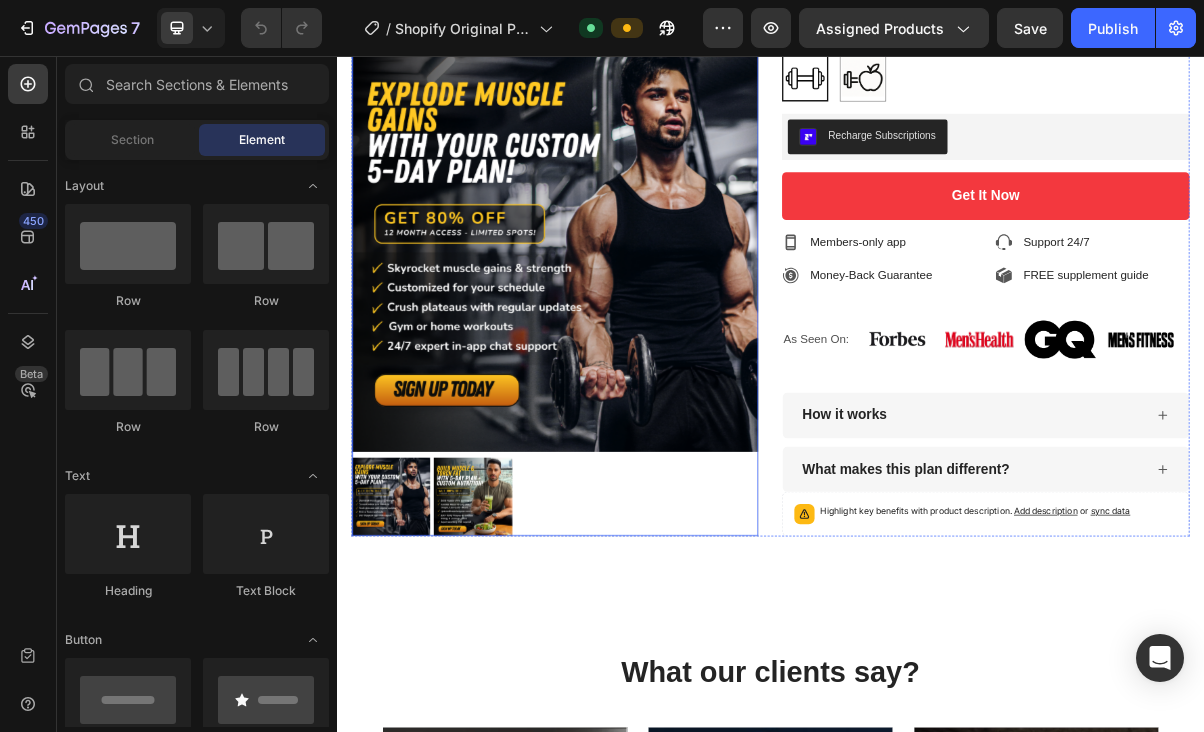 click at bounding box center (639, 666) 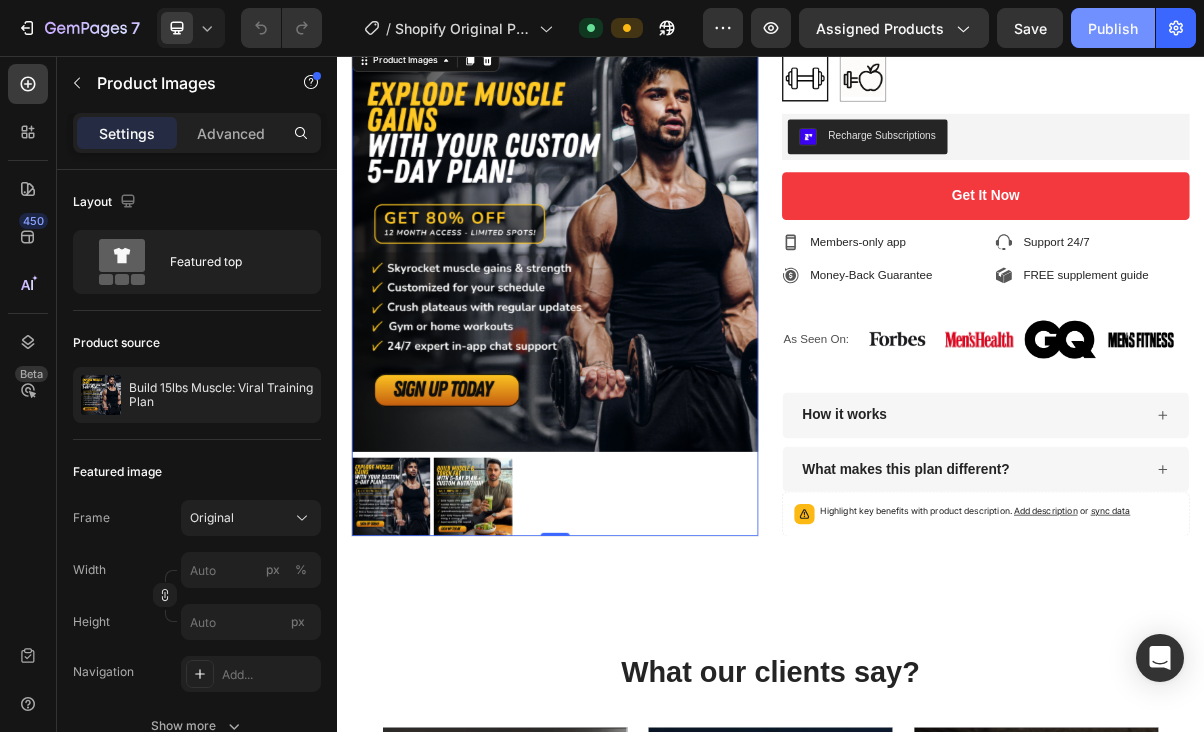 click on "Publish" at bounding box center (1113, 28) 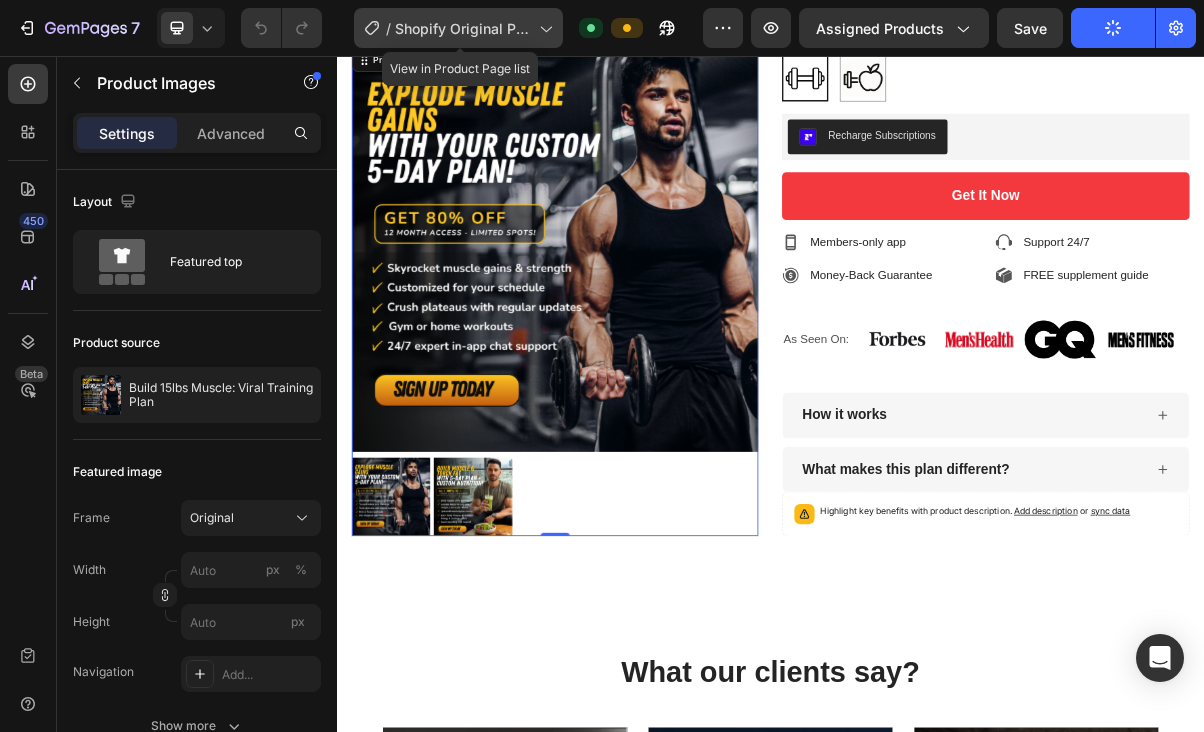 click on "Shopify Original Product Template" at bounding box center [463, 28] 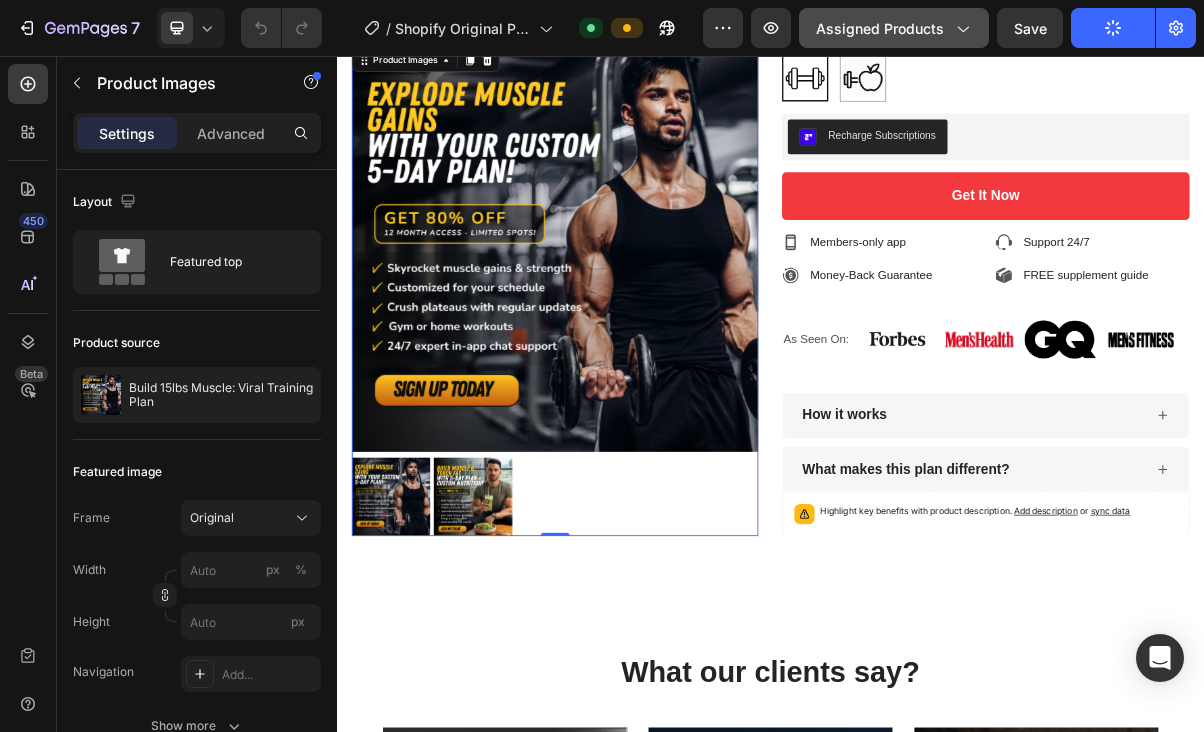 click on "Assigned Products" at bounding box center [894, 28] 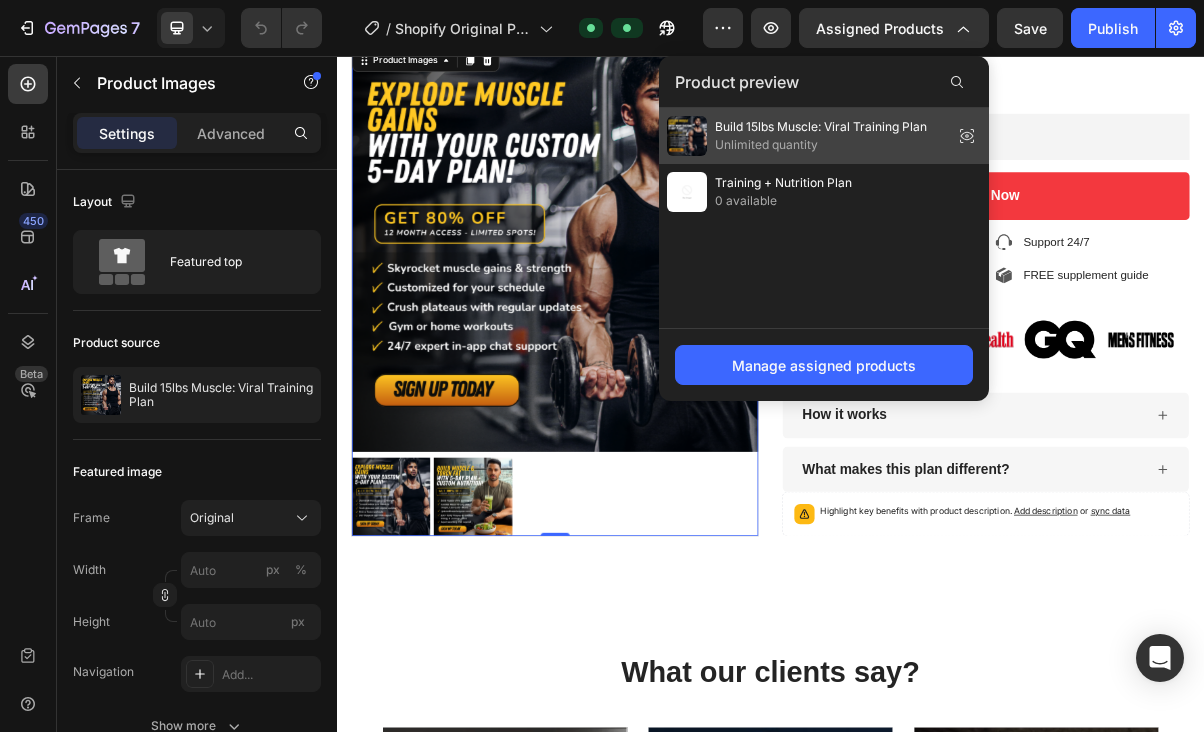click on "Unlimited quantity" at bounding box center [821, 145] 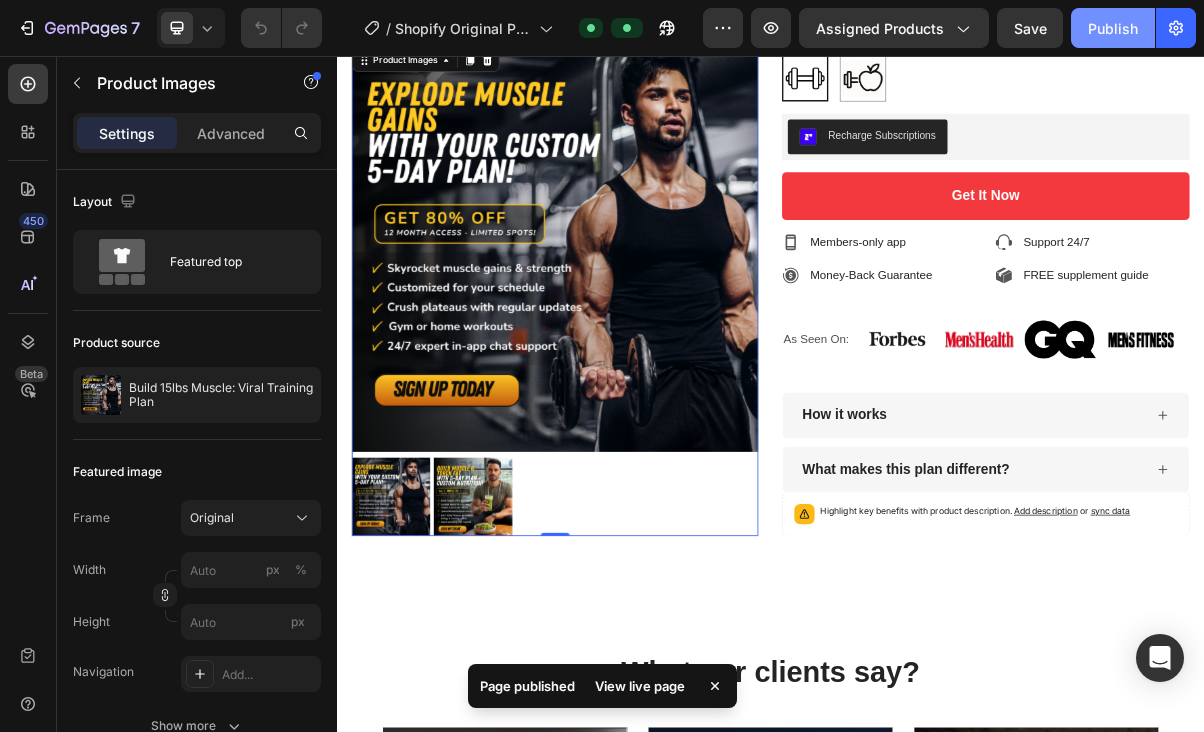 click on "Publish" at bounding box center (1113, 28) 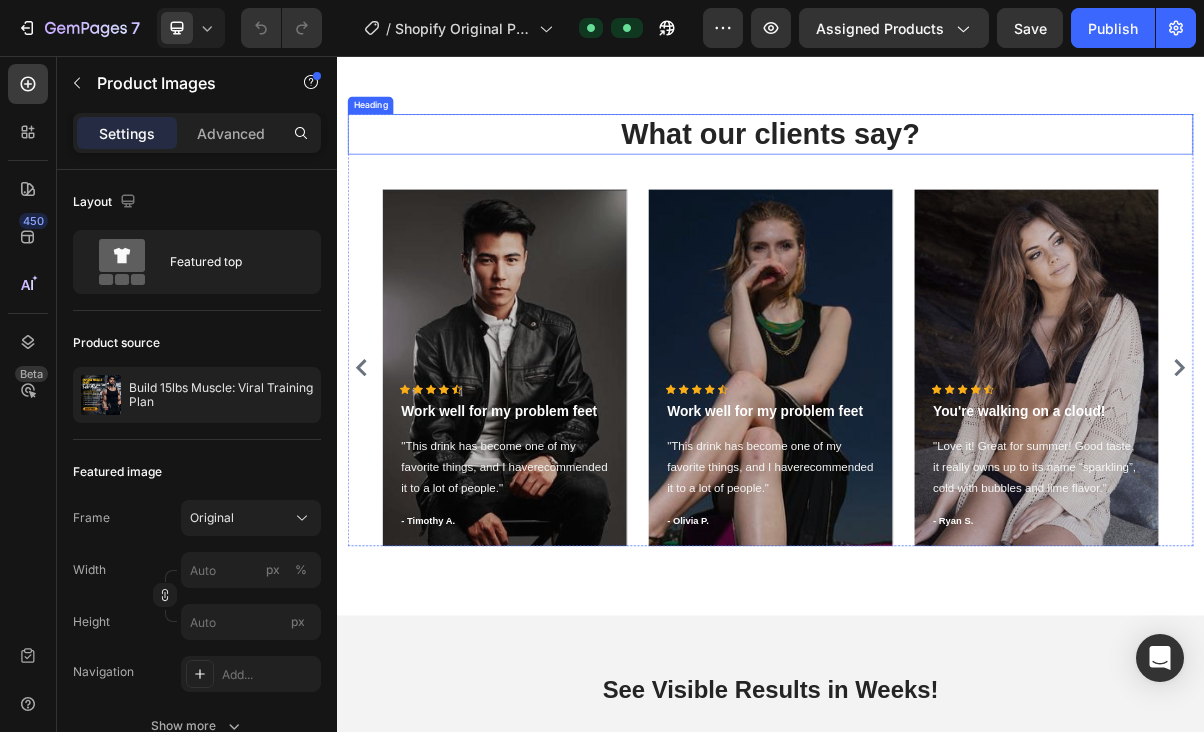 scroll, scrollTop: 1208, scrollLeft: 0, axis: vertical 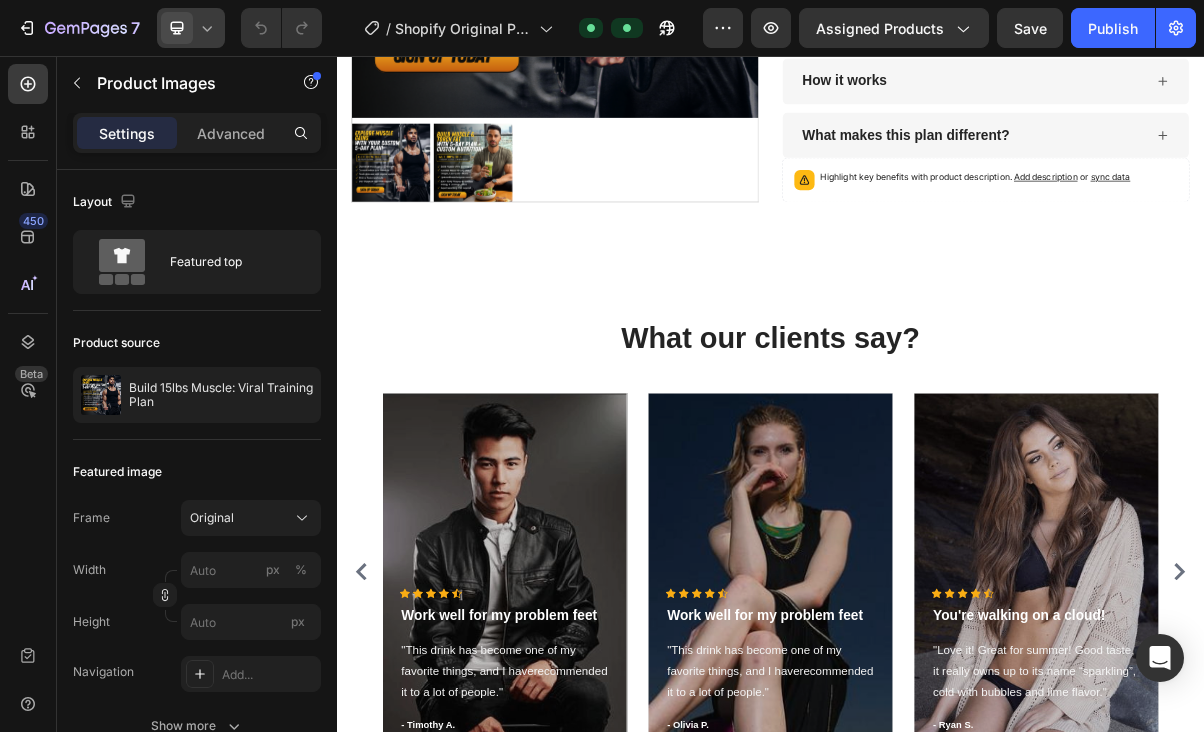 click 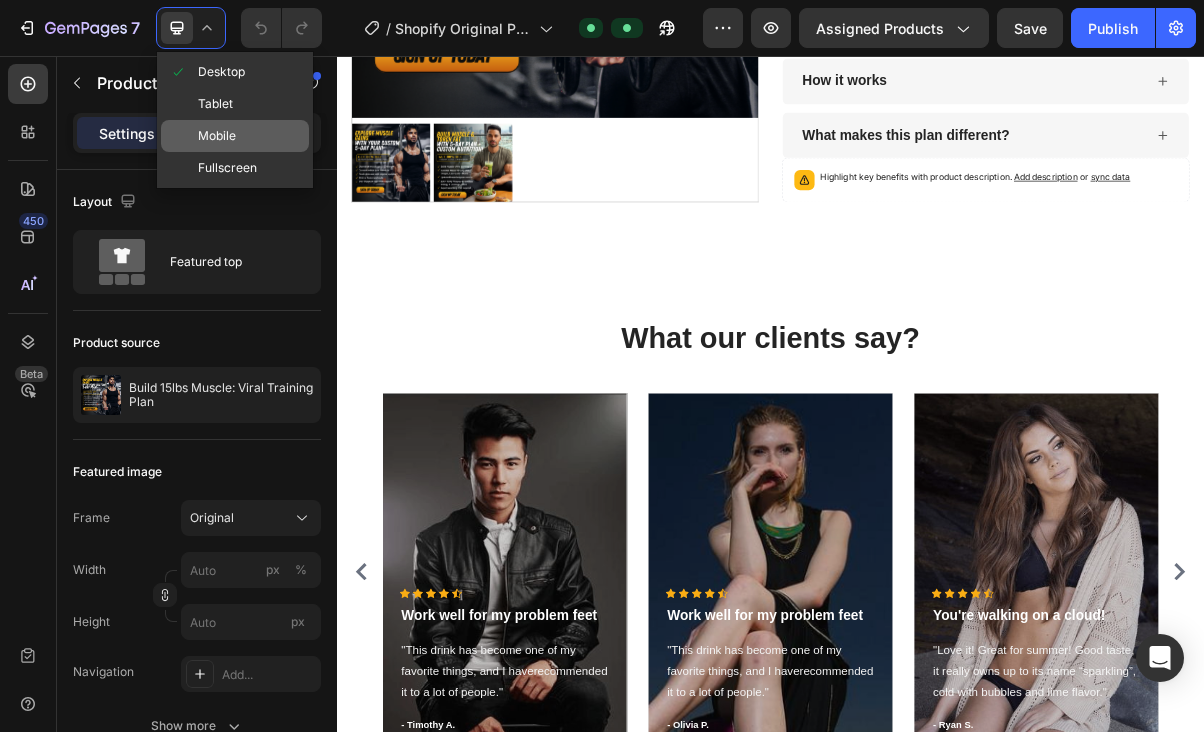 click on "Mobile" 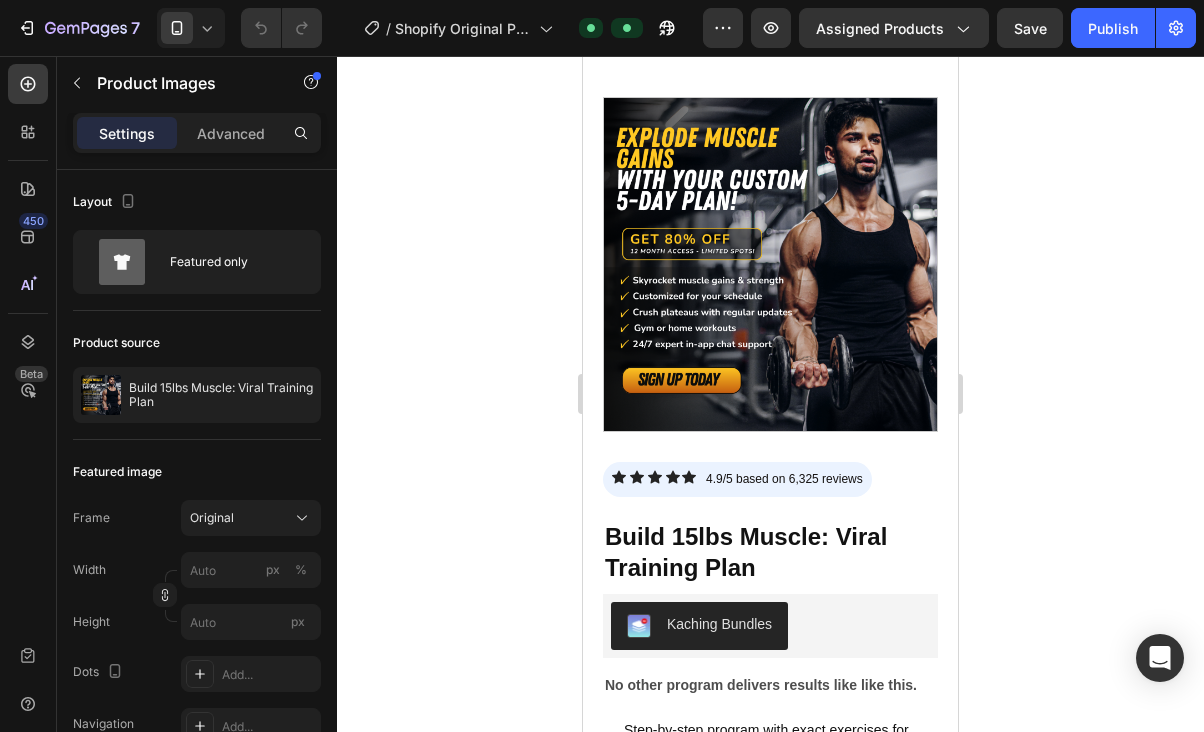 scroll, scrollTop: 100, scrollLeft: 0, axis: vertical 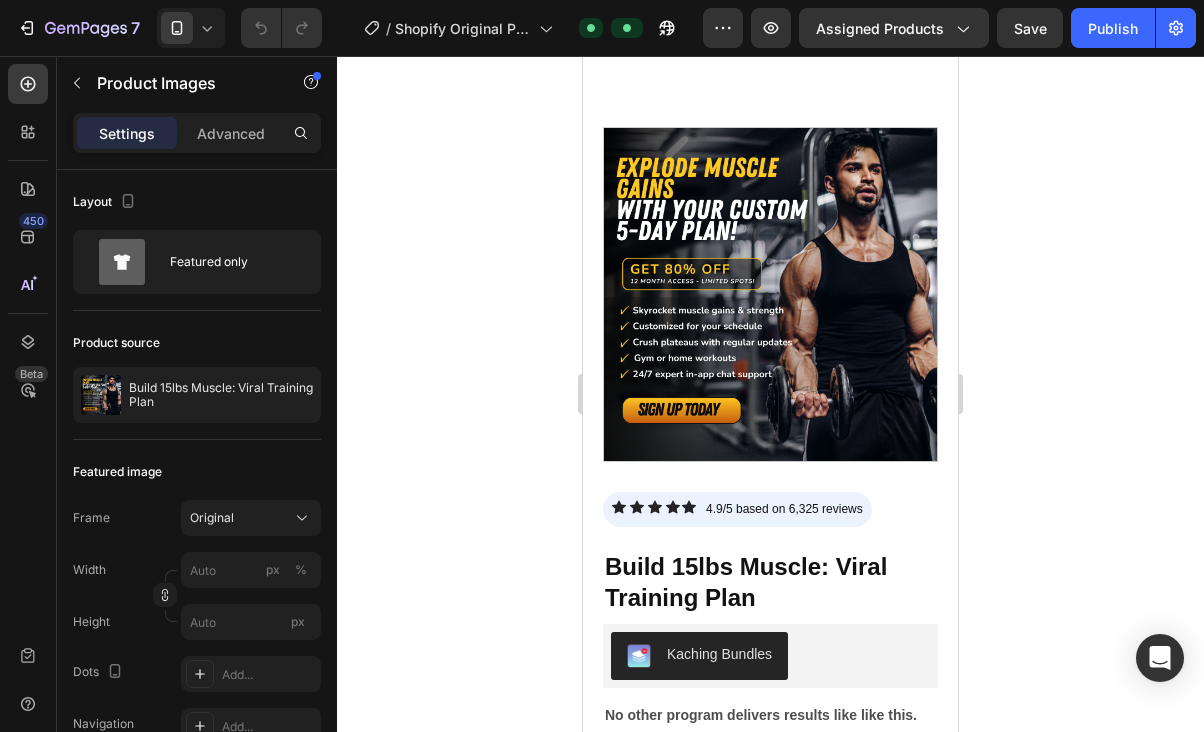 click at bounding box center (770, 294) 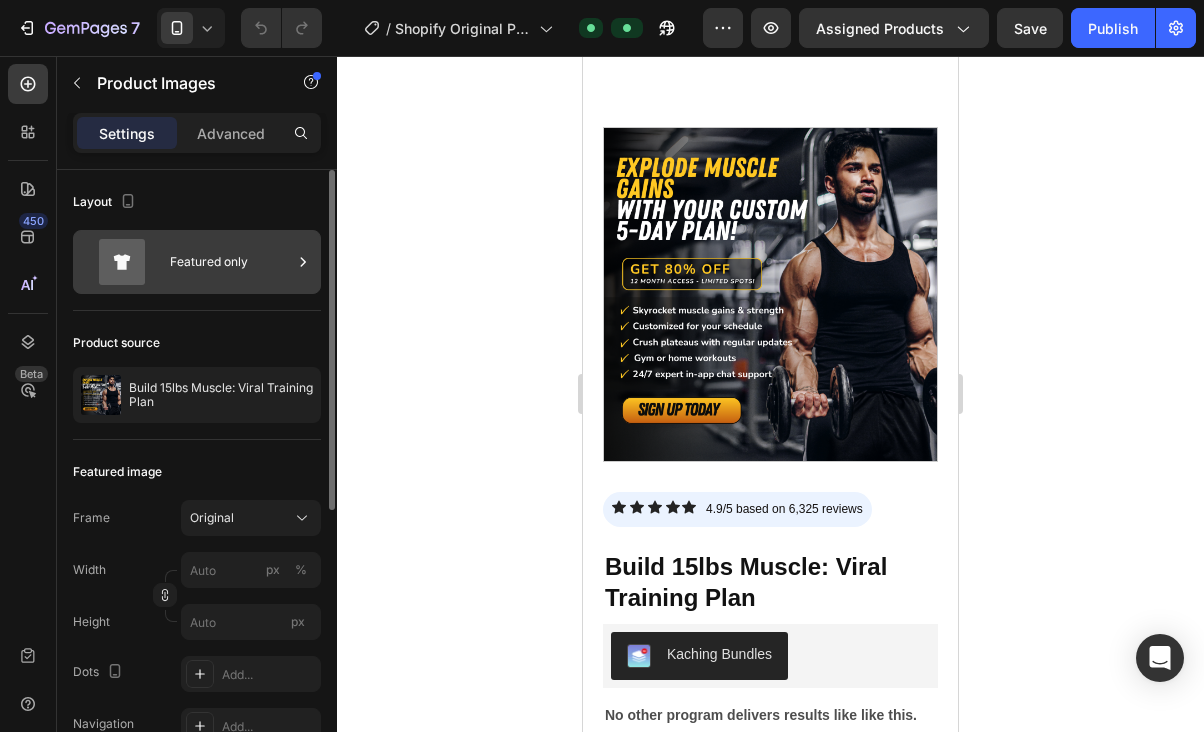 click 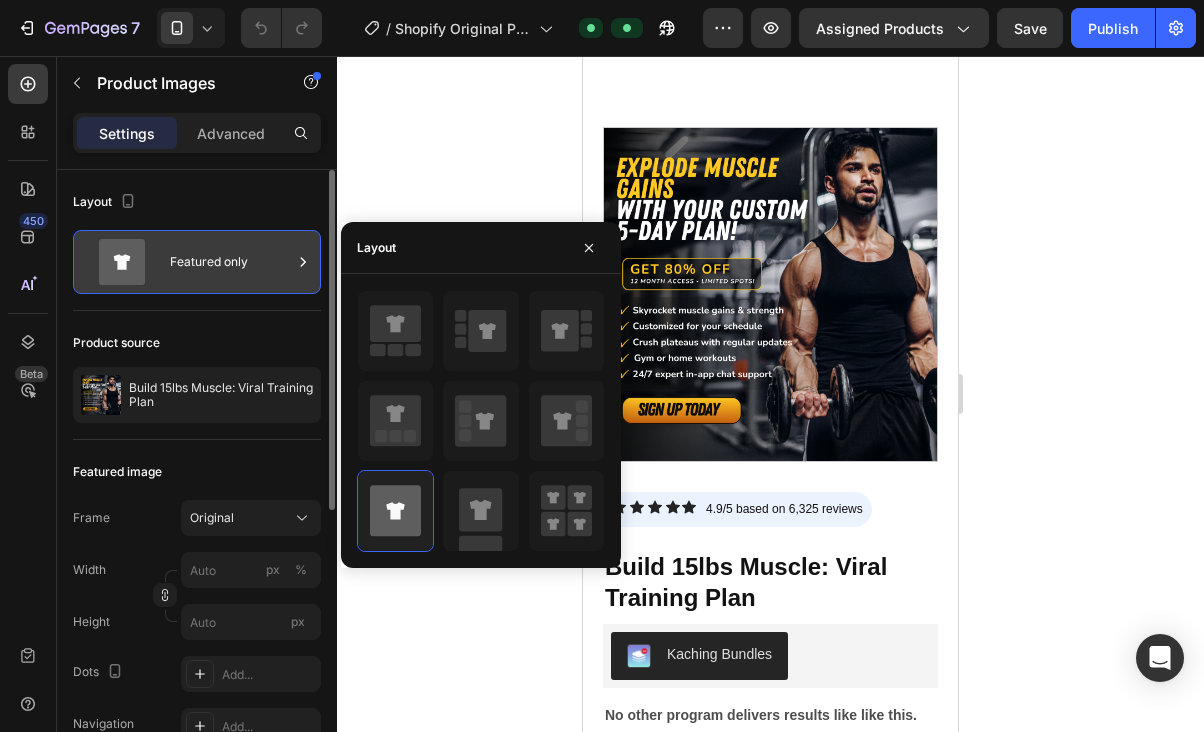 scroll, scrollTop: 10, scrollLeft: 0, axis: vertical 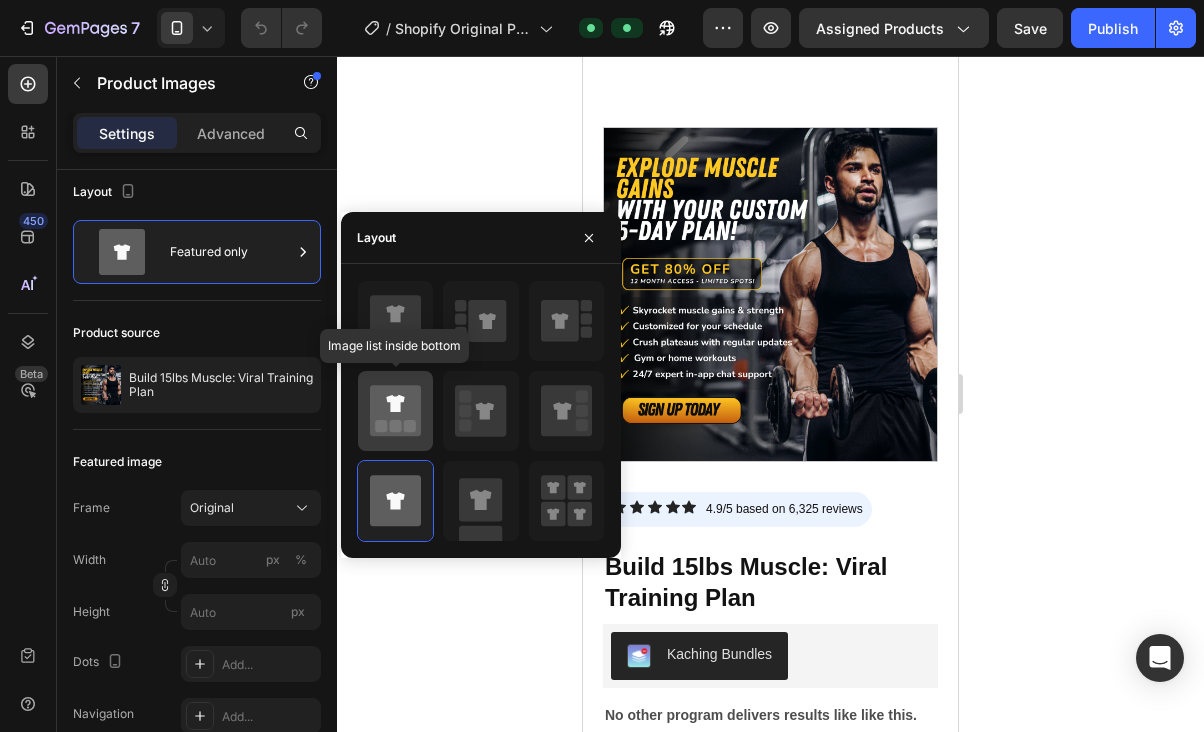 click 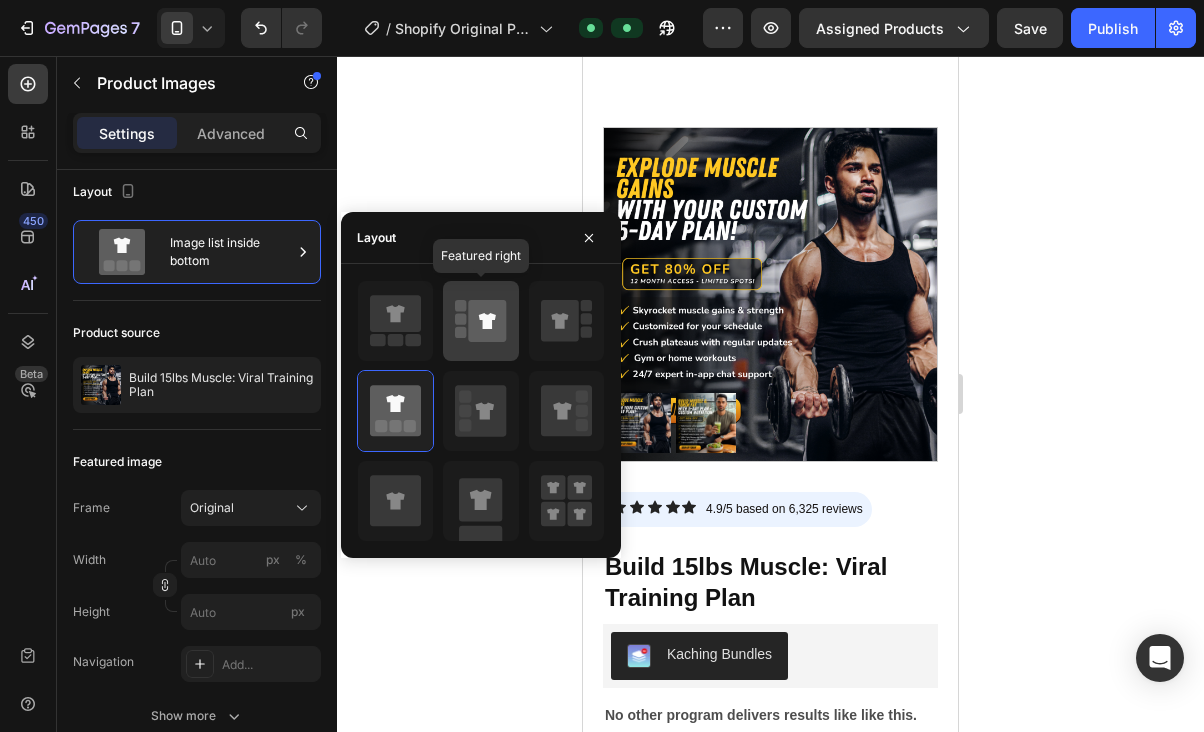 click 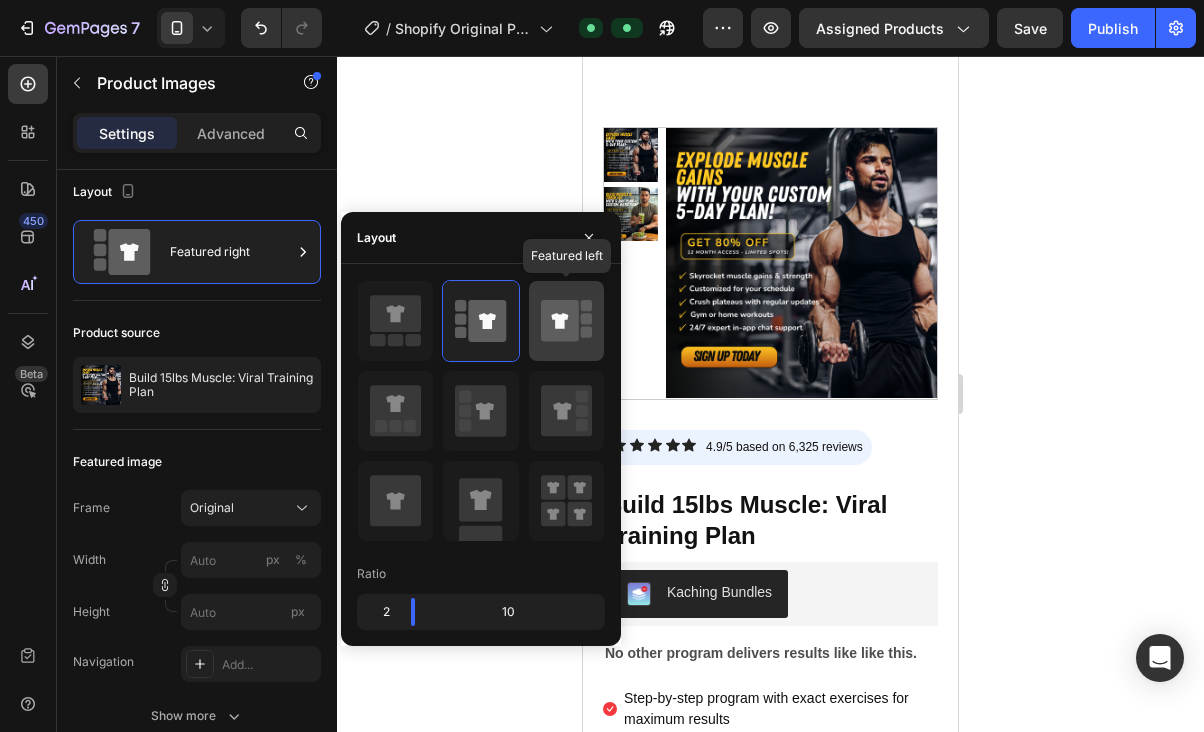 click 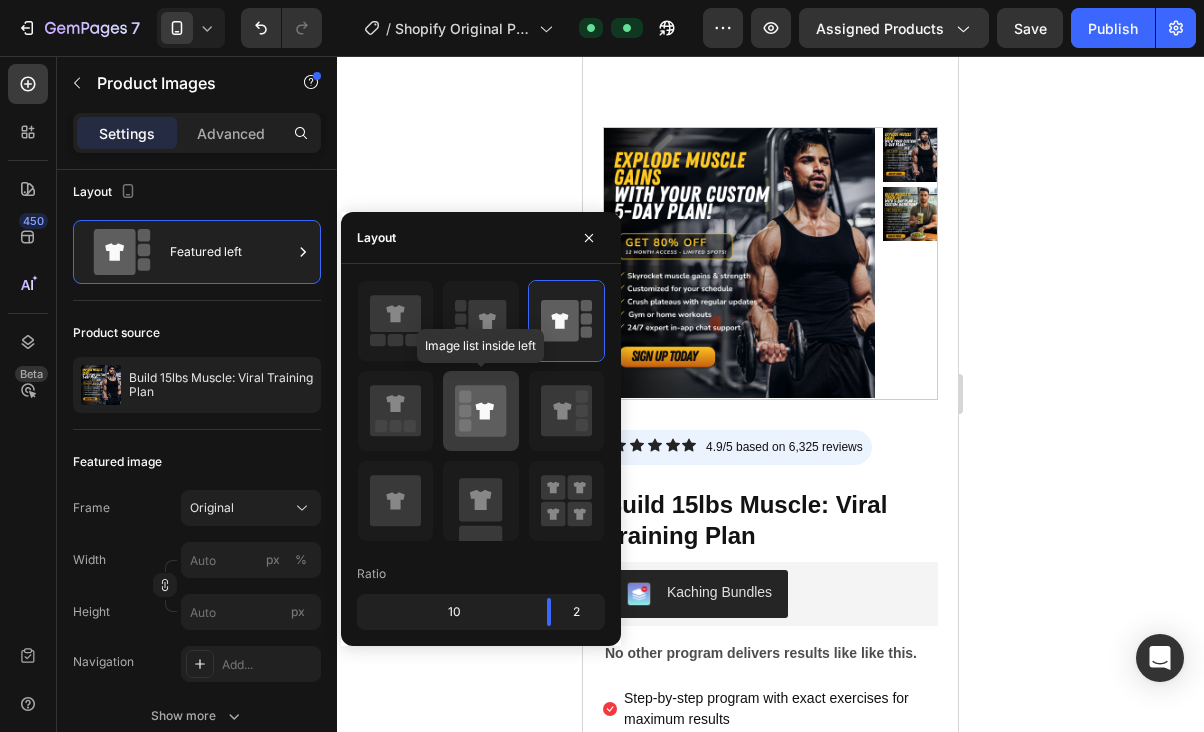 click 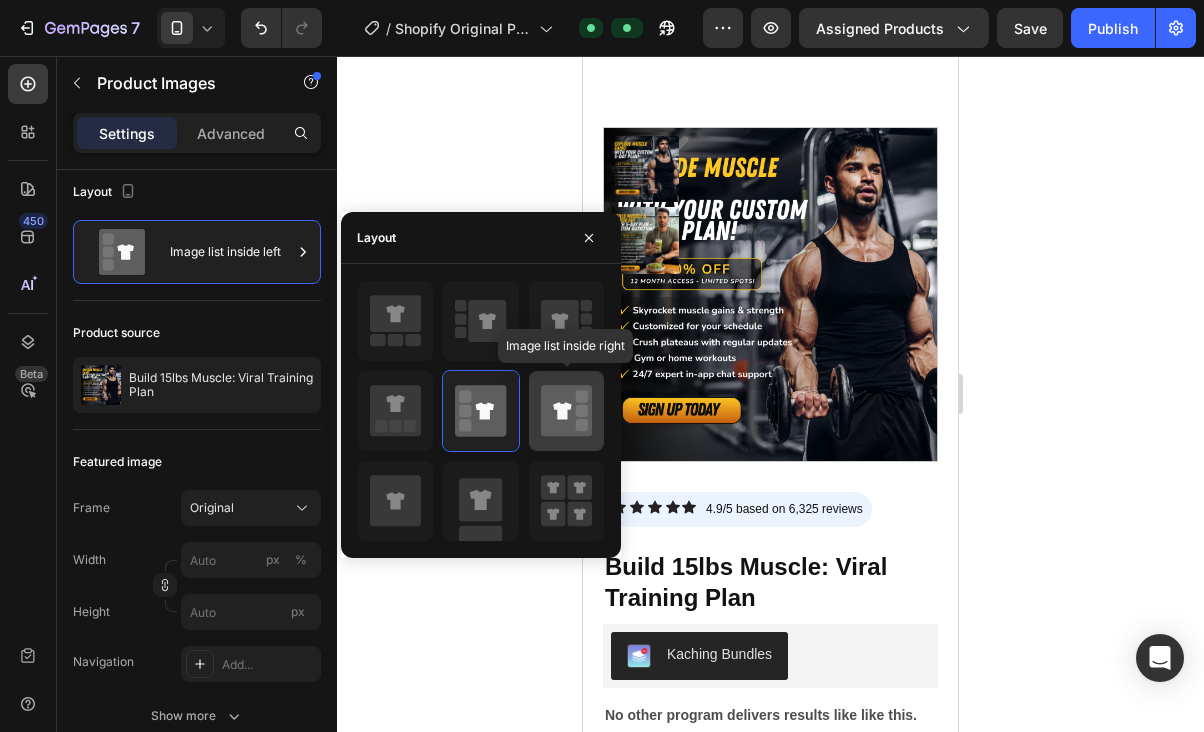 click 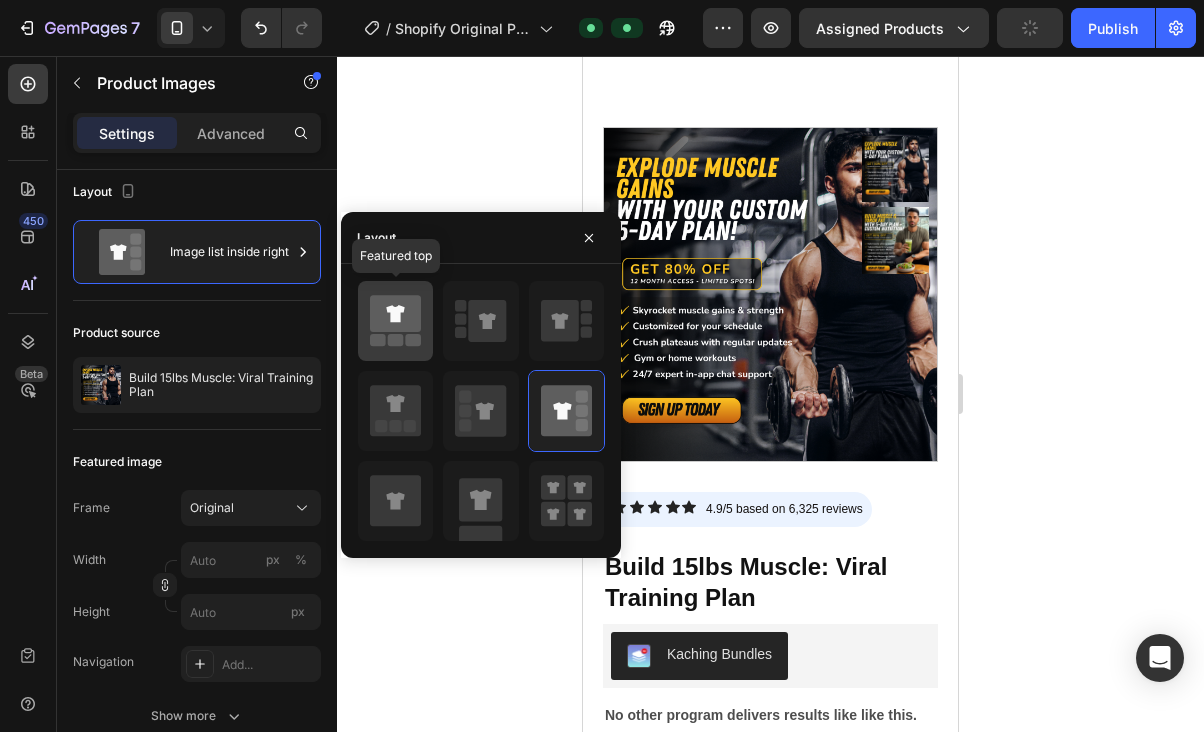 click 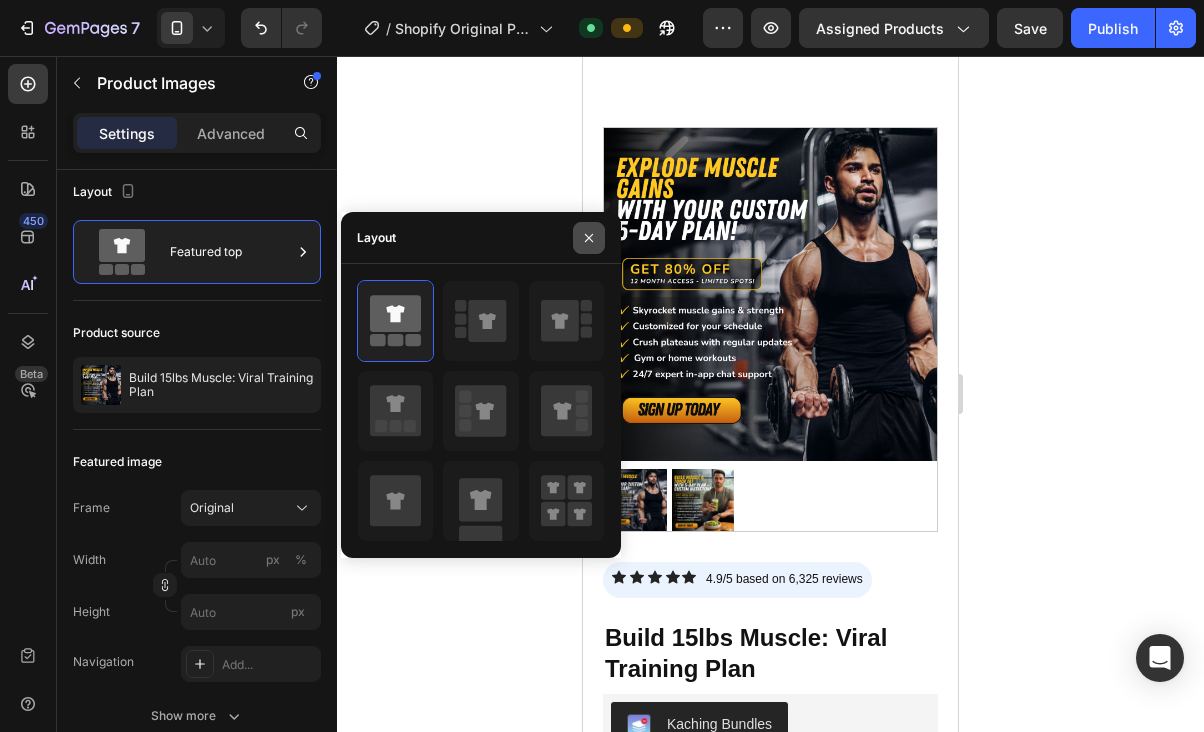 click 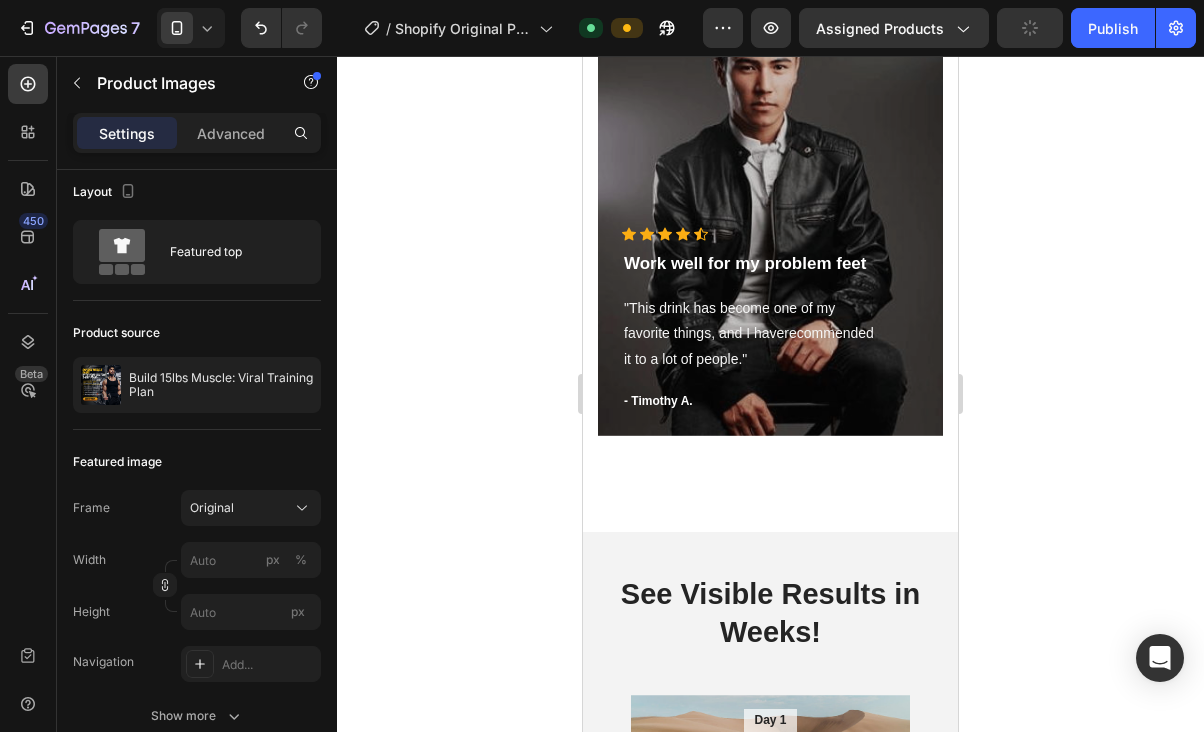 scroll, scrollTop: 2024, scrollLeft: 0, axis: vertical 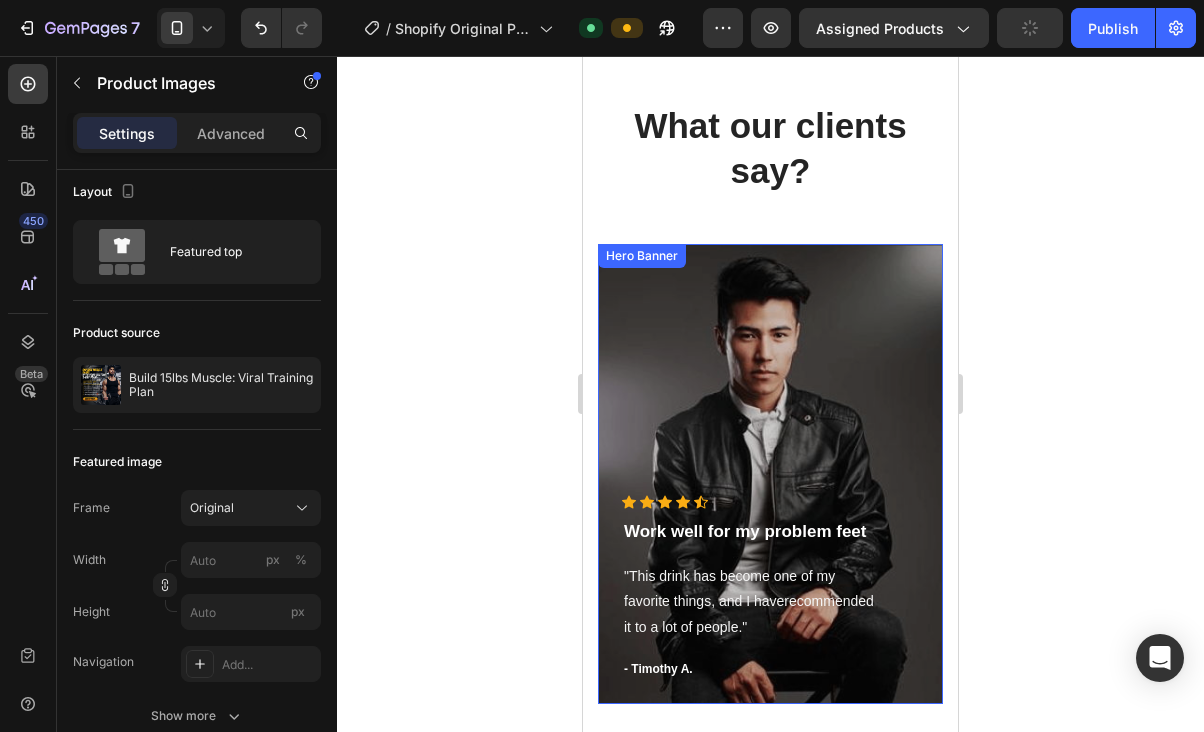 click at bounding box center [770, 474] 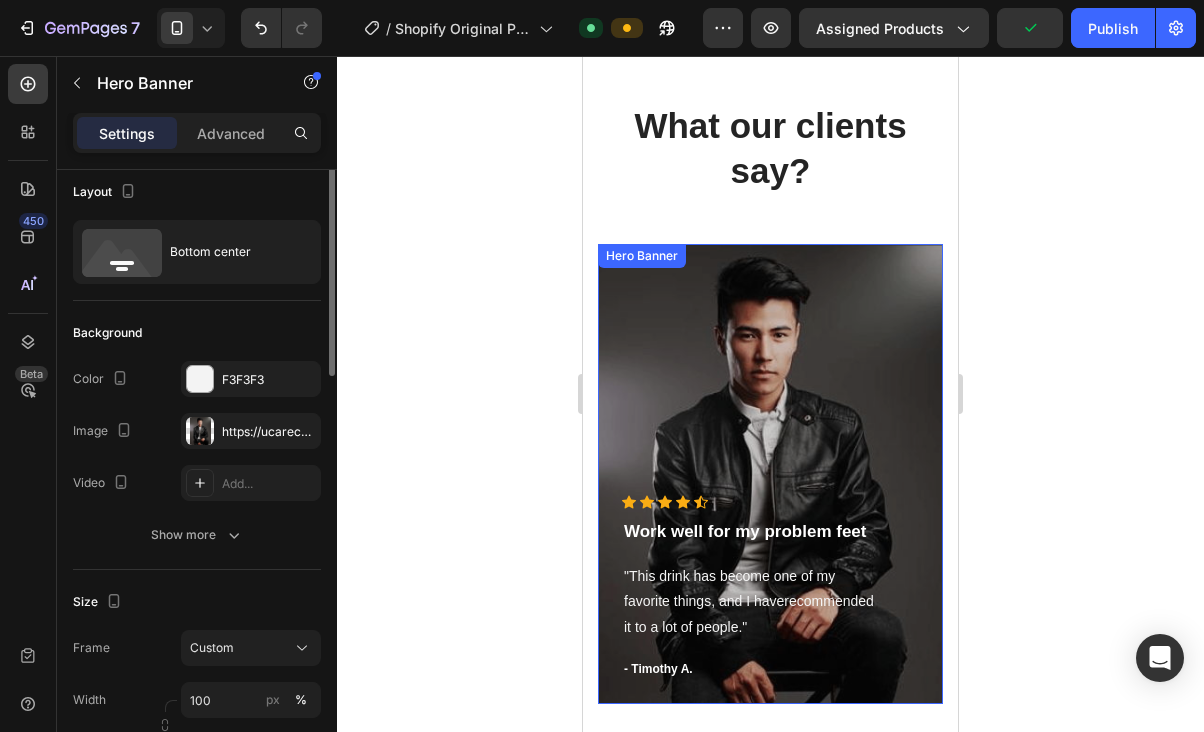 scroll, scrollTop: 0, scrollLeft: 0, axis: both 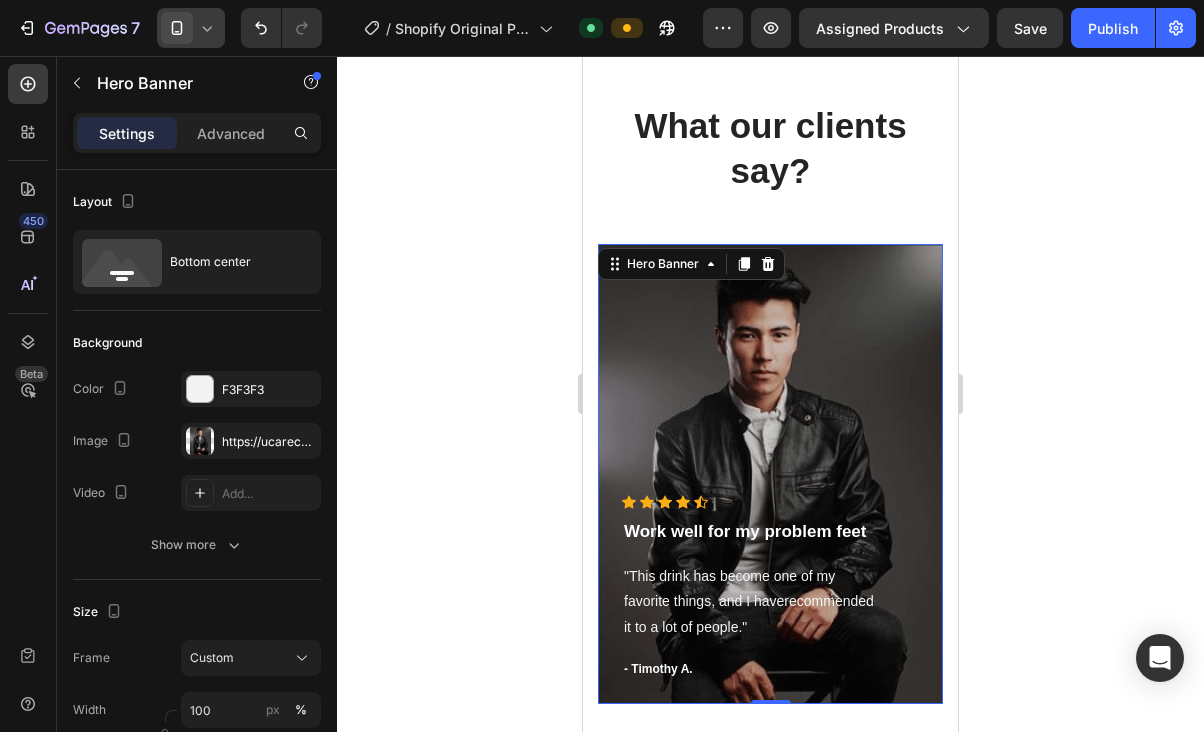 click at bounding box center (177, 28) 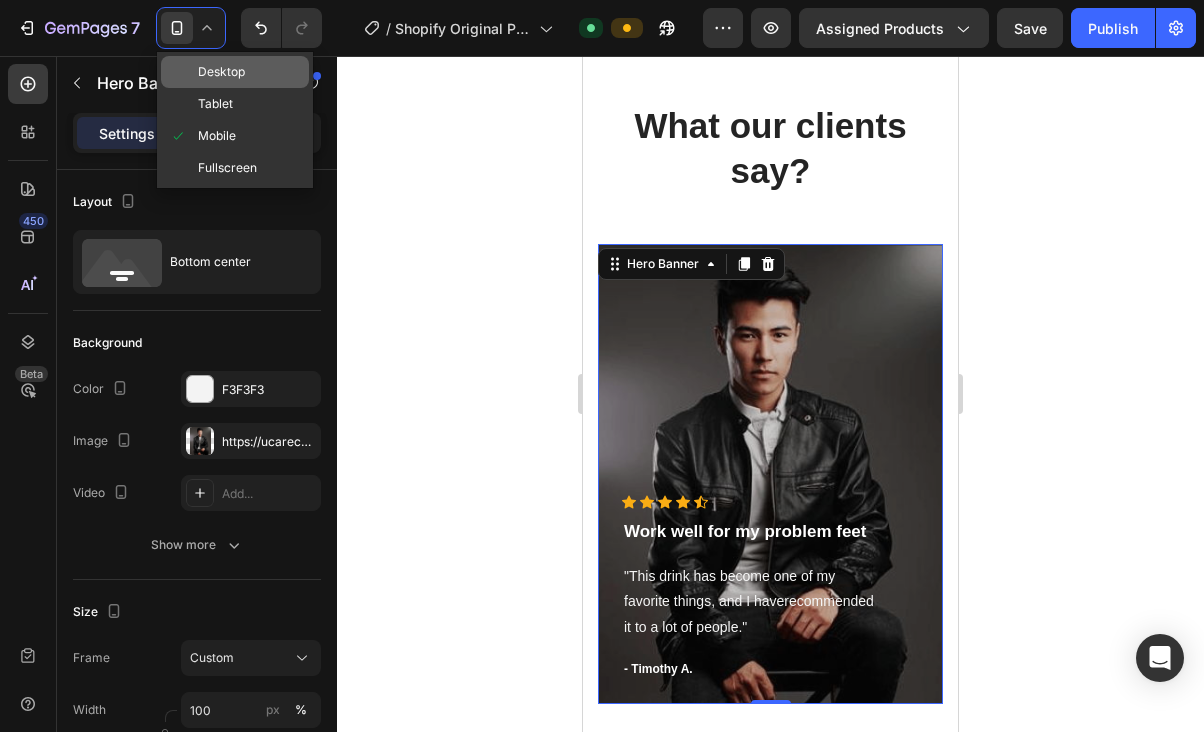 click on "Desktop" at bounding box center (221, 72) 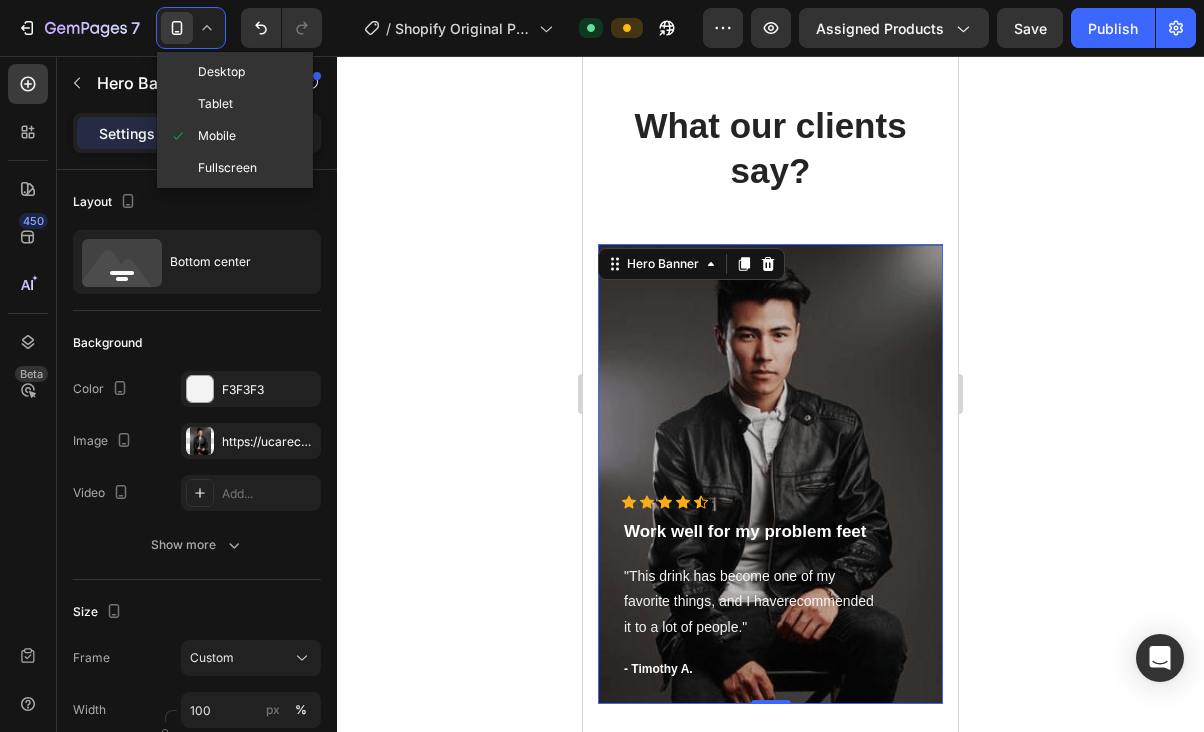 type on "494" 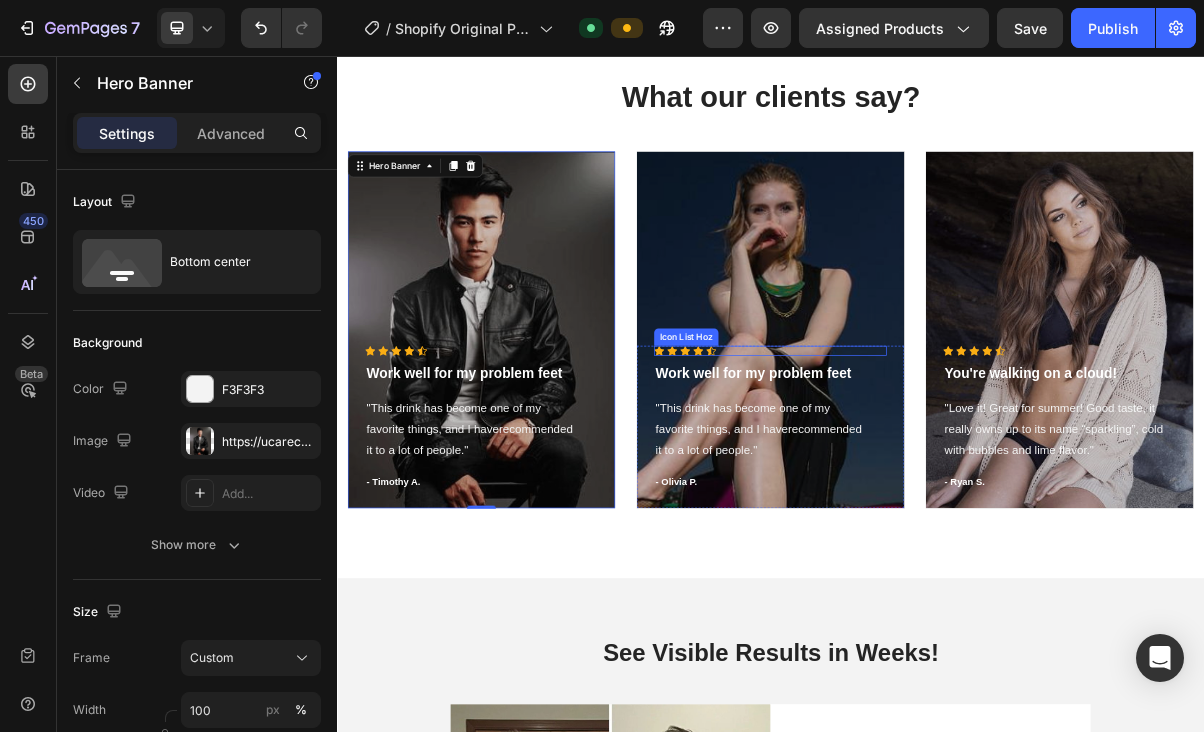 scroll, scrollTop: 2123, scrollLeft: 0, axis: vertical 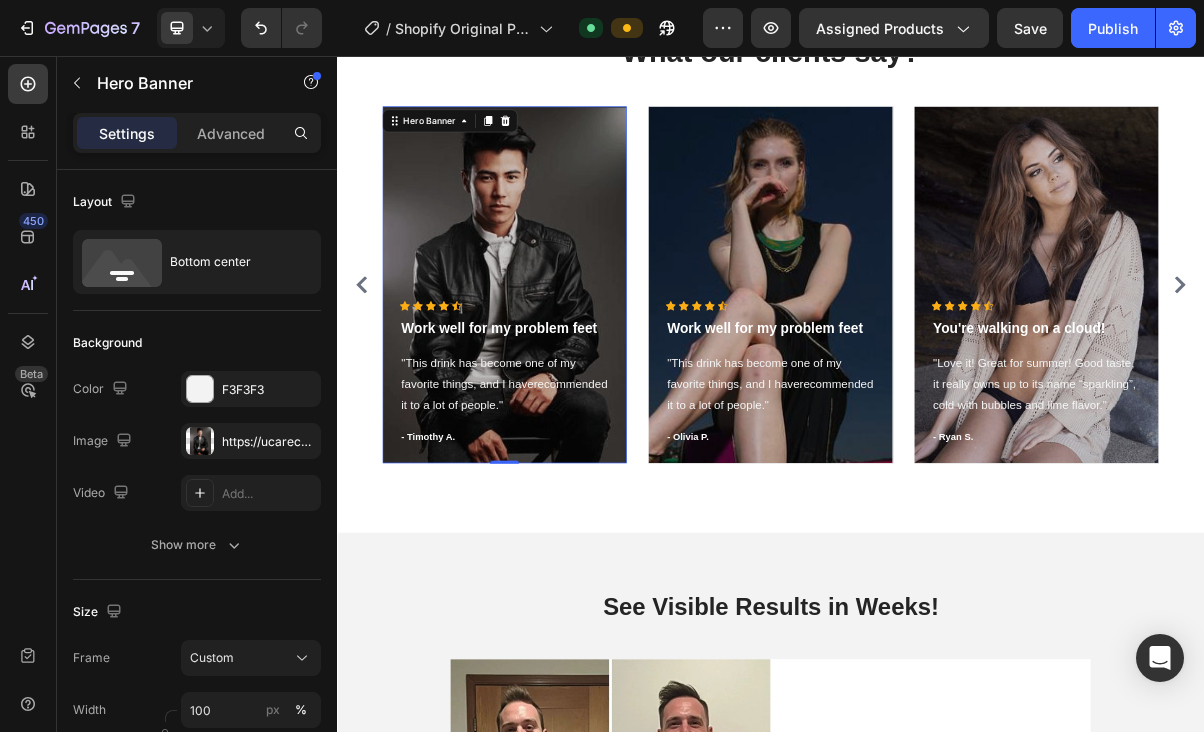 click at bounding box center (569, 373) 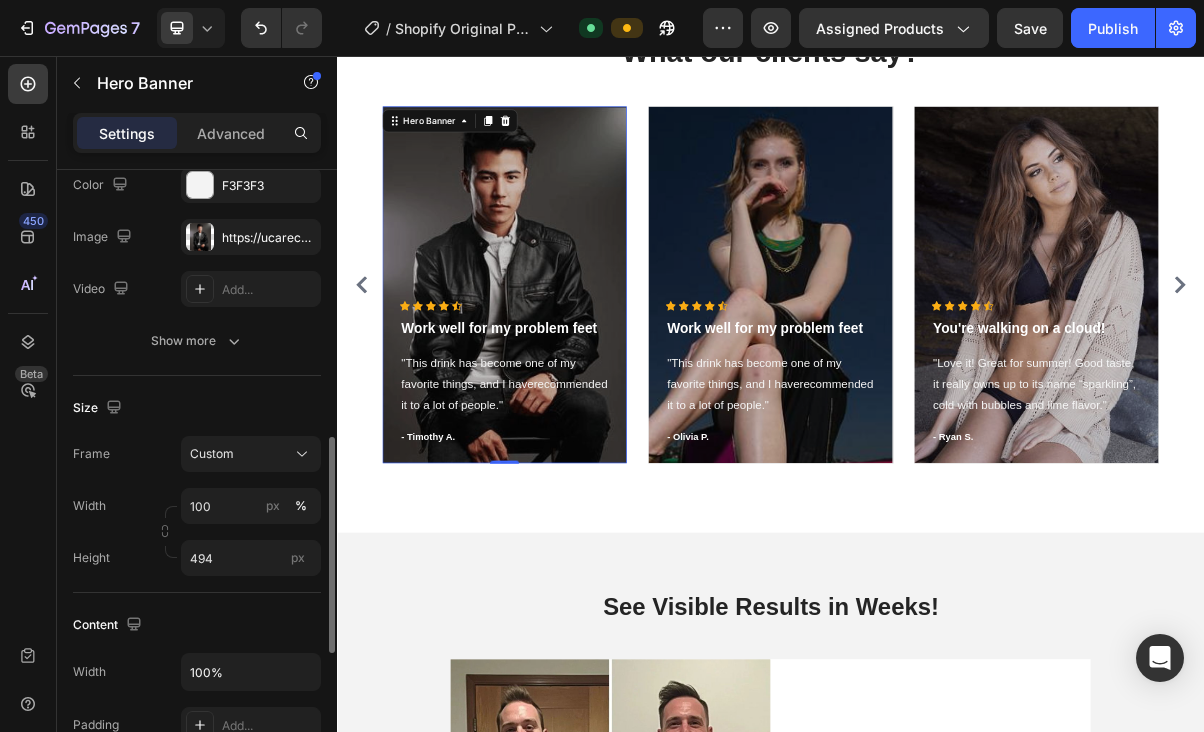 scroll, scrollTop: 191, scrollLeft: 0, axis: vertical 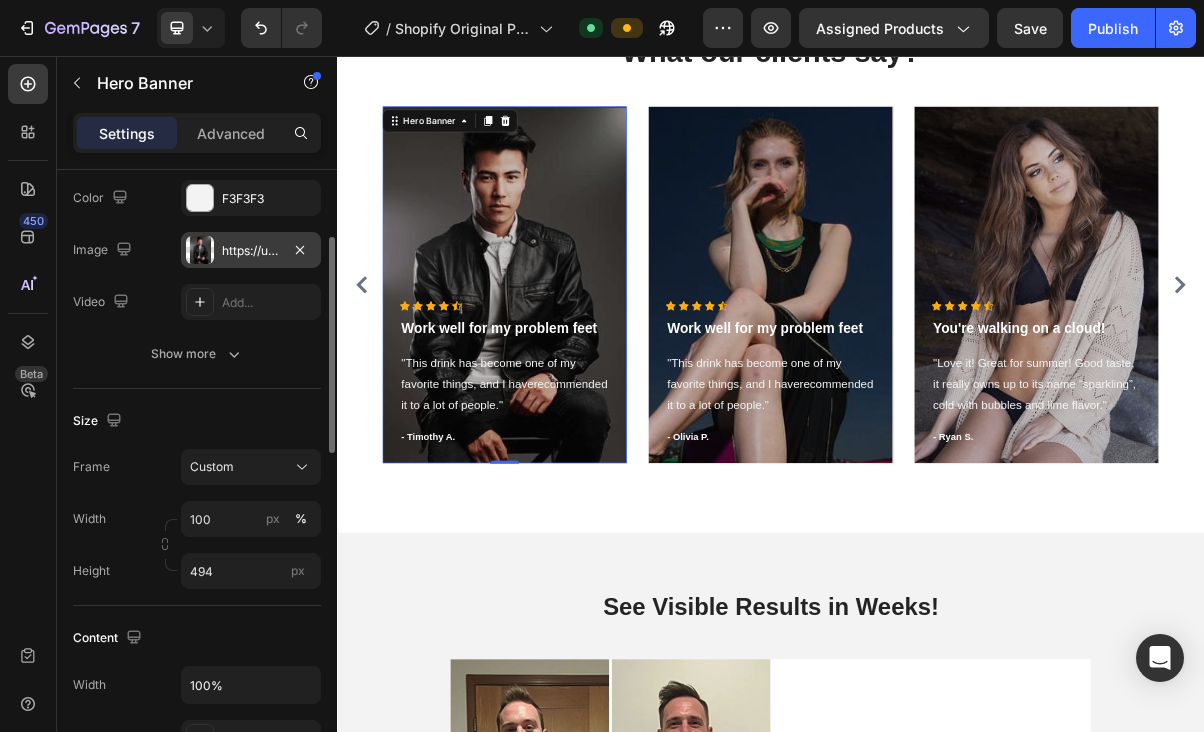 click on "https://ucarecdn.com/1aecb1d6-7ebe-4d52-ae2e-ec64806a3255/-/format/auto/" at bounding box center [251, 250] 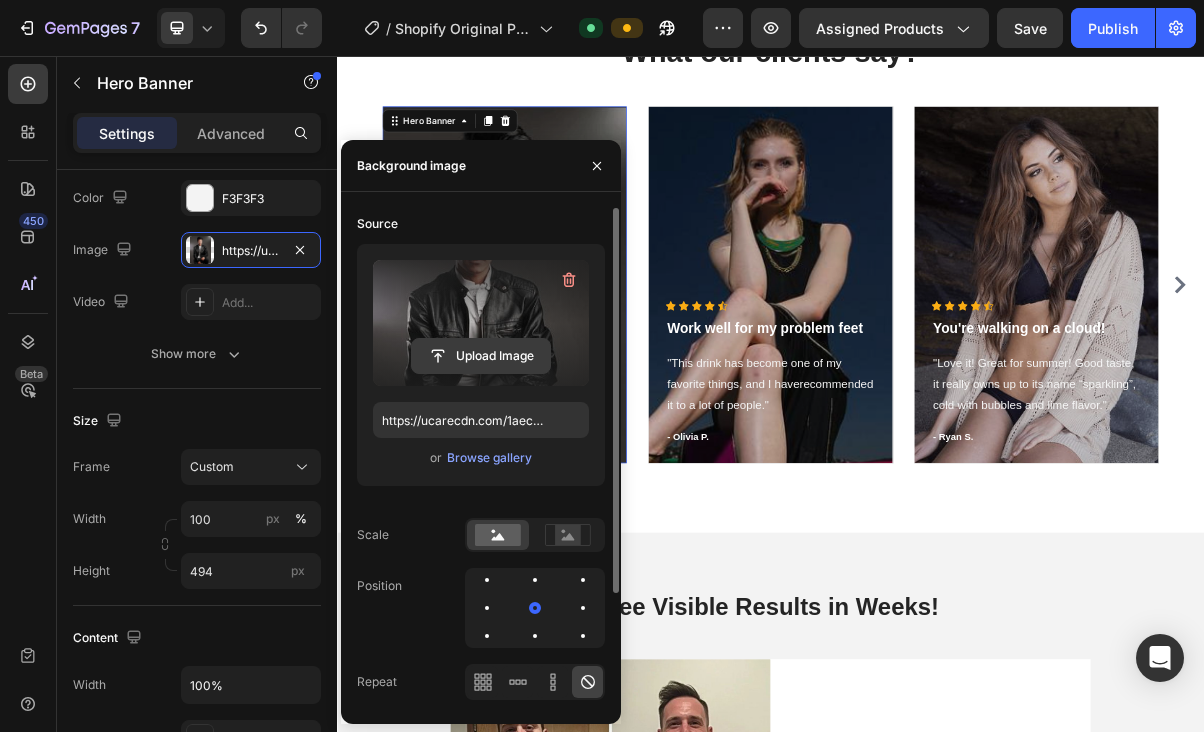 click 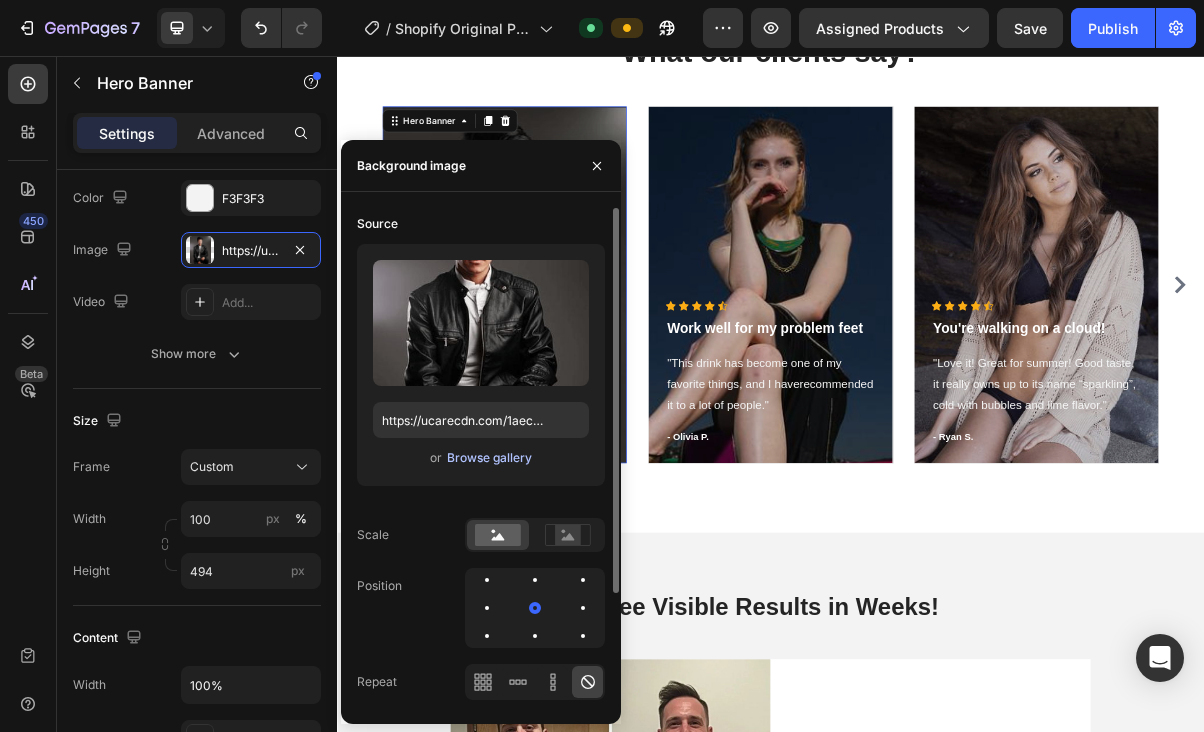 click on "Browse gallery" at bounding box center (489, 458) 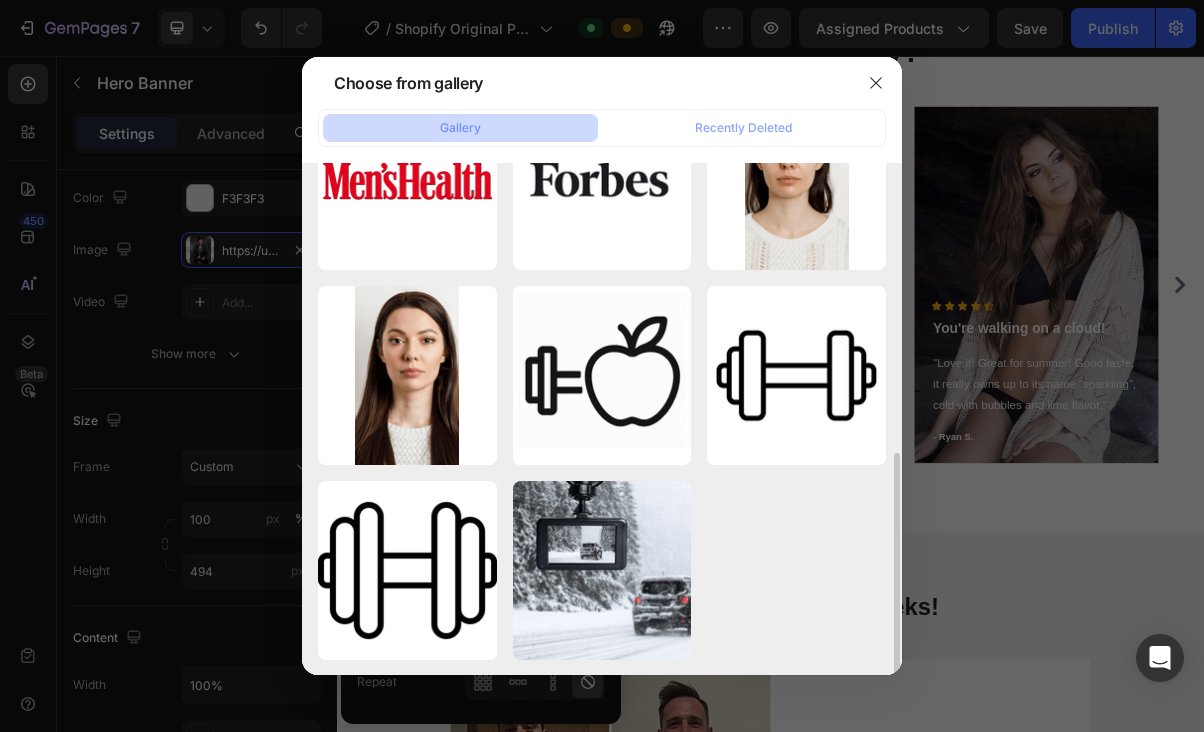 scroll, scrollTop: 0, scrollLeft: 0, axis: both 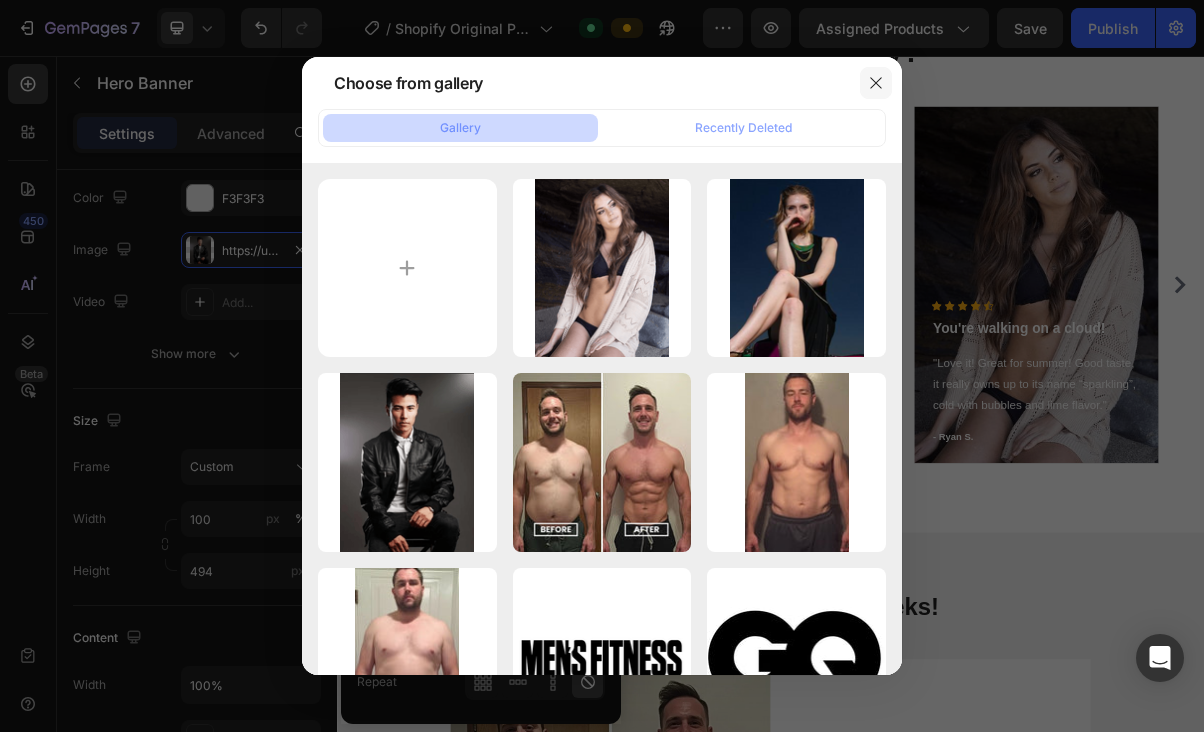 click at bounding box center (876, 83) 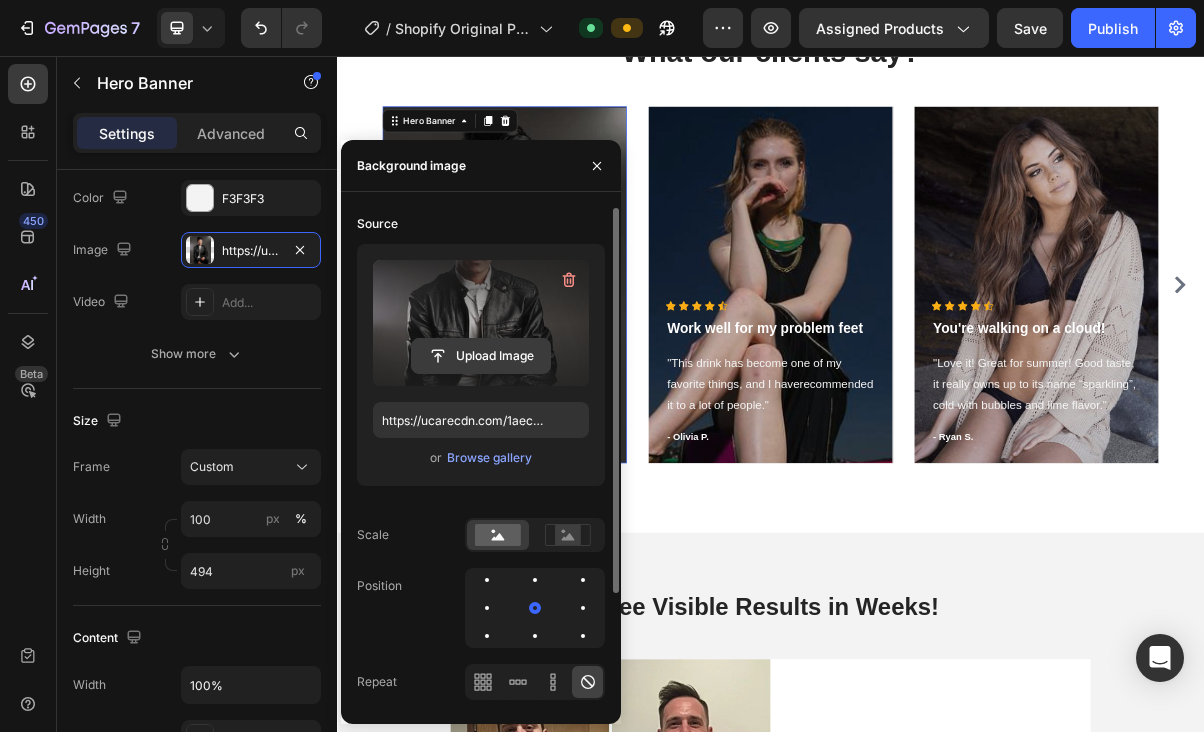 click 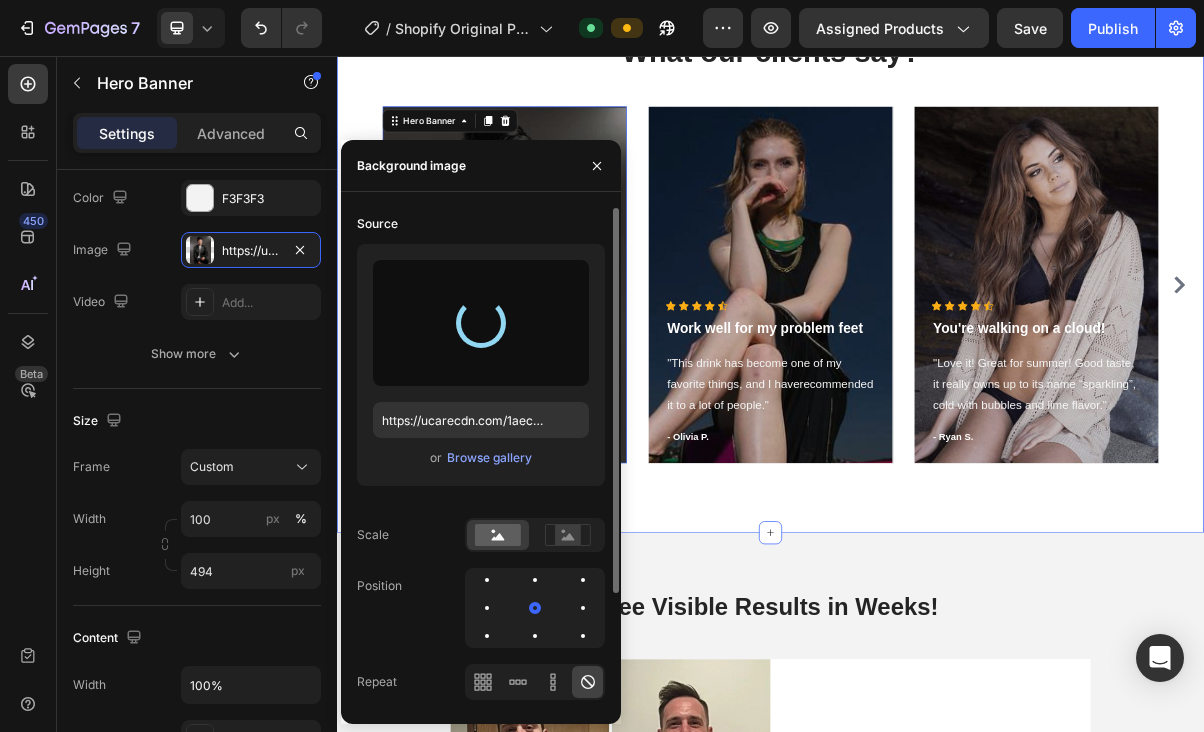 type on "https://cdn.shopify.com/s/files/1/0670/9382/3558/files/gempages_576385391901279171-9ca9924f-ff1f-47cd-9a71-ec4c7ec81d72.jpg" 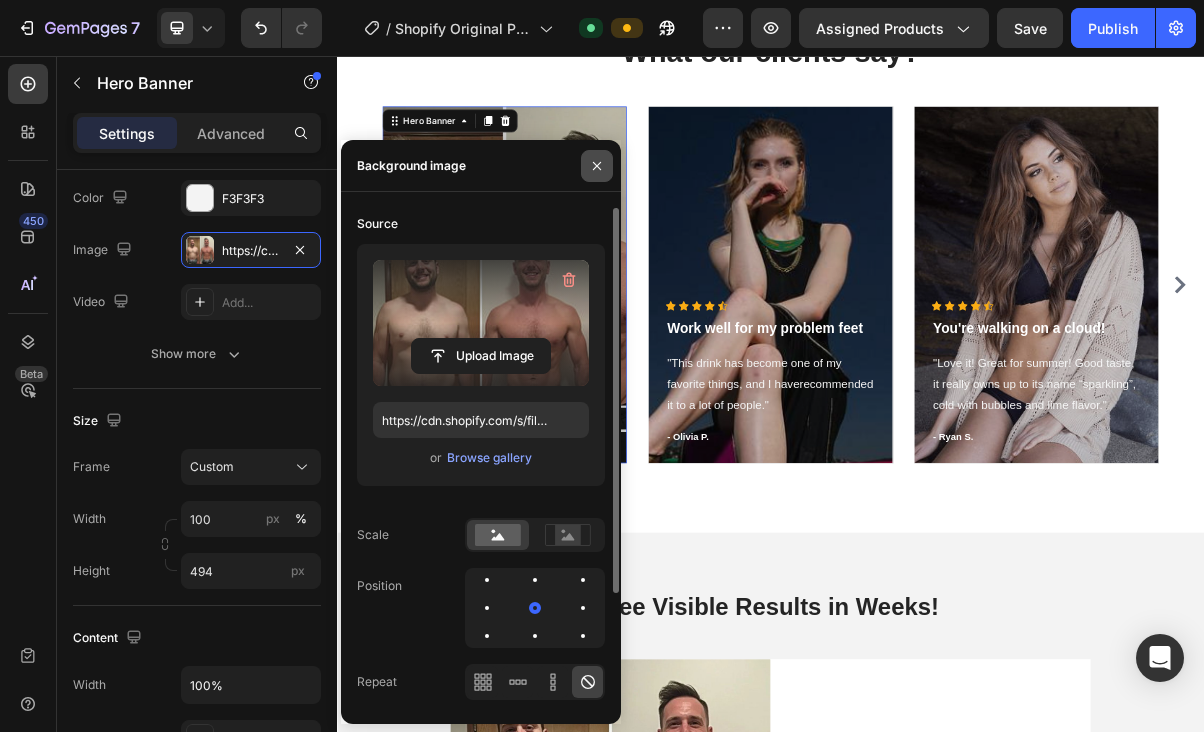 click 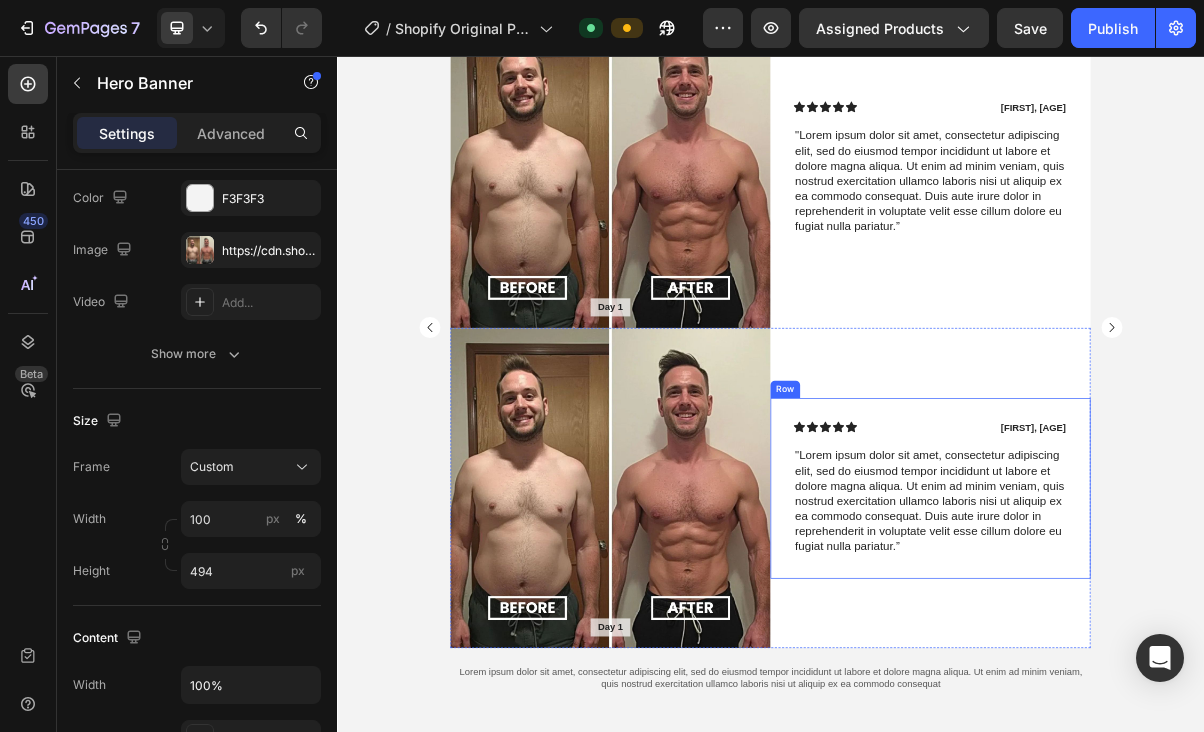 scroll, scrollTop: 2553, scrollLeft: 0, axis: vertical 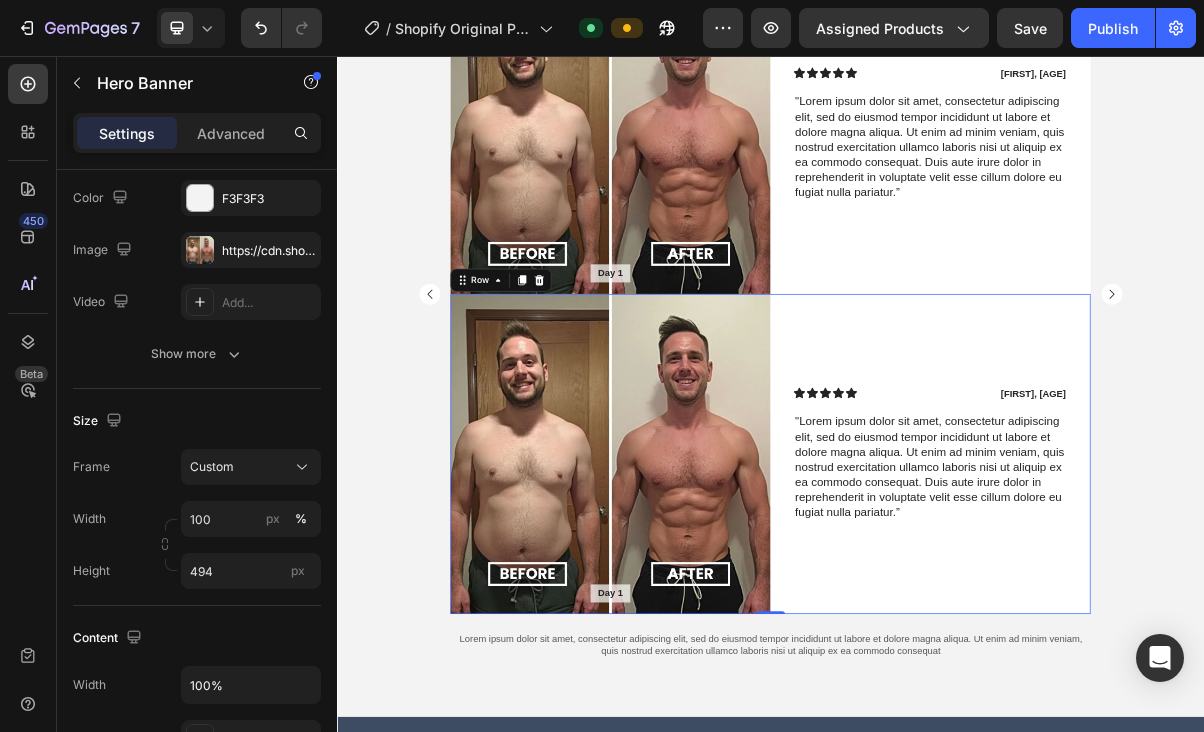 click on "Icon Icon Icon Icon Icon Icon List [FIRST], [AGE] Text Block Row "Lorem ipsum dolor sit amet, consectetur adipiscing elit, sed do eiusmod tempor incididunt ut labore et dolore magna aliqua. Ut enim ad minim veniam, quis nostrud exercitation ullamco laboris nisi ut aliquip ex ea commodo consequat. Duis aute irure dolor in reprehenderit in voluptate velit esse cillum dolore eu fugiat nulla pariatur.” Text Block Row" at bounding box center (1158, 607) 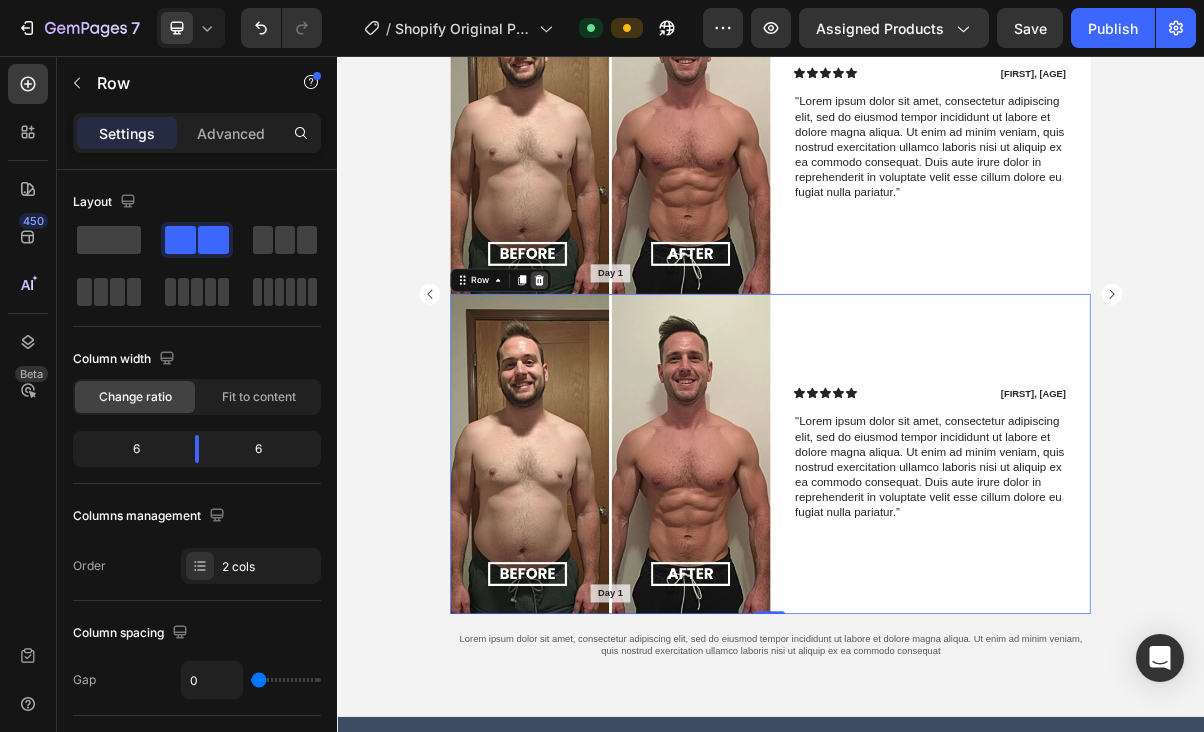 click 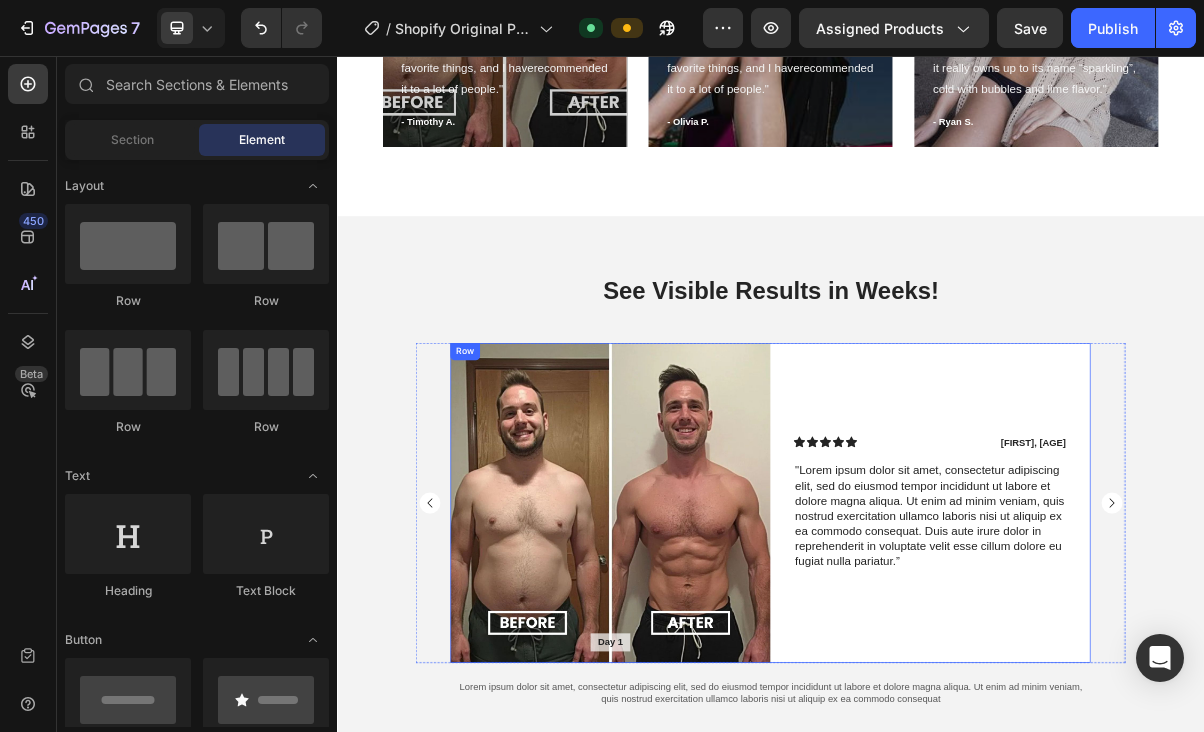 scroll, scrollTop: 2262, scrollLeft: 0, axis: vertical 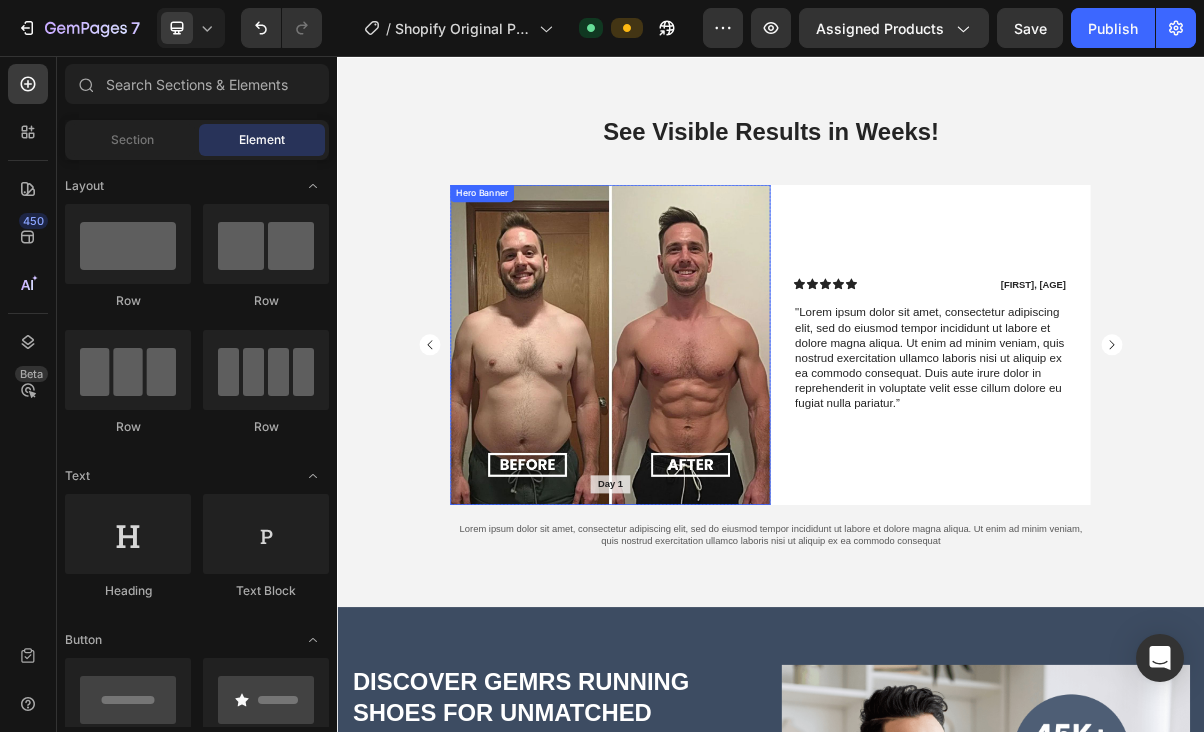 click at bounding box center [715, 455] 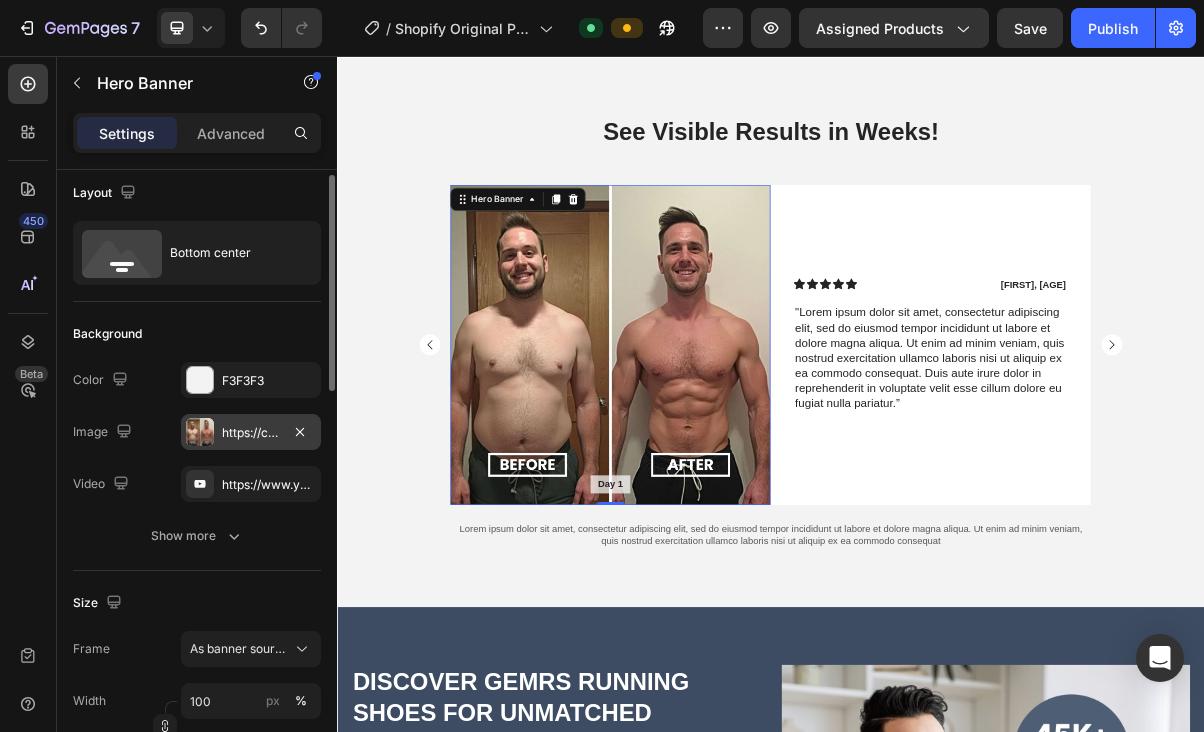 scroll, scrollTop: 11, scrollLeft: 0, axis: vertical 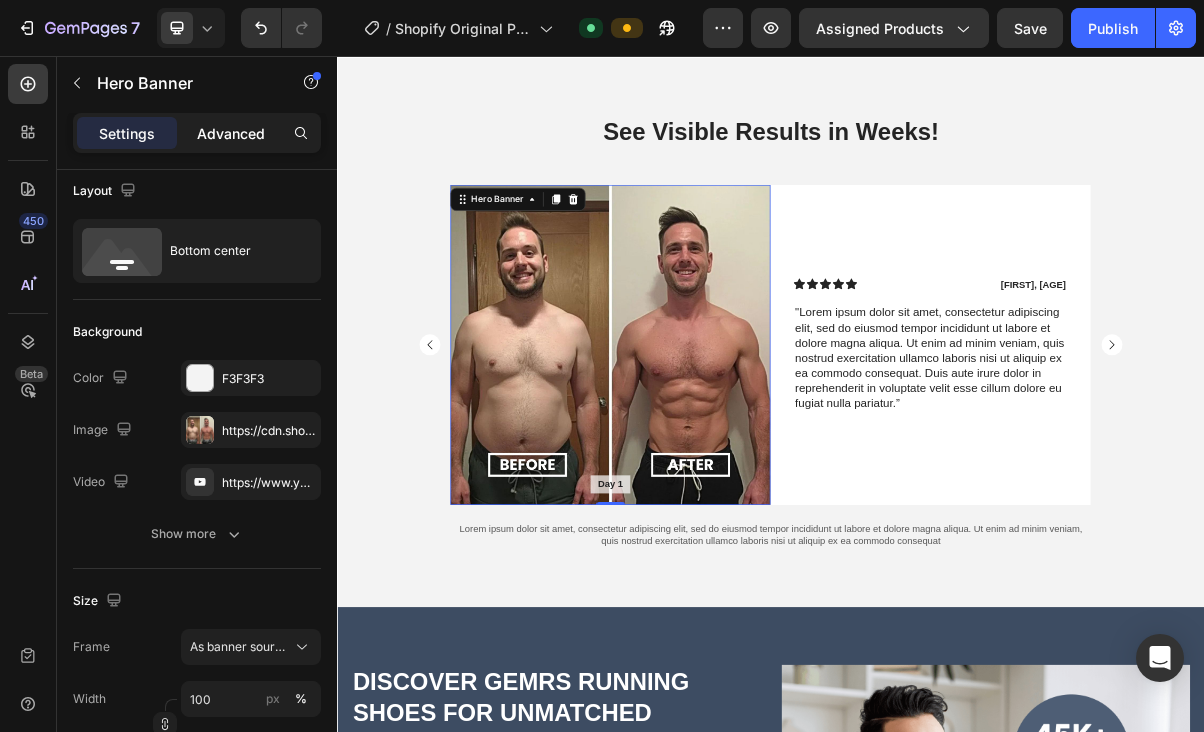 click on "Advanced" at bounding box center [231, 133] 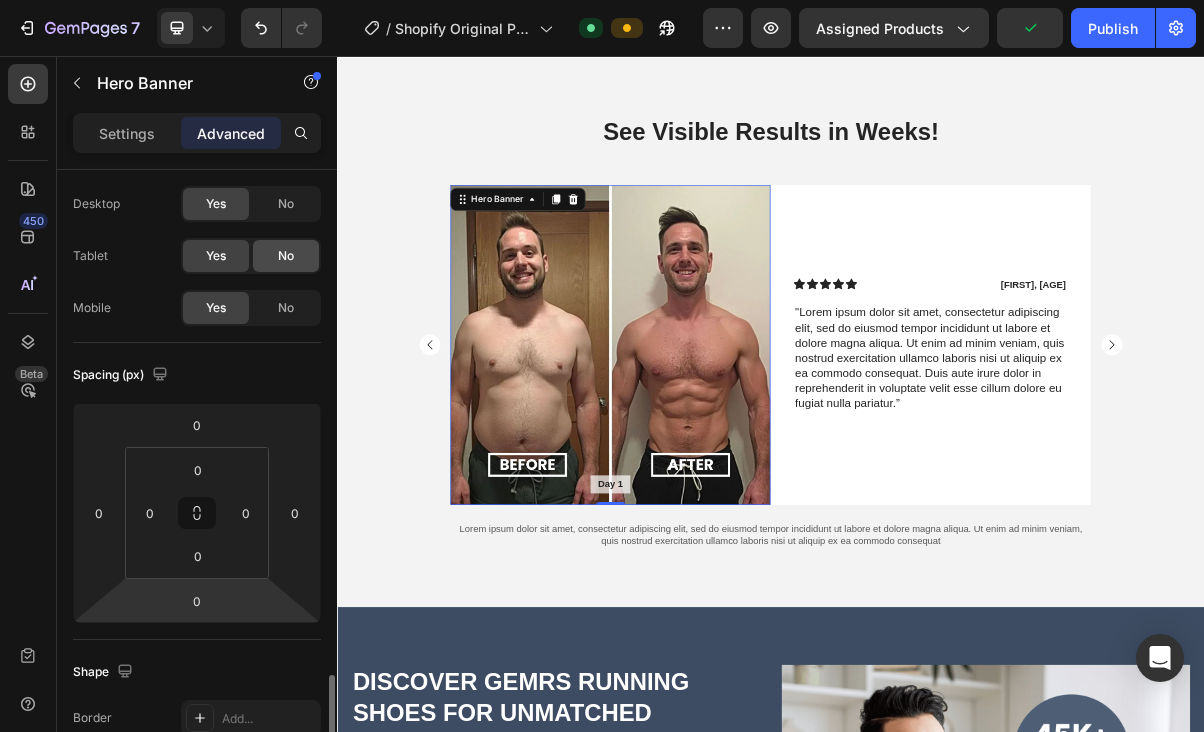 scroll, scrollTop: 0, scrollLeft: 0, axis: both 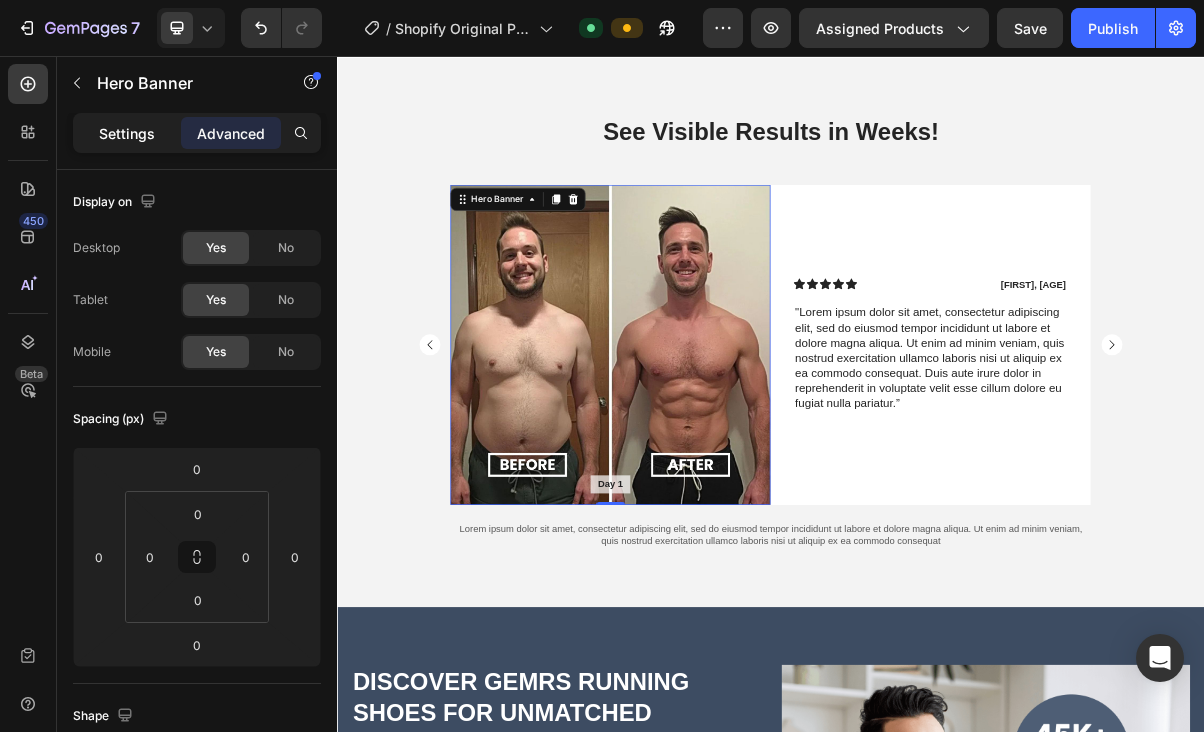 click on "Settings" at bounding box center (127, 133) 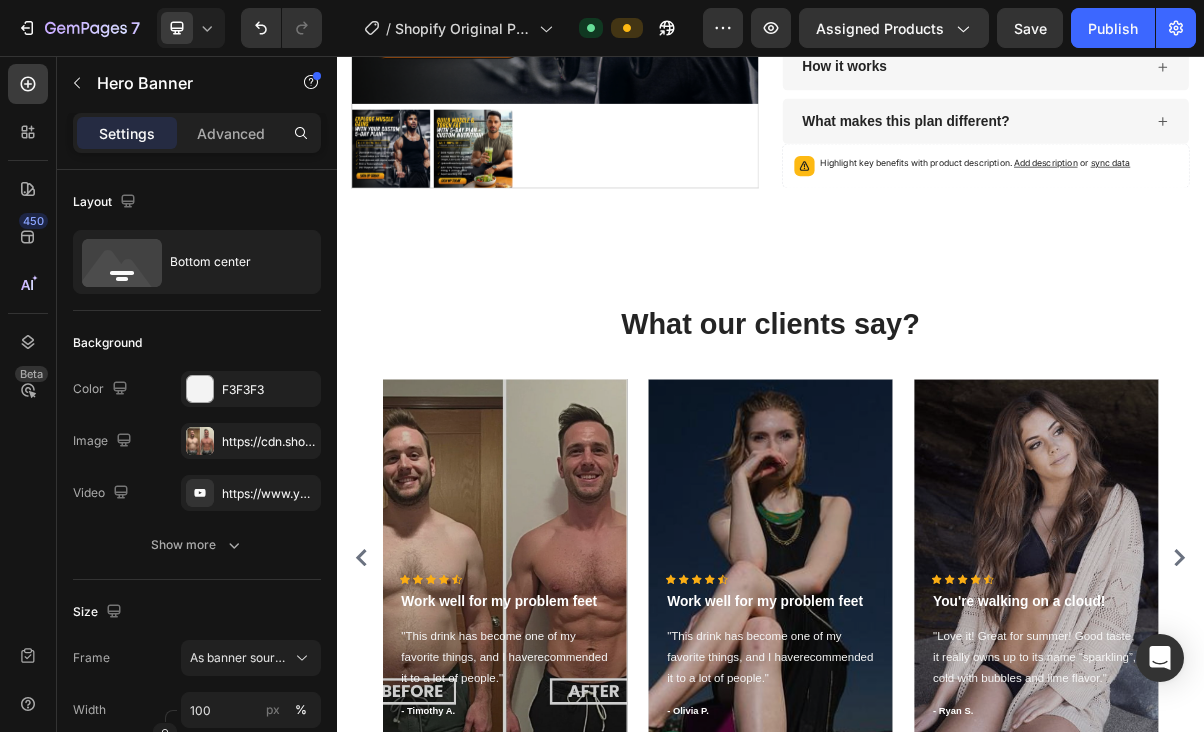 scroll, scrollTop: 1378, scrollLeft: 0, axis: vertical 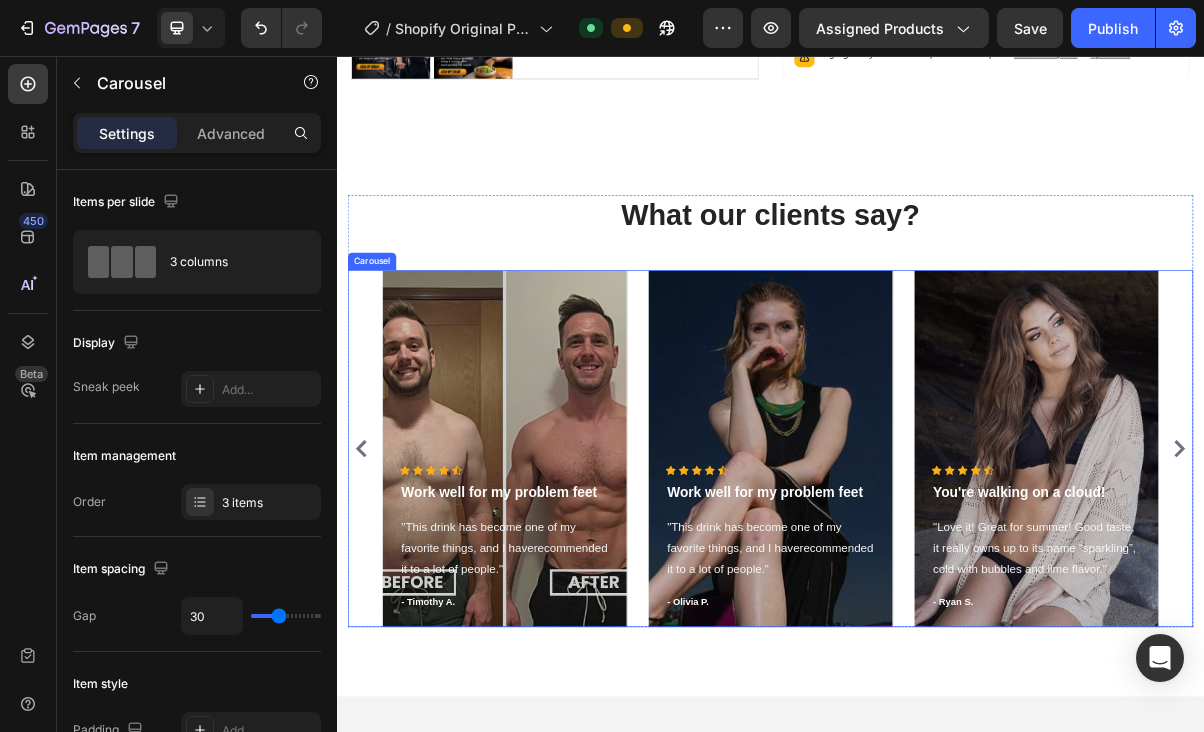 click on "Icon                Icon                Icon                Icon
Icon Icon List Hoz Work well for my problem feet Text block "This drink has become one of my  favorite things, and I haverecommended it to a lot of people." Text block - [FIRST] [LAST]. Text block Row Hero Banner                Icon                Icon                Icon                Icon
Icon Icon List Hoz Work well for my problem feet Text block "This drink has become one of my  favorite things, and I haverecommended it to a lot of people." Text block - [FIRST] [LAST]. Text block Row Hero Banner                Icon                Icon                Icon                Icon
Icon Icon List Hoz You're walking on a cloud! Text block "Love it! Great for summer! Good taste, it really owns up to its name “sparkling”, cold with bubbles and lime flavor." Text block - [FIRST] [LAST]. Text block Row Hero Banner" at bounding box center [937, 600] 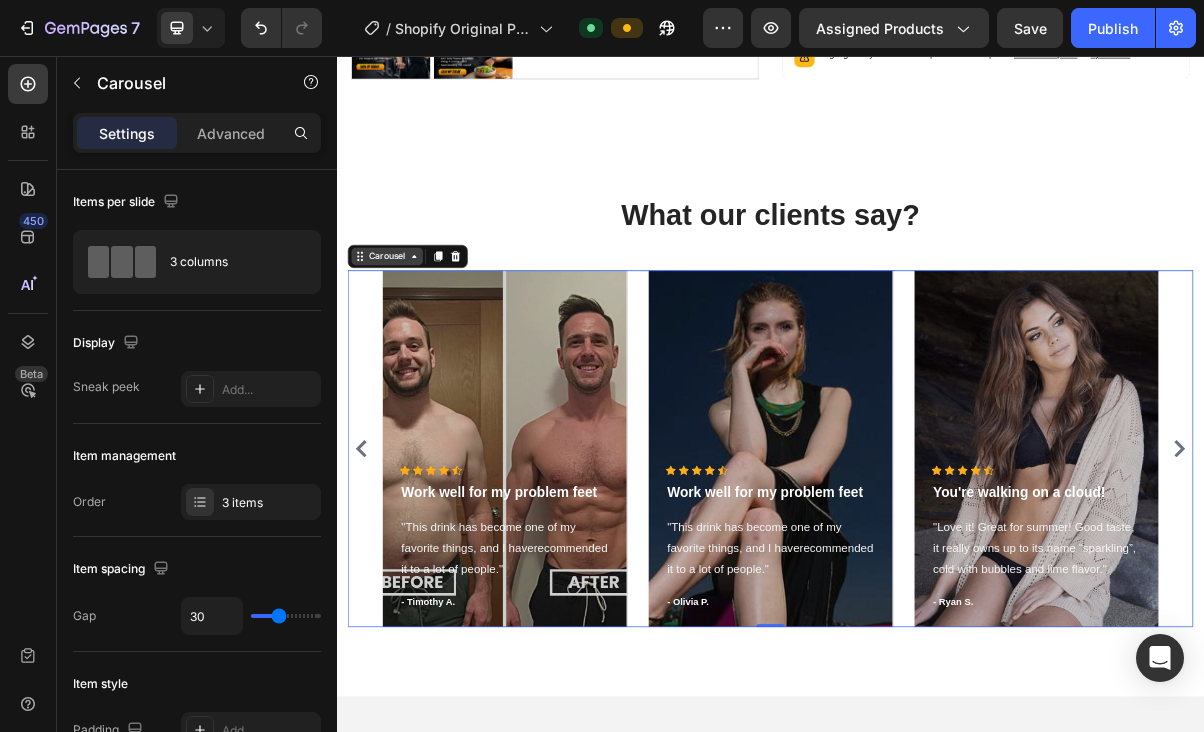 click on "Carousel" at bounding box center (406, 334) 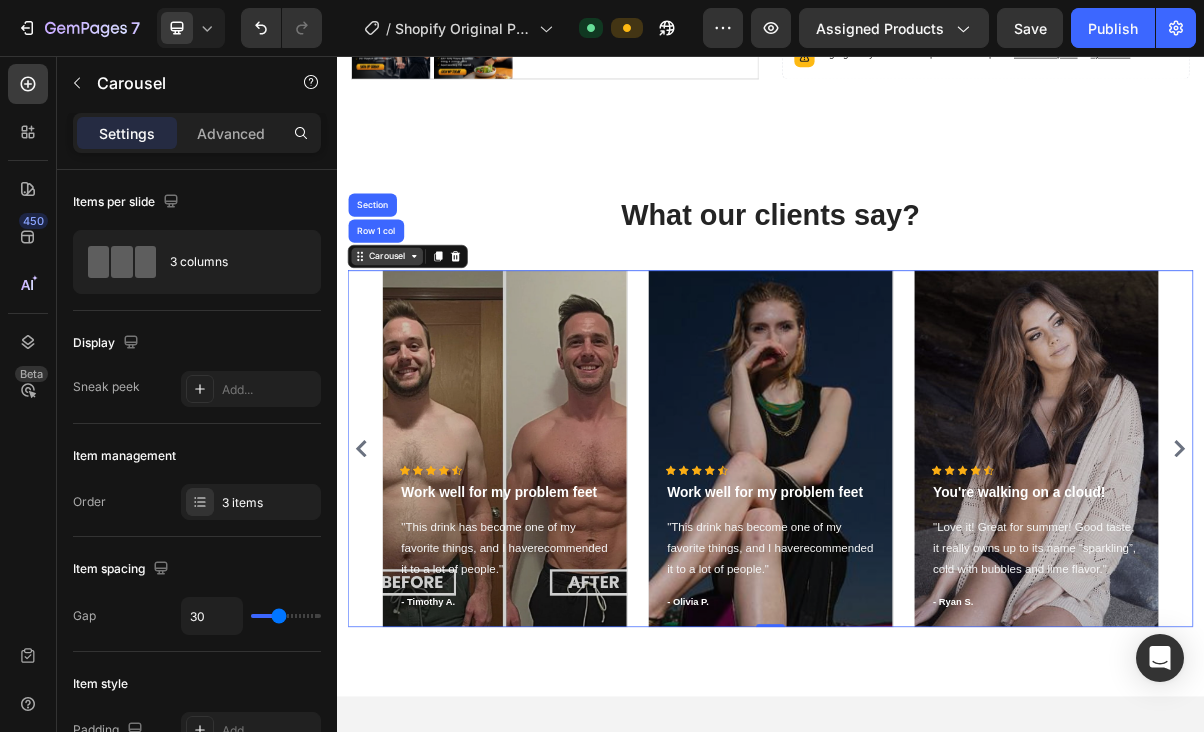 click on "Carousel" at bounding box center (406, 334) 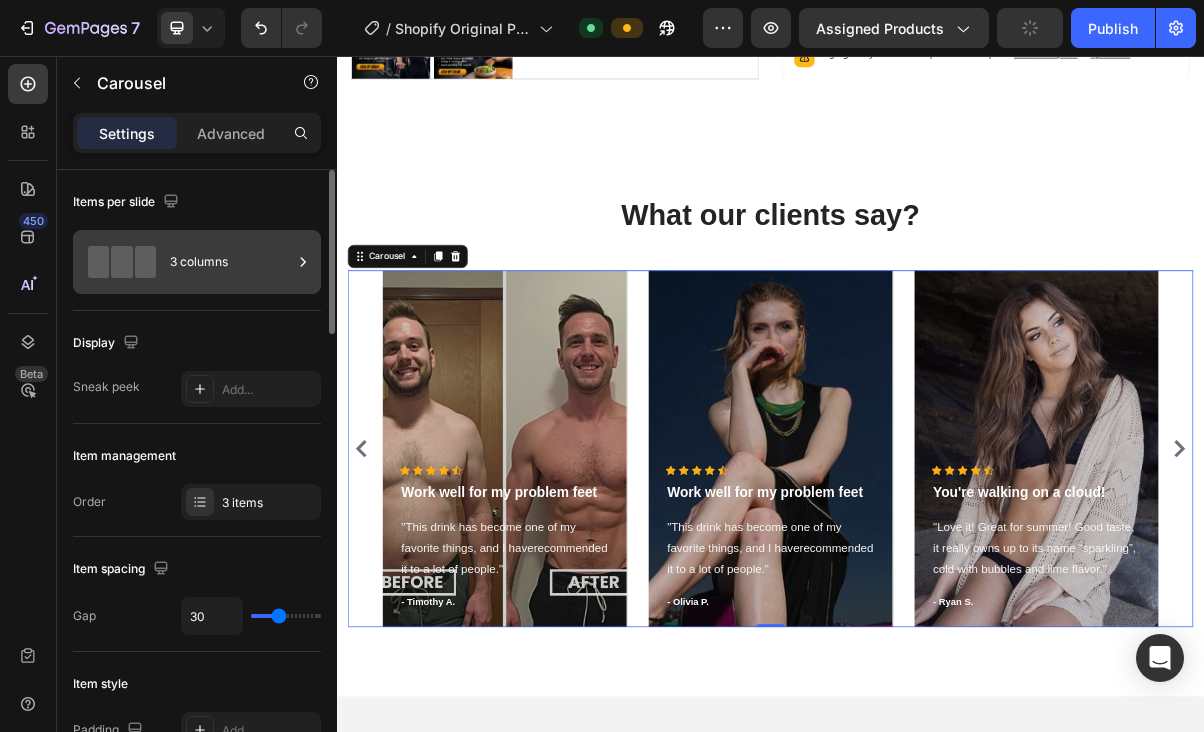 click on "3 columns" at bounding box center (231, 262) 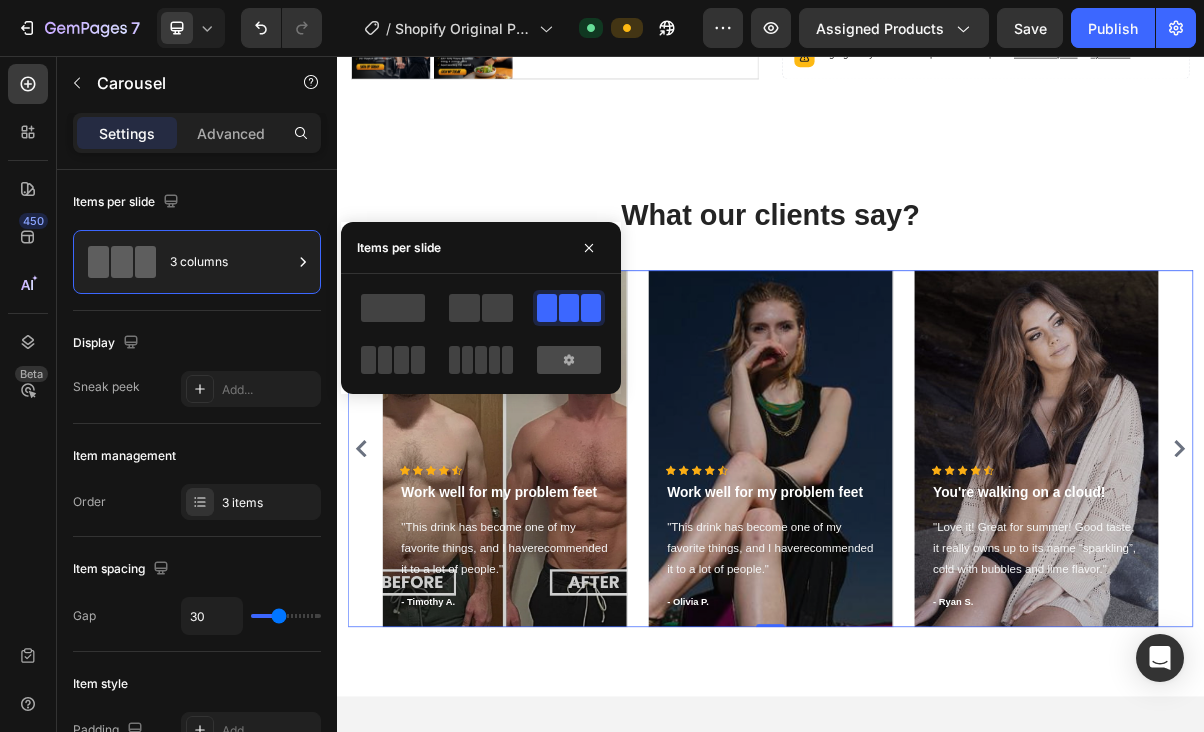 click at bounding box center [569, 360] 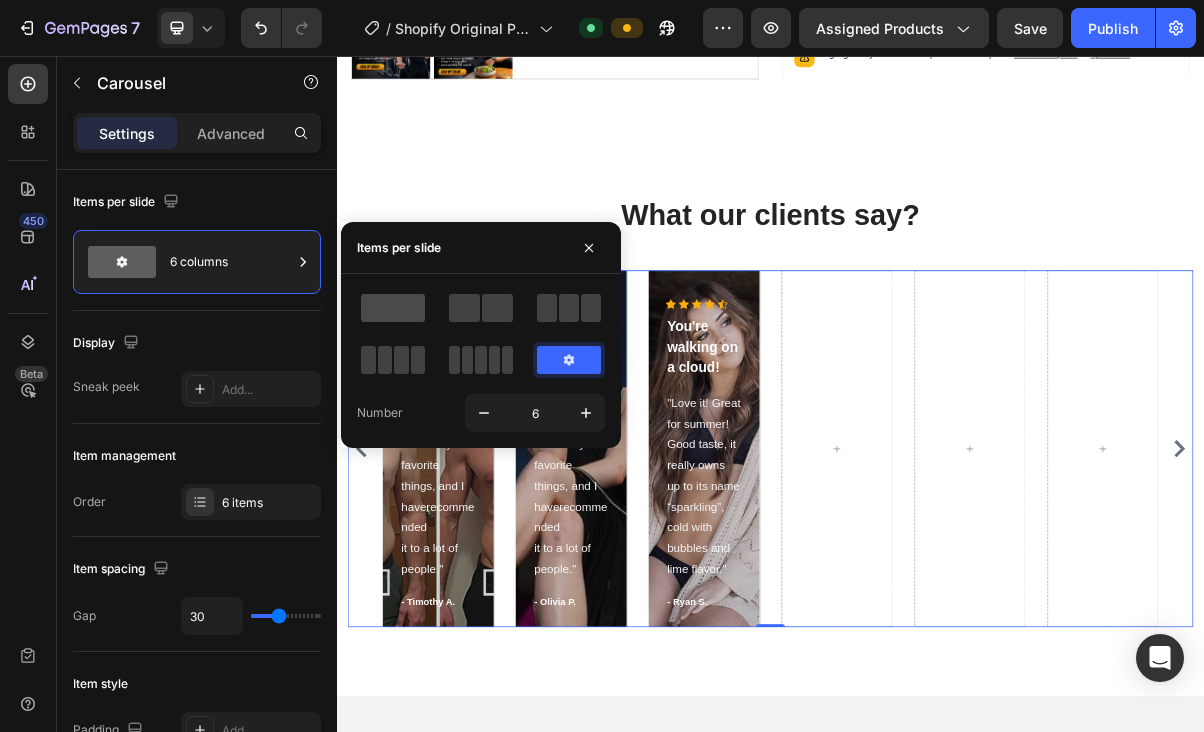 click 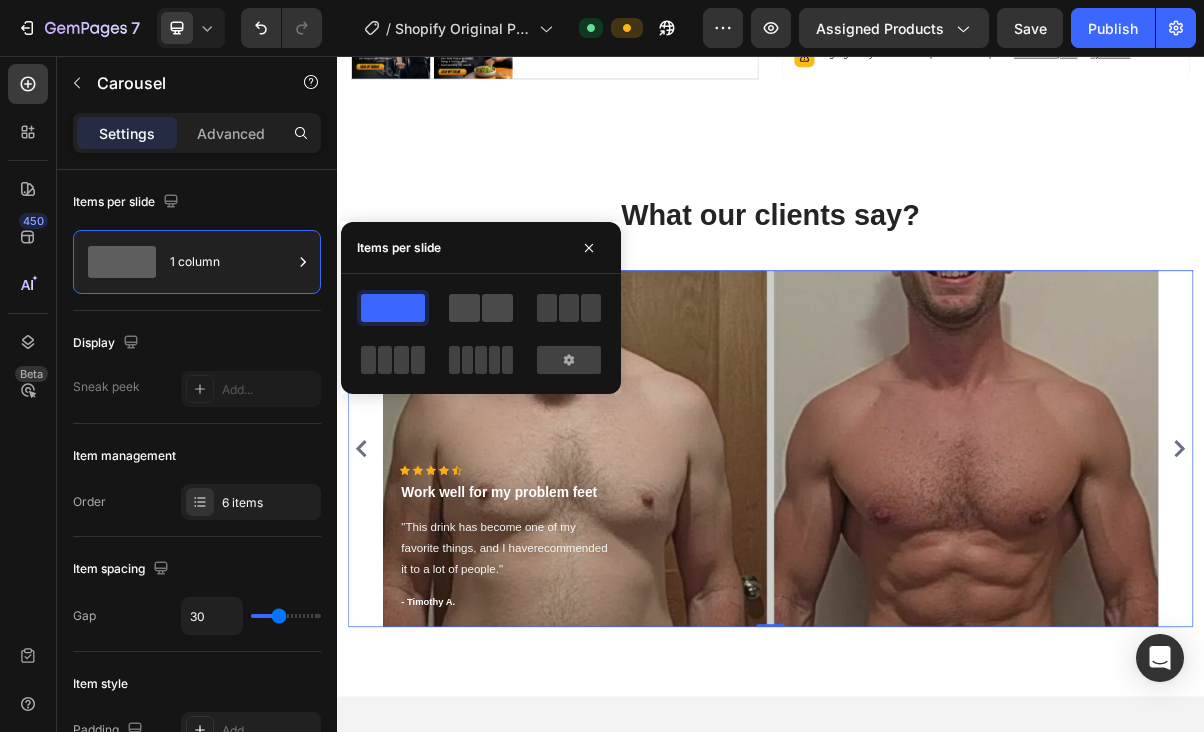 click 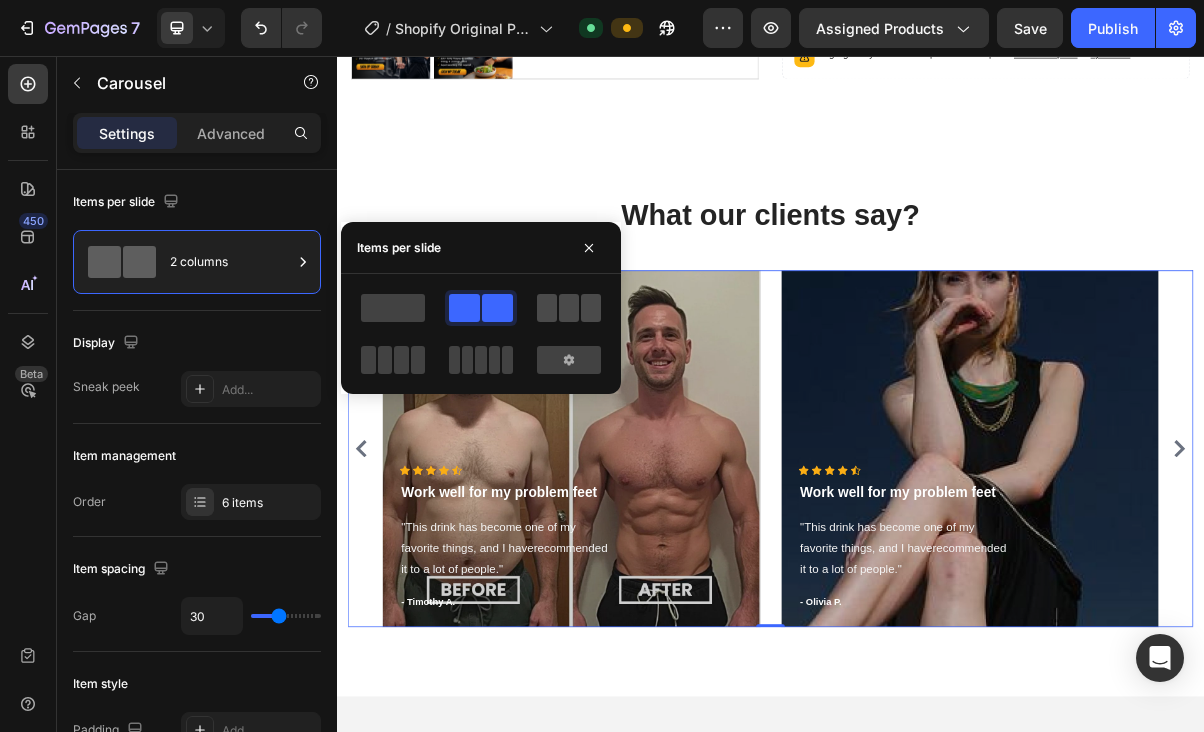 click 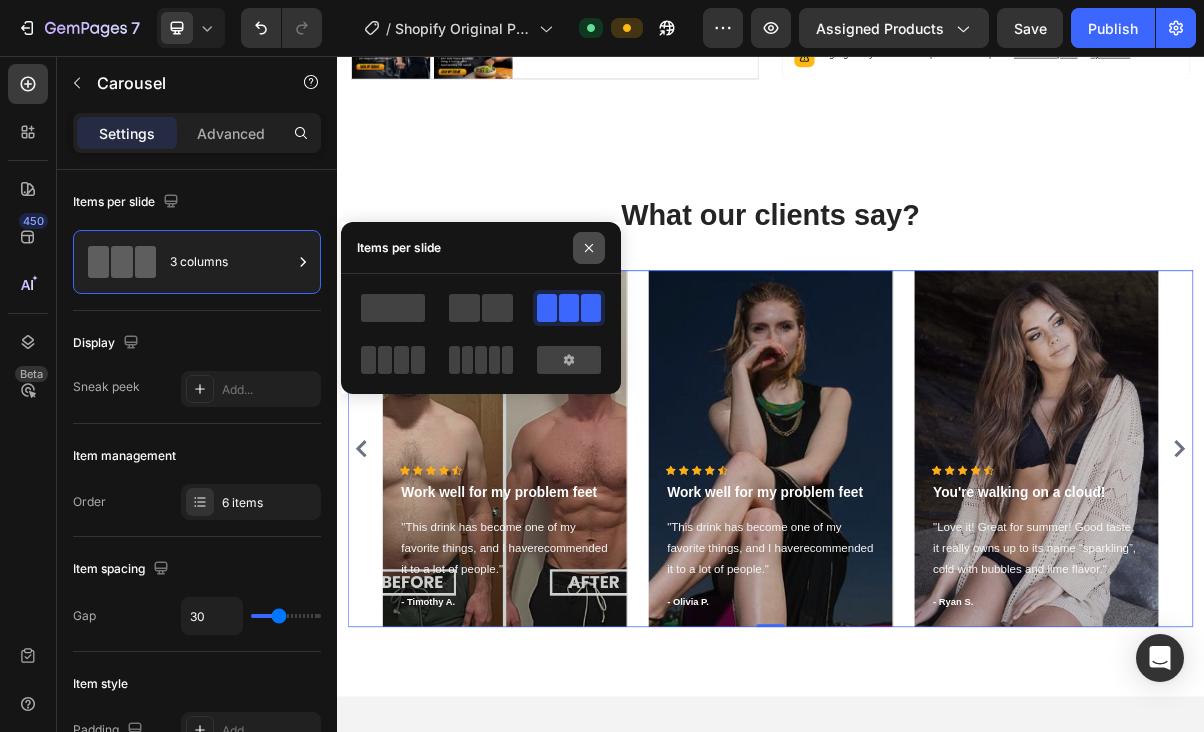 click 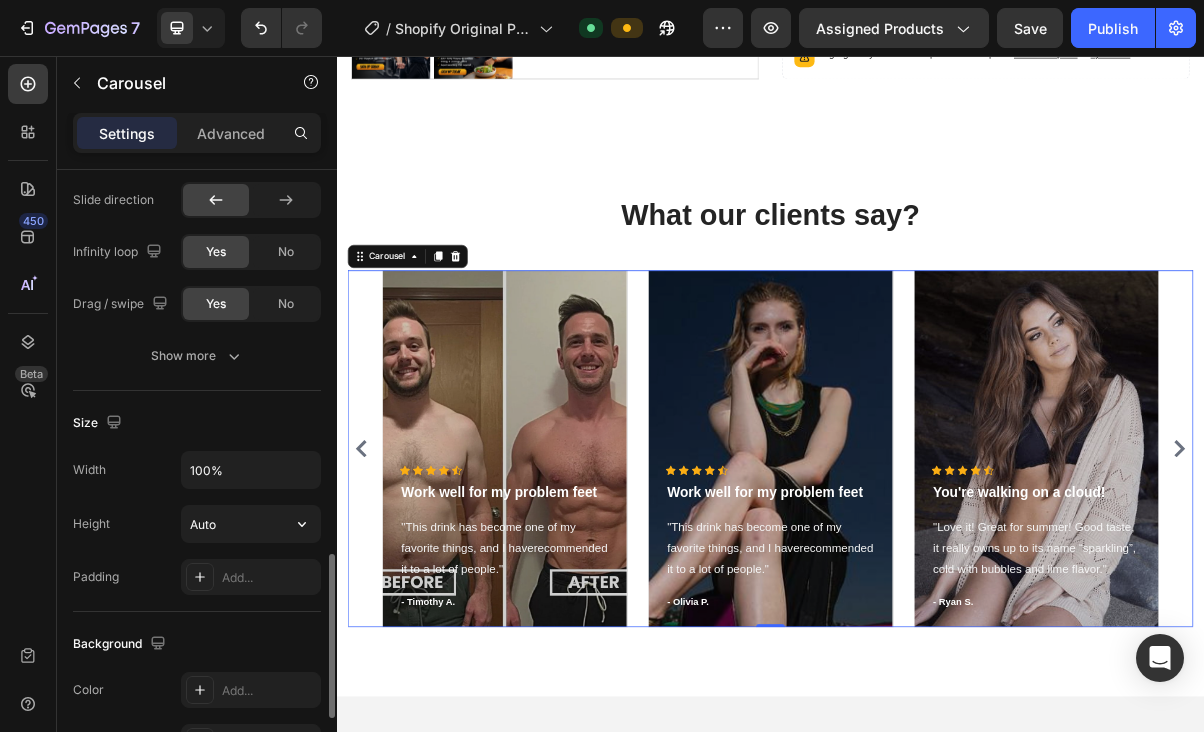 scroll, scrollTop: 1348, scrollLeft: 0, axis: vertical 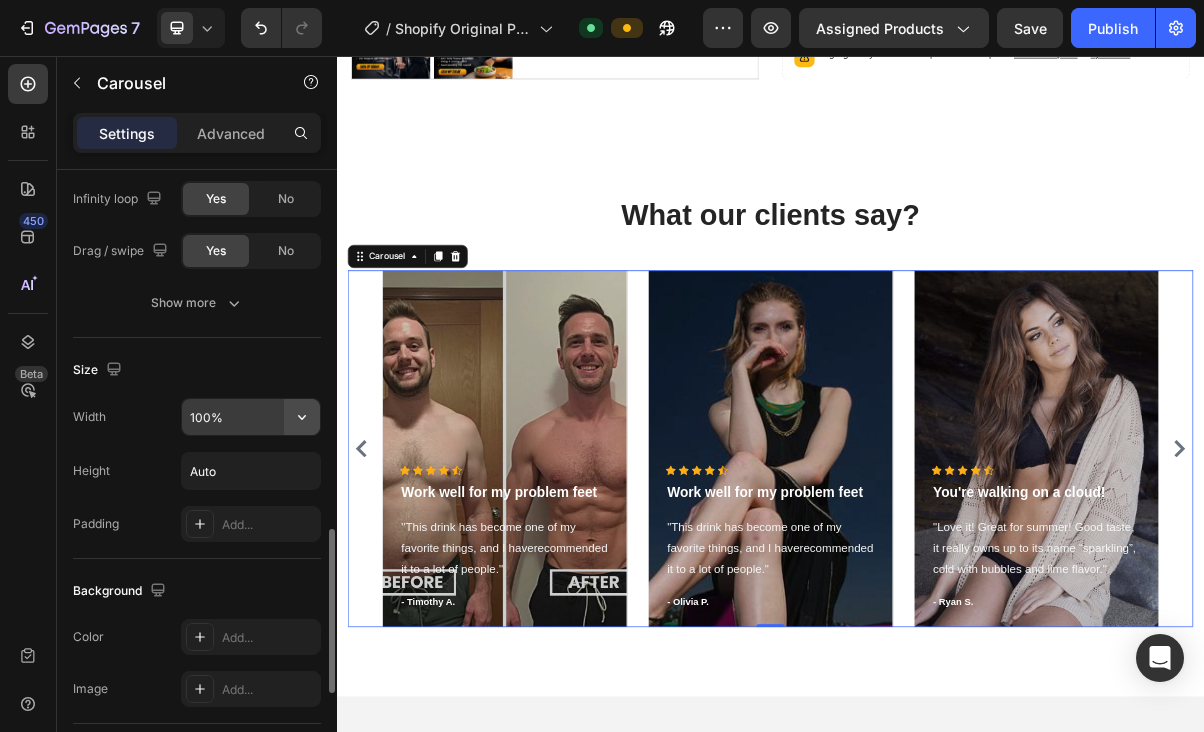click 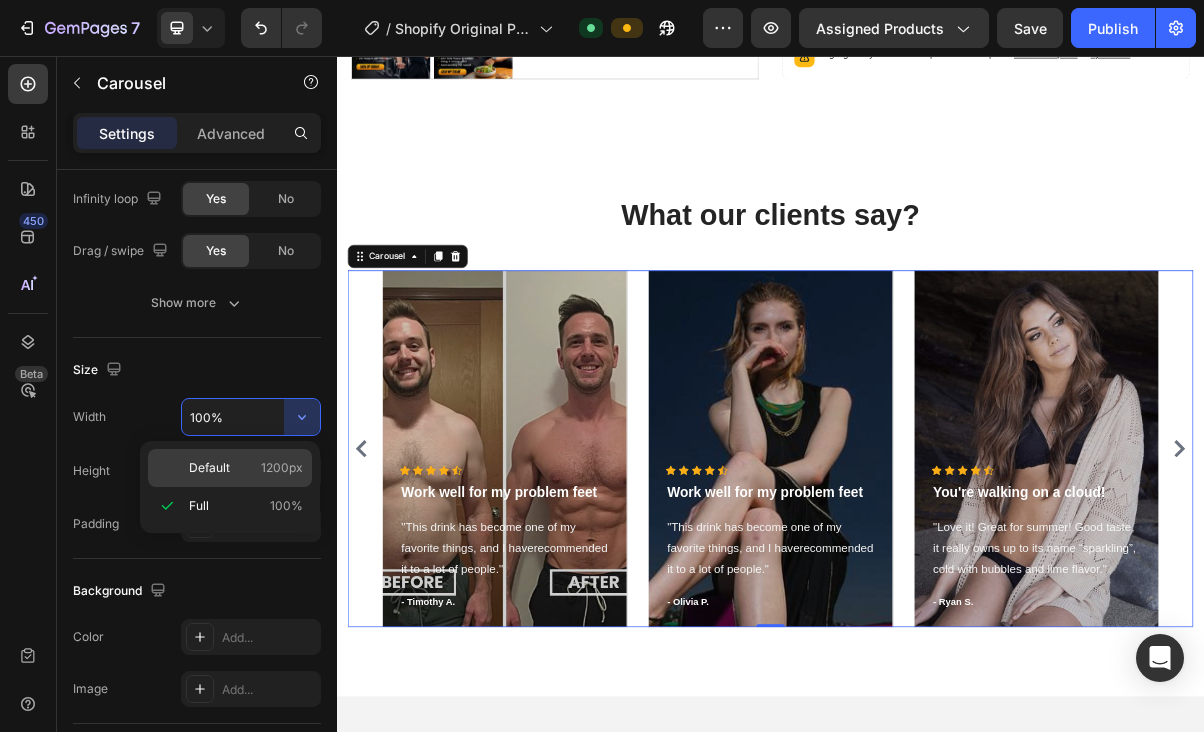 click on "1200px" at bounding box center (282, 468) 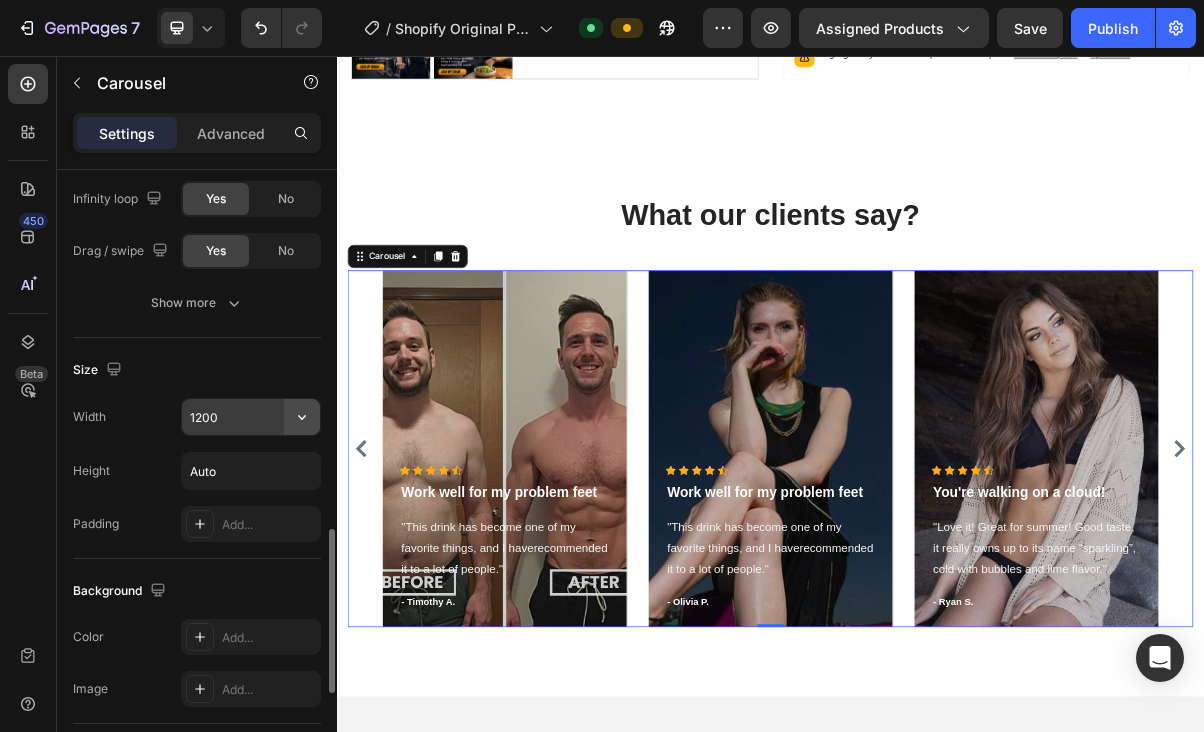 click 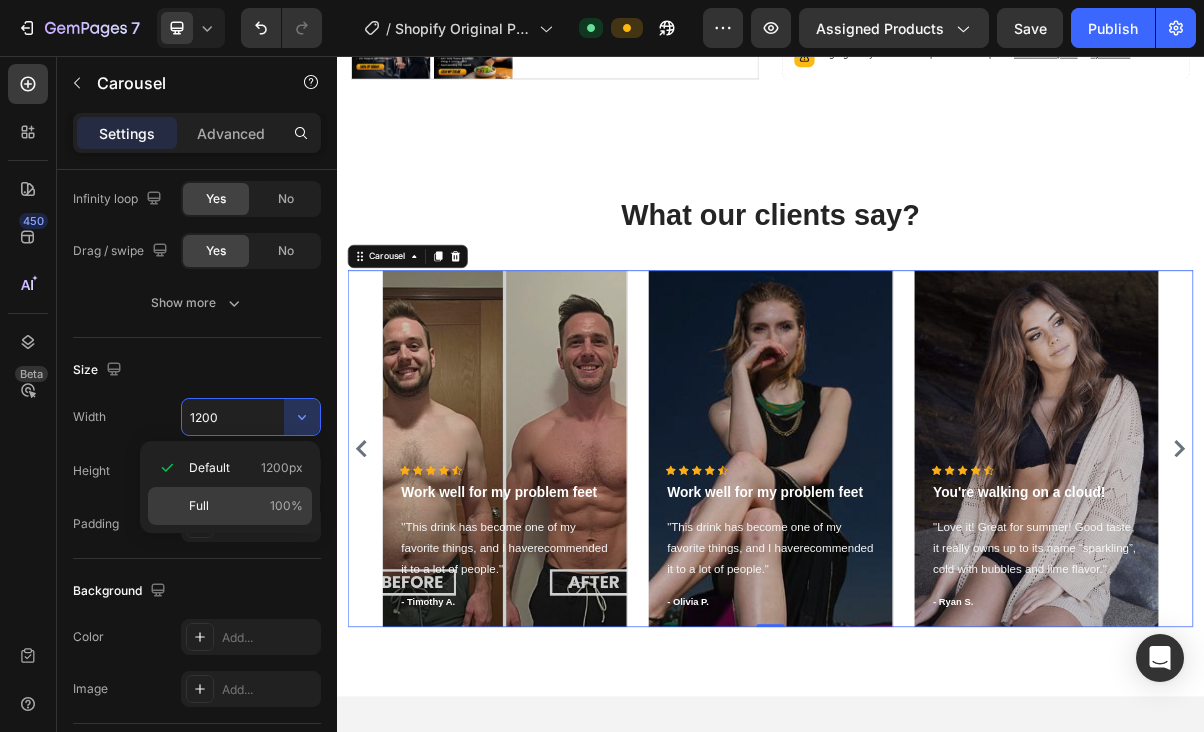 click on "Full 100%" at bounding box center [246, 506] 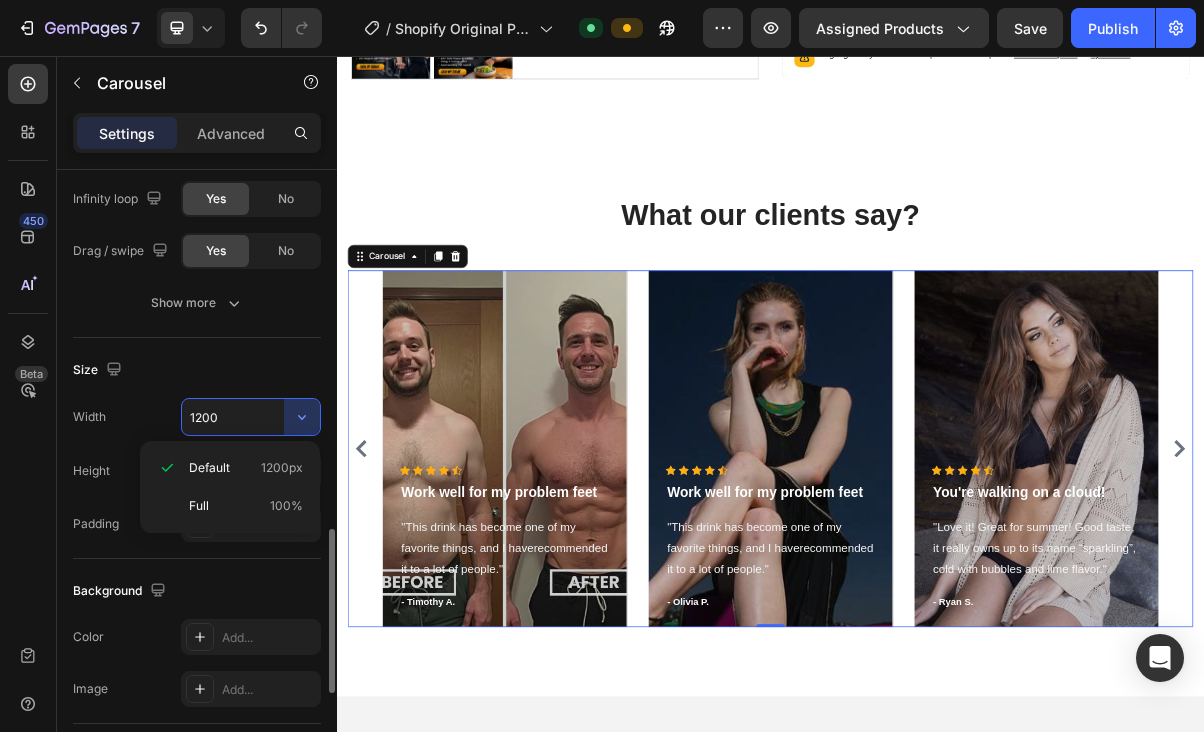 type on "100%" 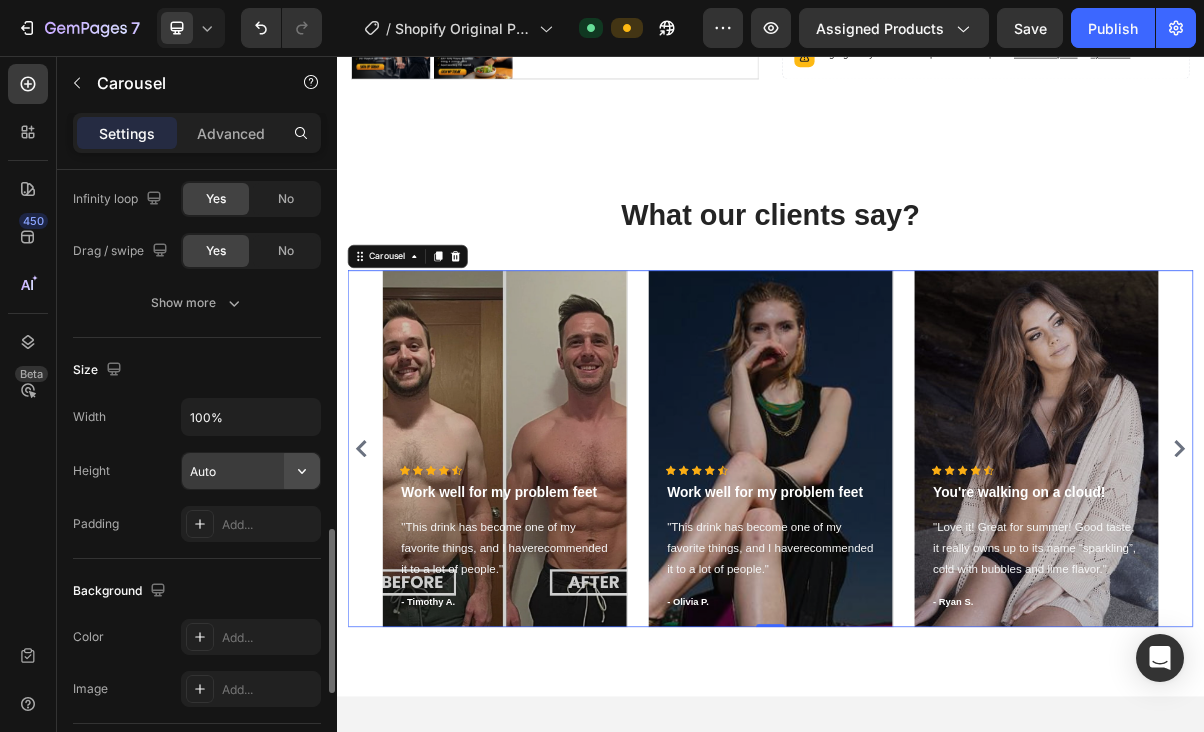 click 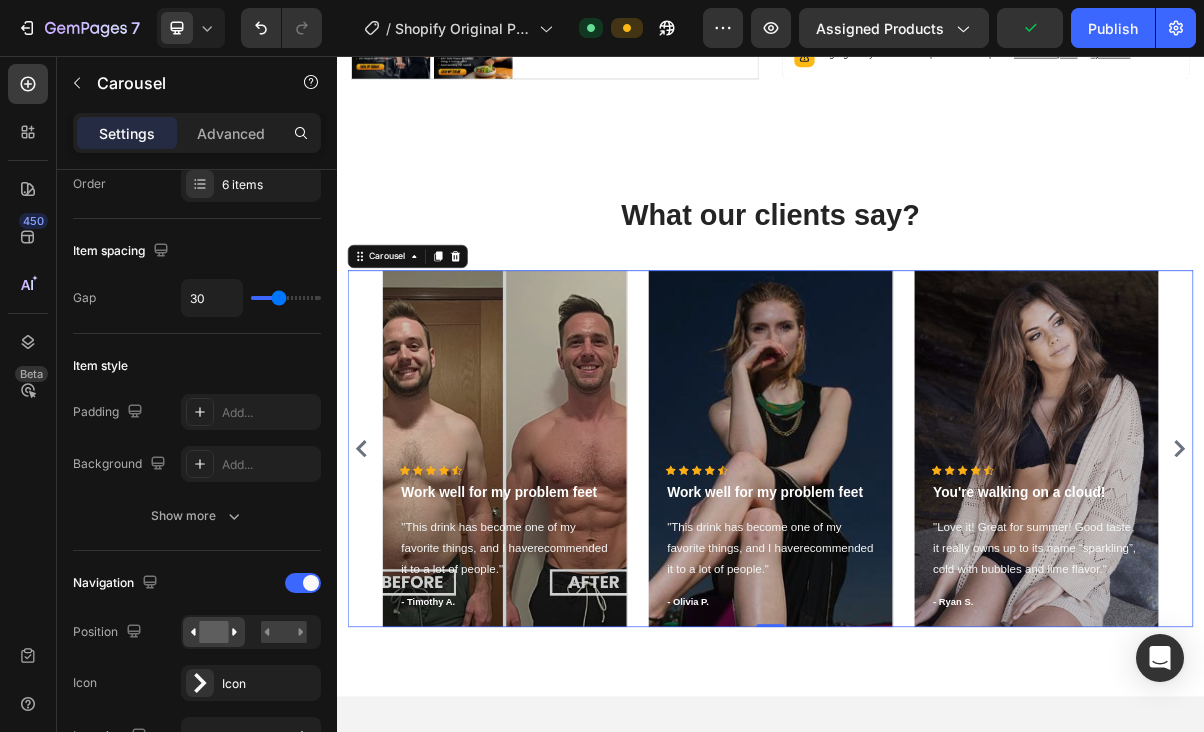 scroll, scrollTop: 0, scrollLeft: 0, axis: both 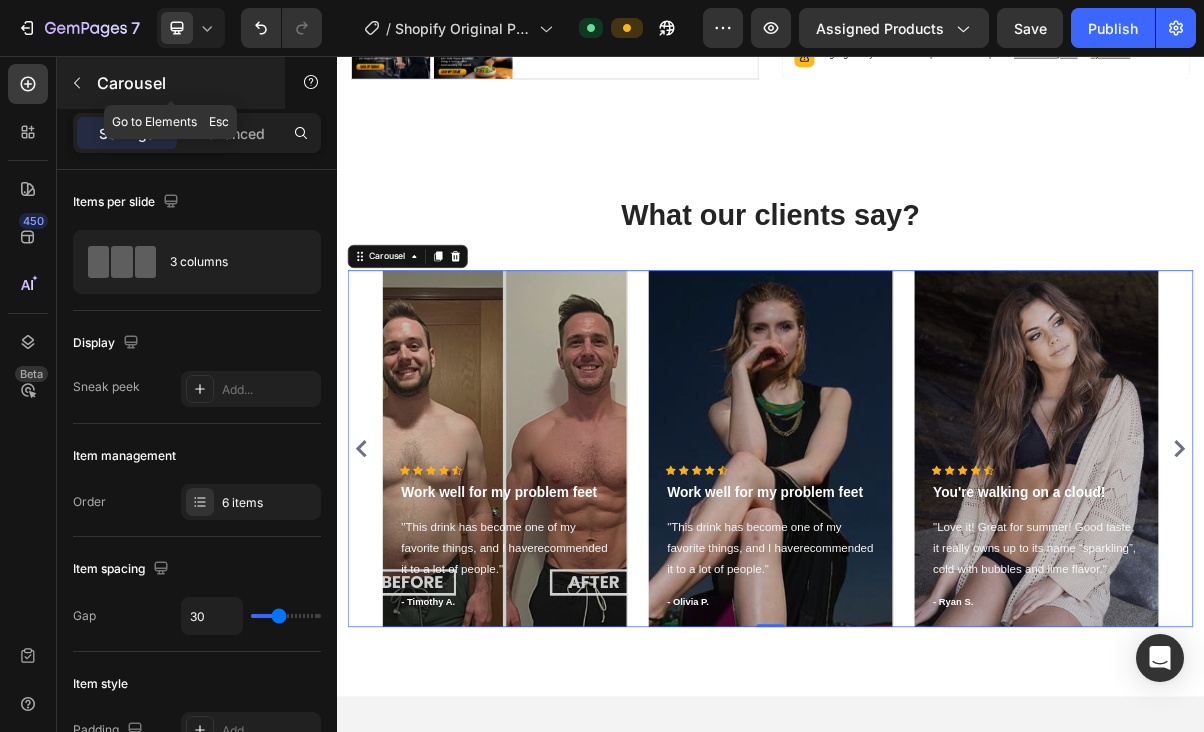 click 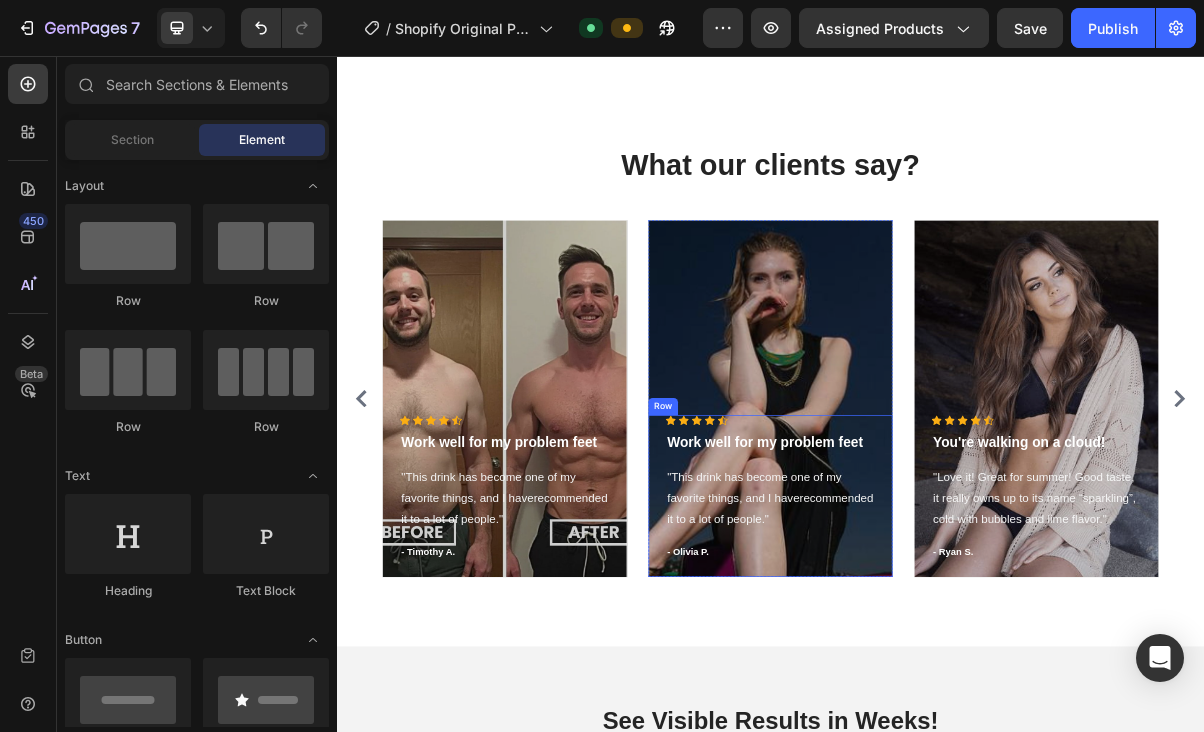 scroll, scrollTop: 1470, scrollLeft: 0, axis: vertical 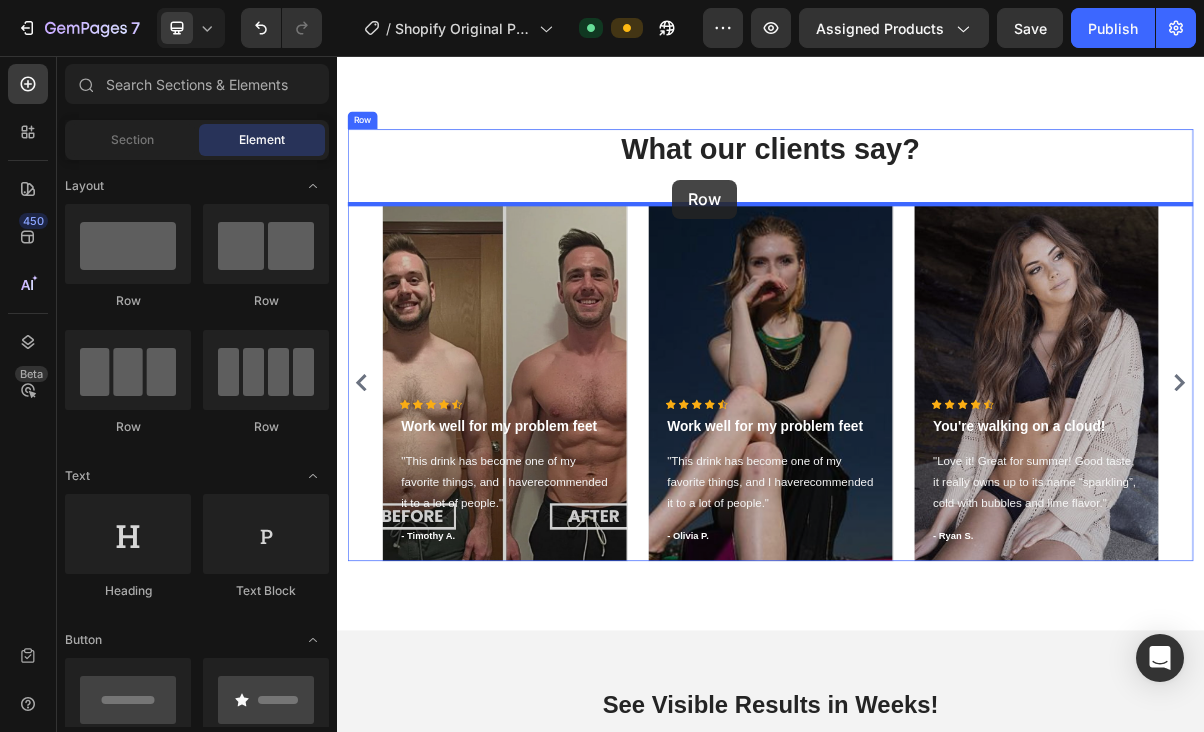 drag, startPoint x: 617, startPoint y: 292, endPoint x: 801, endPoint y: 227, distance: 195.14354 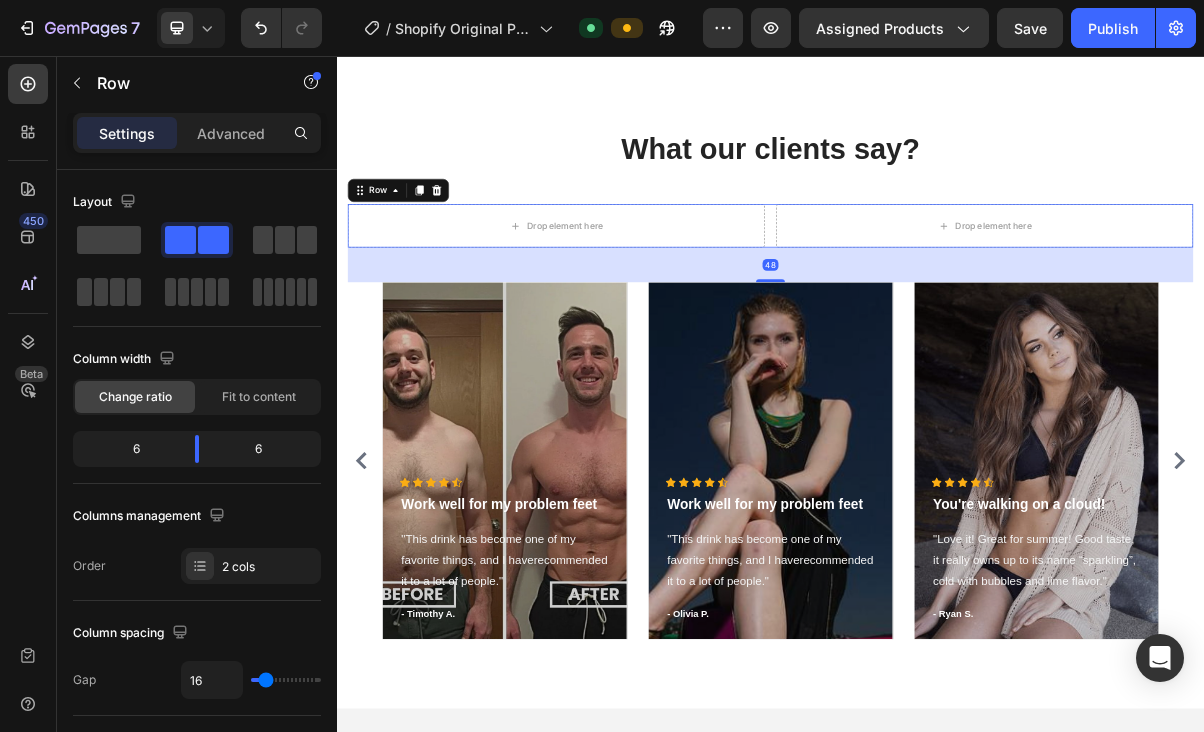 scroll, scrollTop: 1235, scrollLeft: 0, axis: vertical 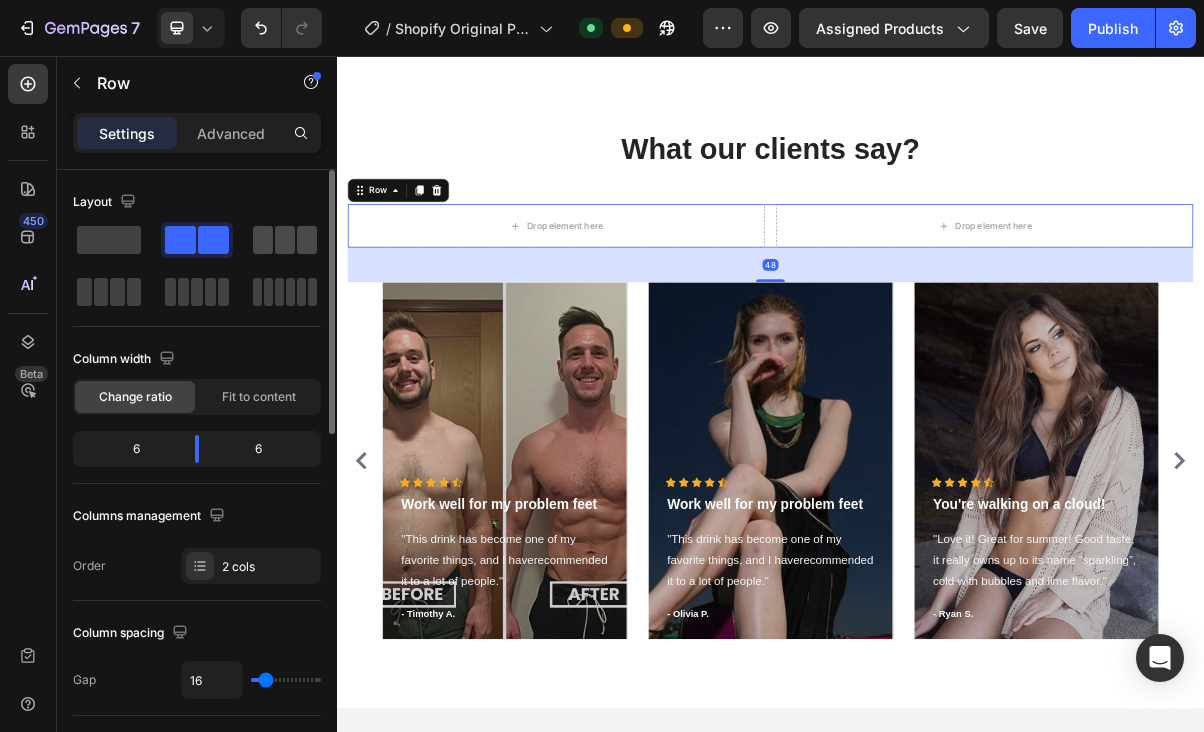 click 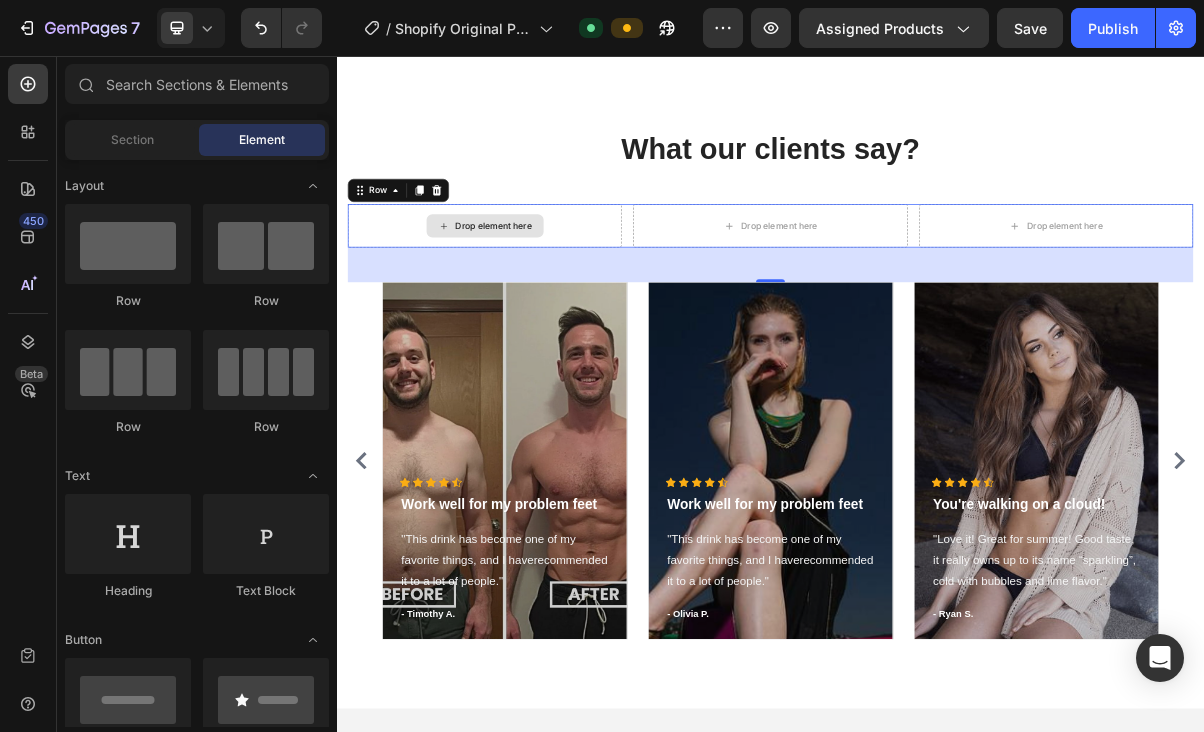 click 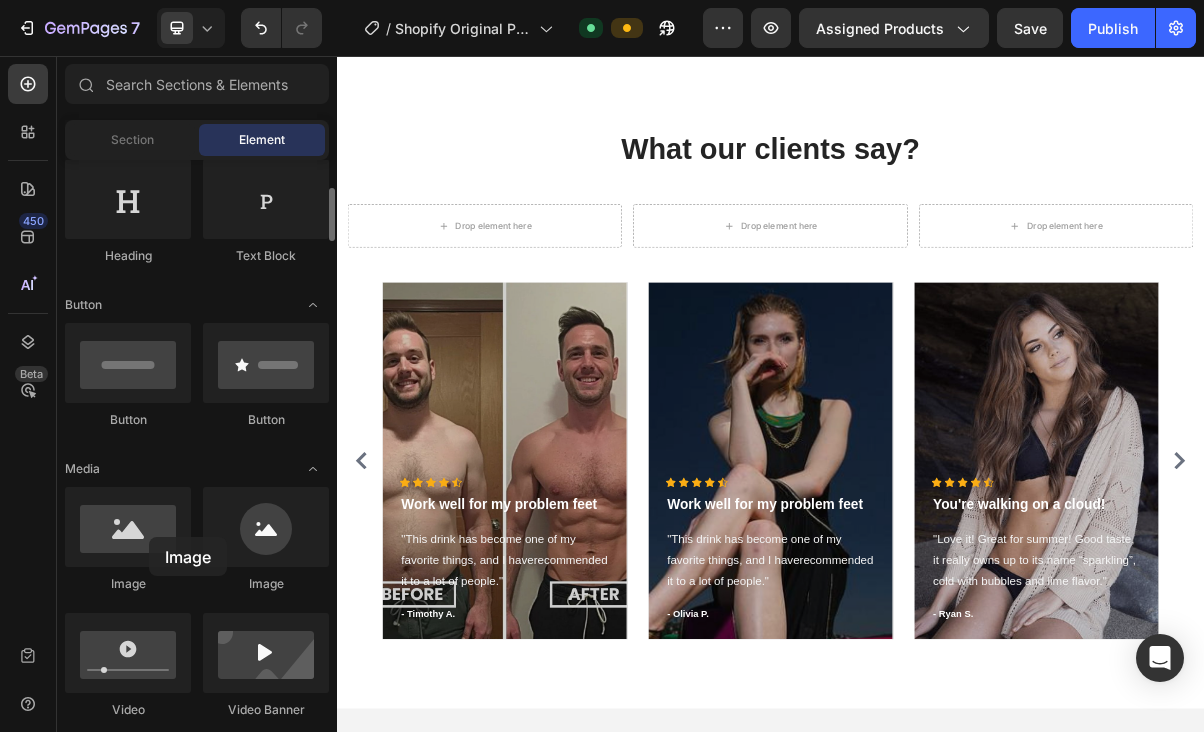 scroll, scrollTop: 332, scrollLeft: 0, axis: vertical 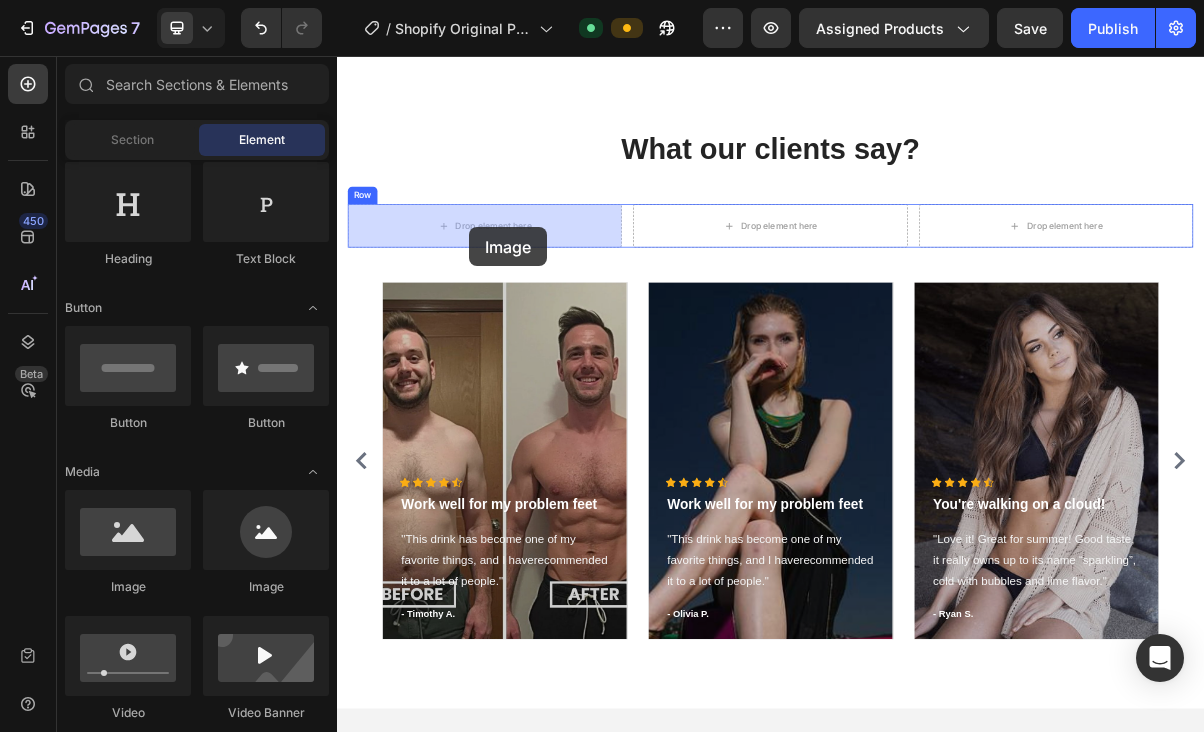 drag, startPoint x: 469, startPoint y: 605, endPoint x: 520, endPoint y: 292, distance: 317.12775 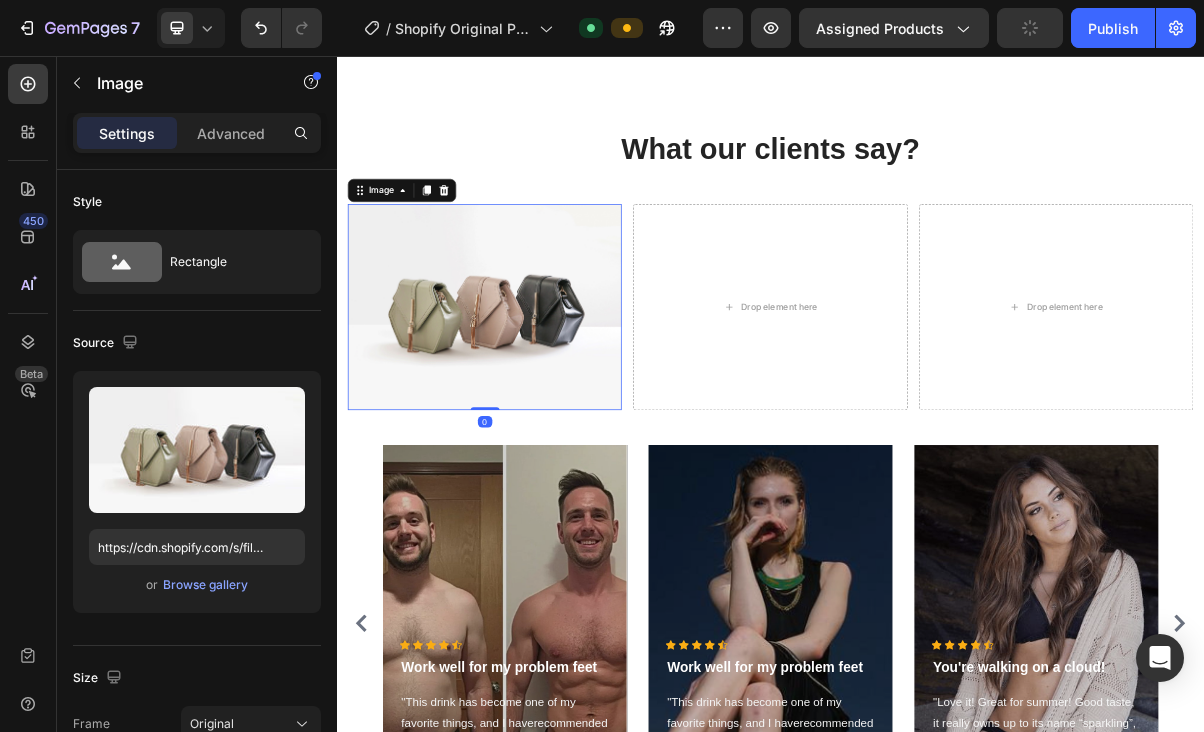 click at bounding box center [541, 403] 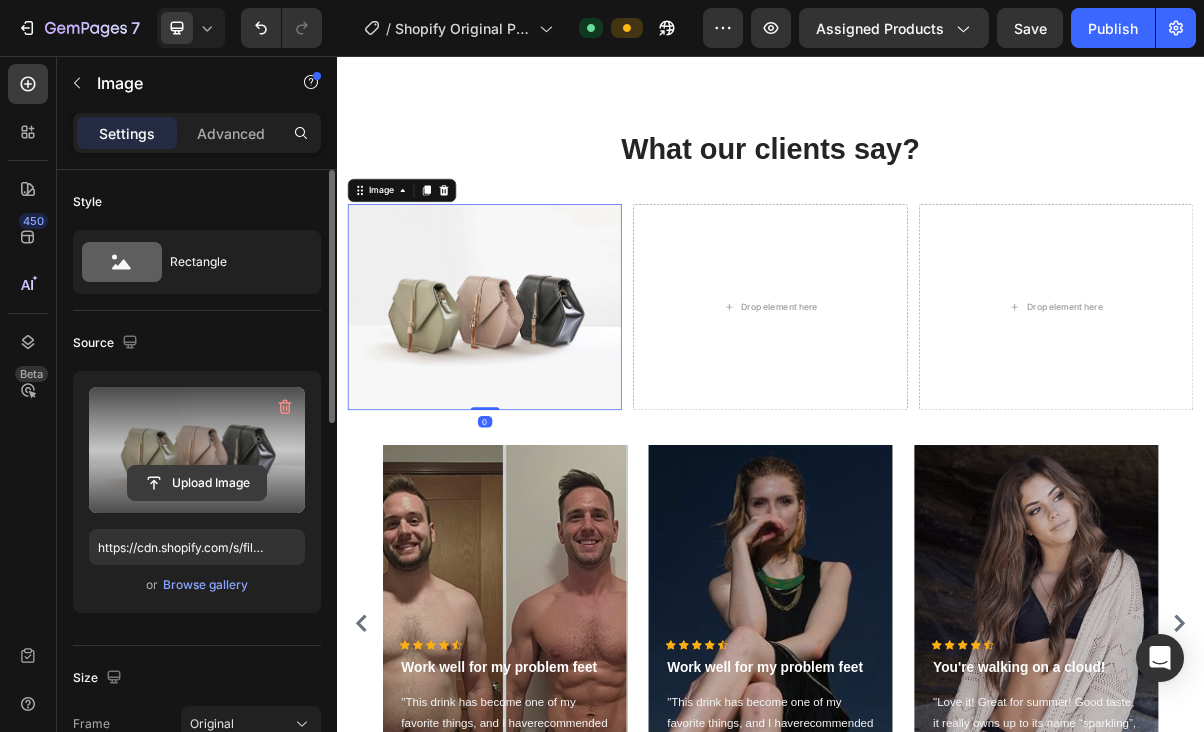 click 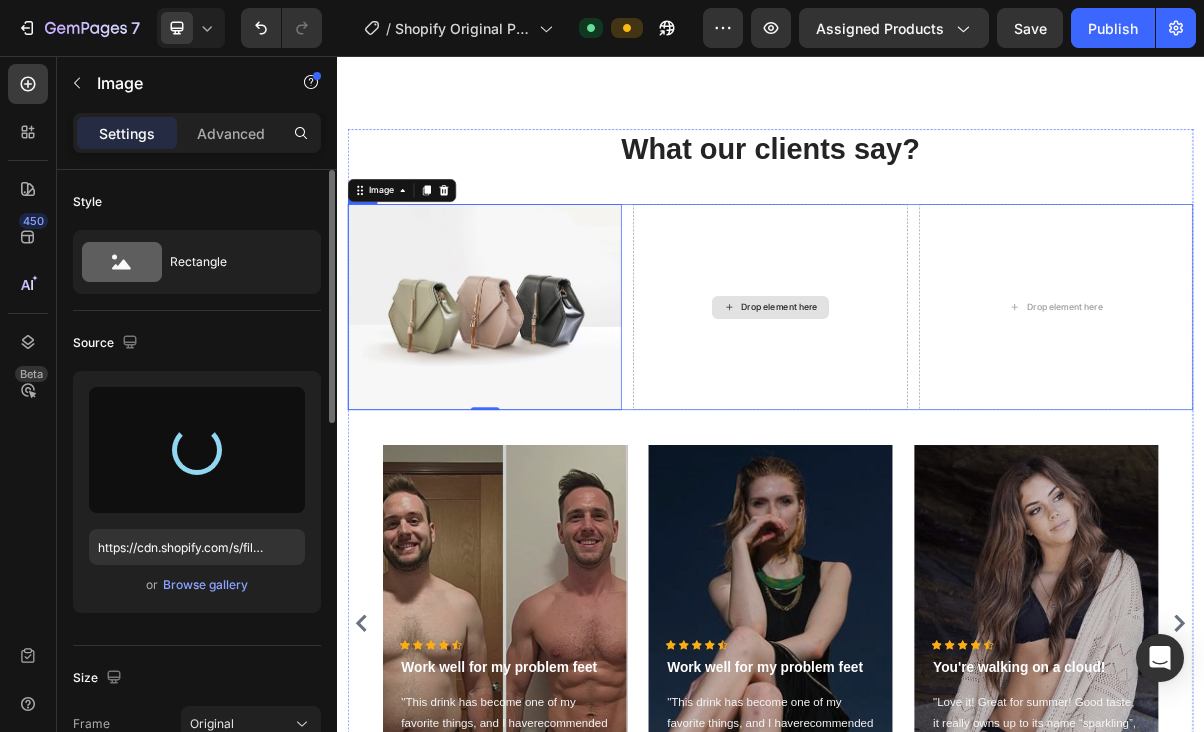 type on "https://cdn.shopify.com/s/files/1/0670/9382/3558/files/gempages_576385391901279171-9ca9924f-ff1f-47cd-9a71-ec4c7ec81d72.jpg" 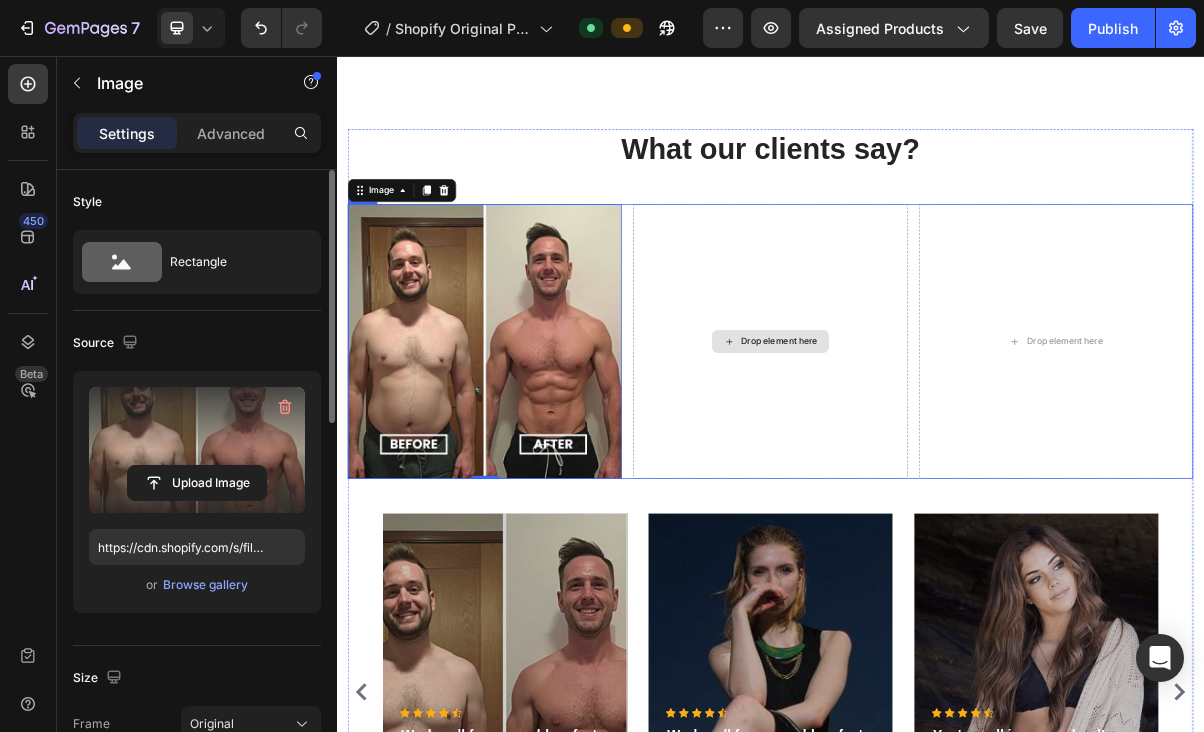 click on "Drop element here" at bounding box center (936, 450) 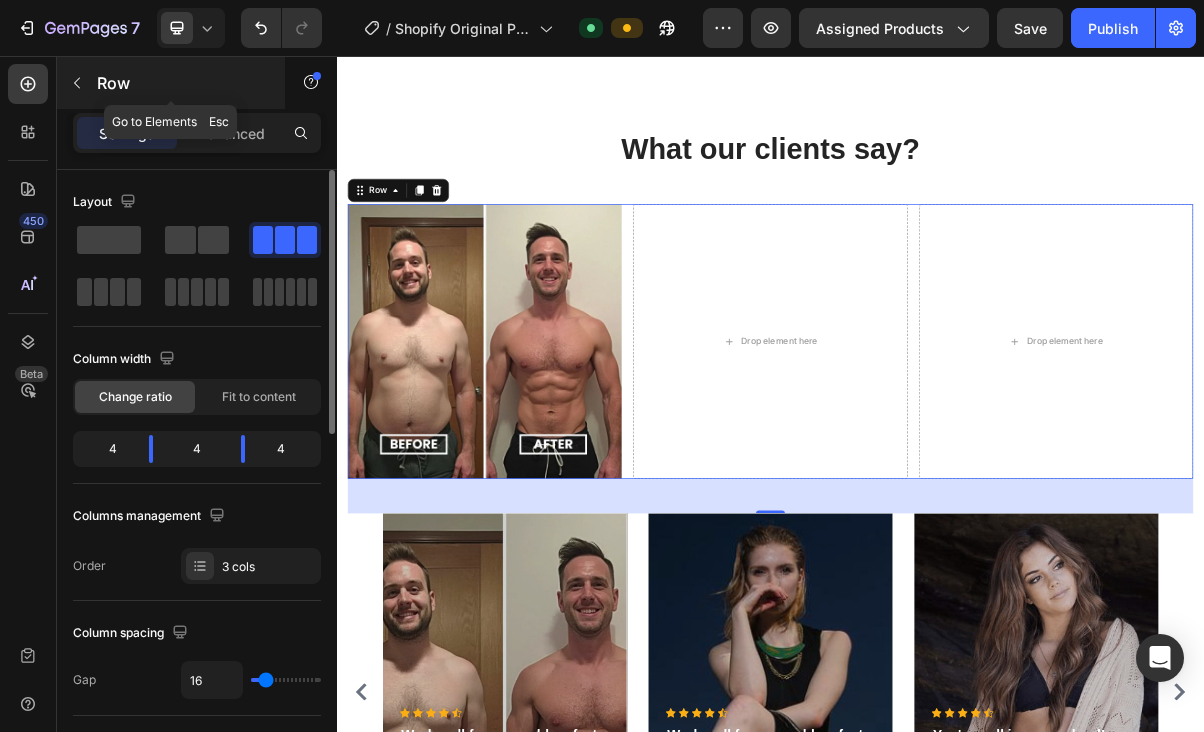 click 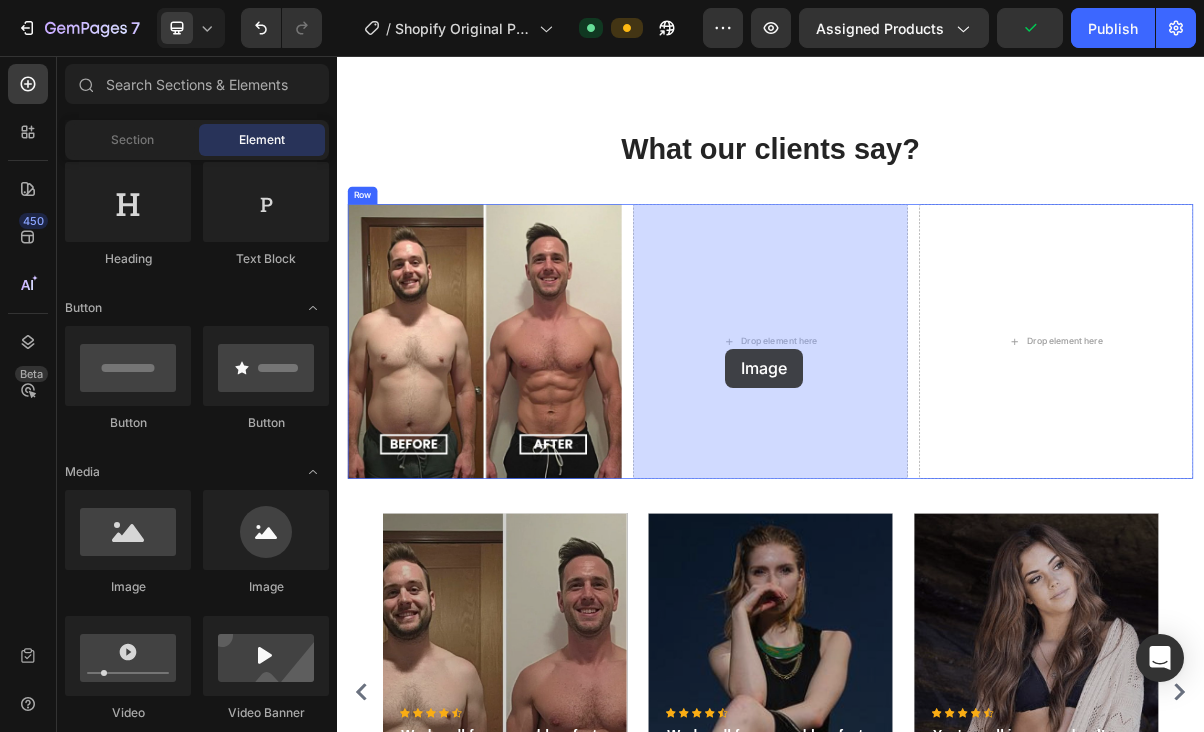 drag, startPoint x: 540, startPoint y: 553, endPoint x: 874, endPoint y: 461, distance: 346.43903 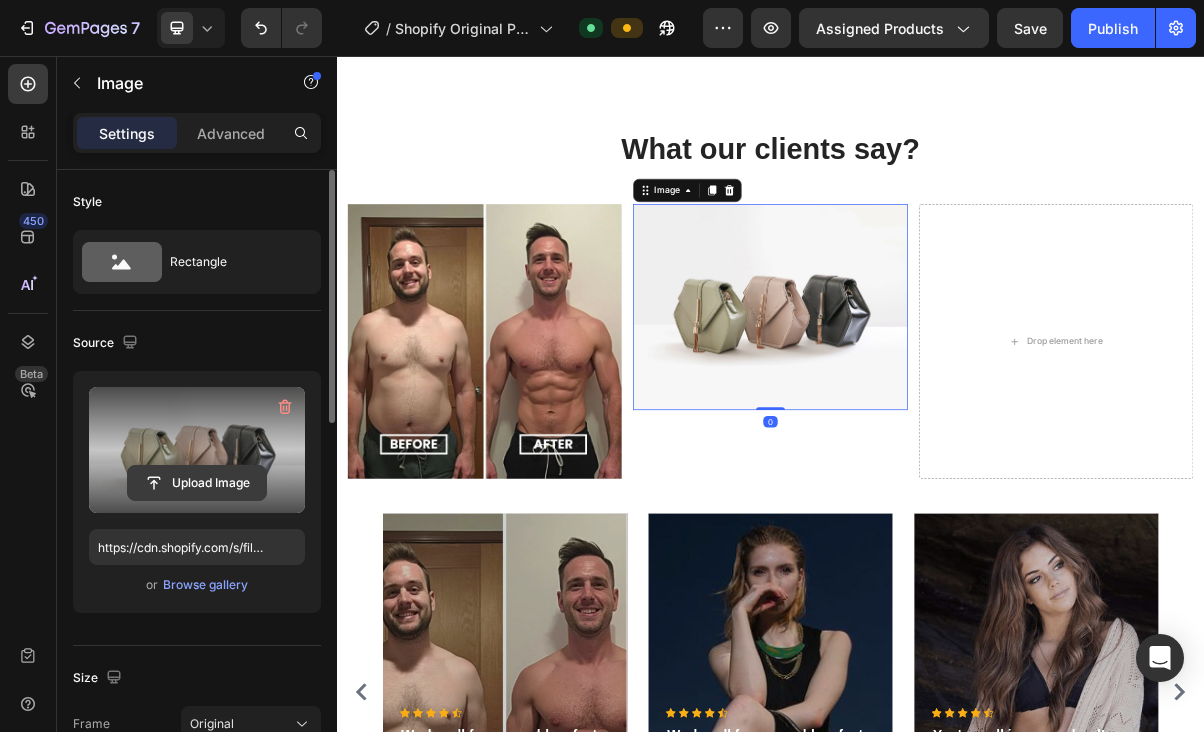 click 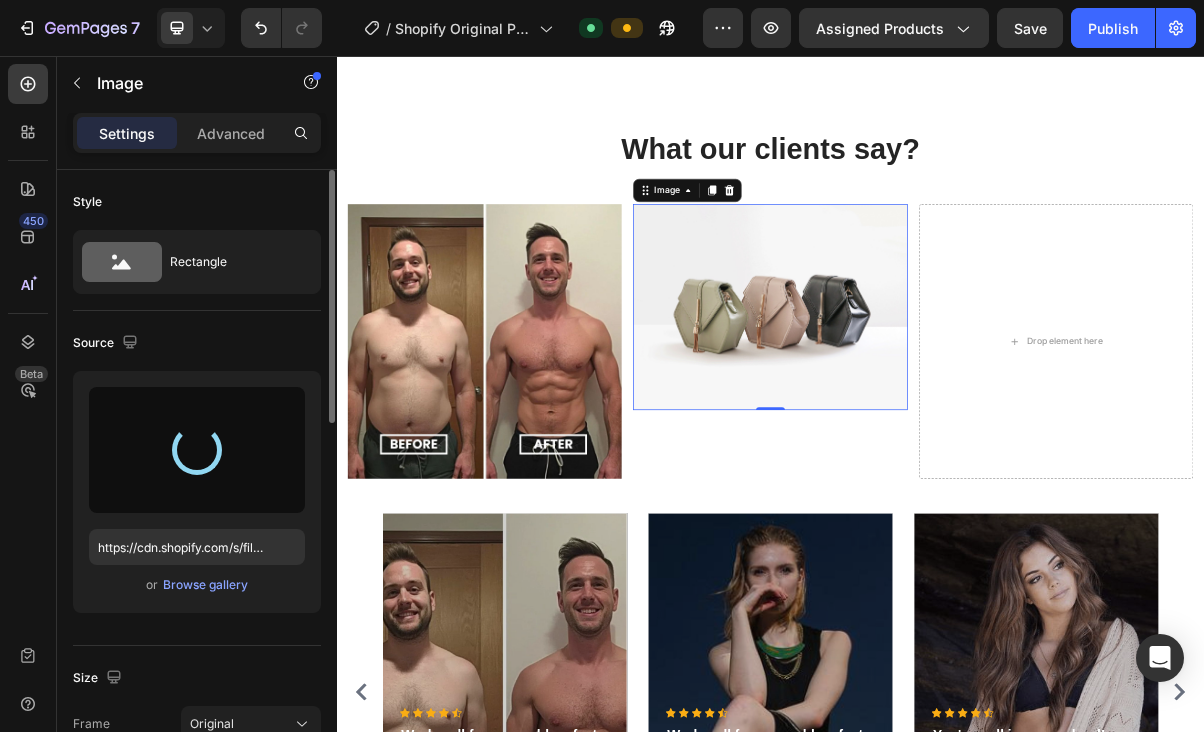 type on "https://cdn.shopify.com/s/files/1/0670/9382/3558/files/gempages_576385391901279171-6c7661d9-a1b1-4278-8f7e-834a8af025f3.jpg" 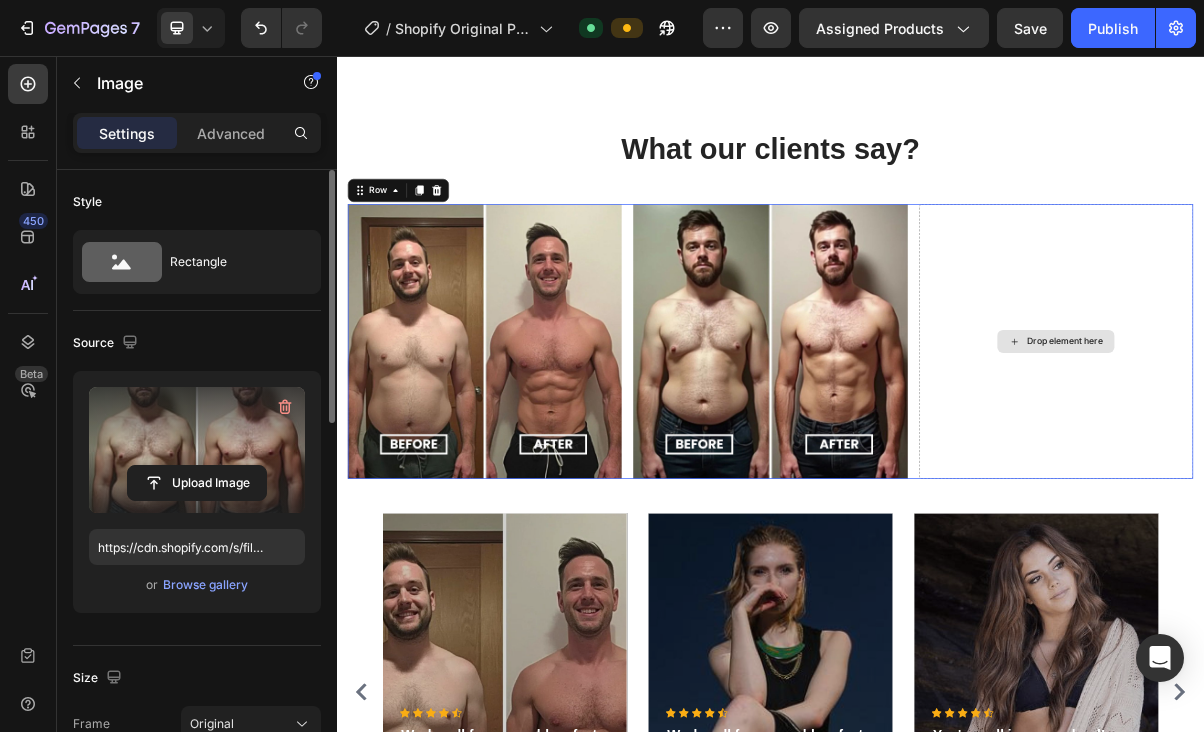 click on "Drop element here" at bounding box center [1332, 450] 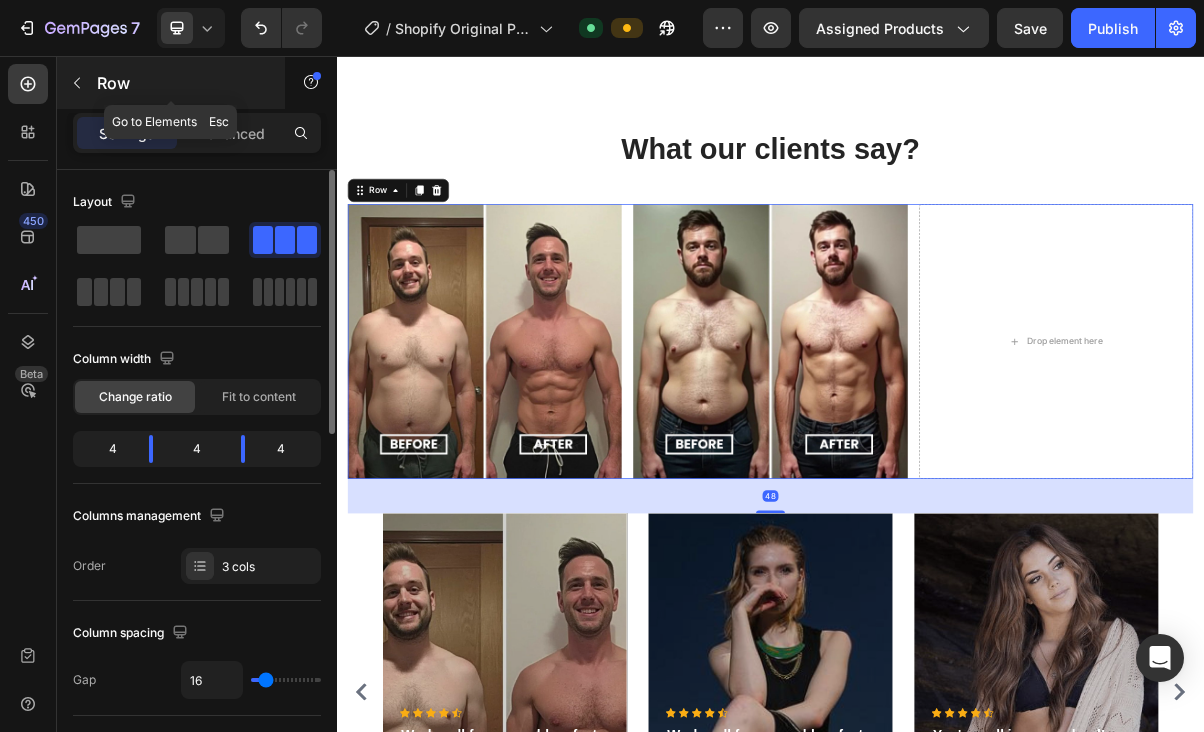 click at bounding box center [77, 83] 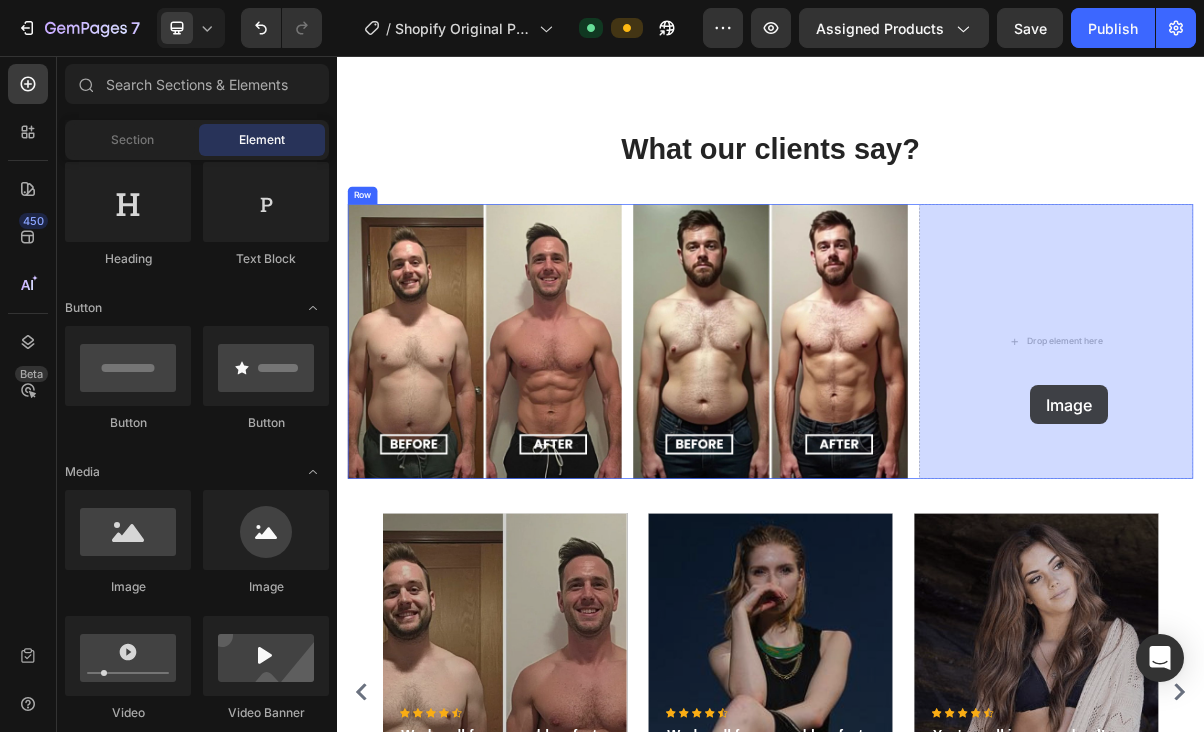 drag, startPoint x: 589, startPoint y: 577, endPoint x: 1298, endPoint y: 511, distance: 712.0653 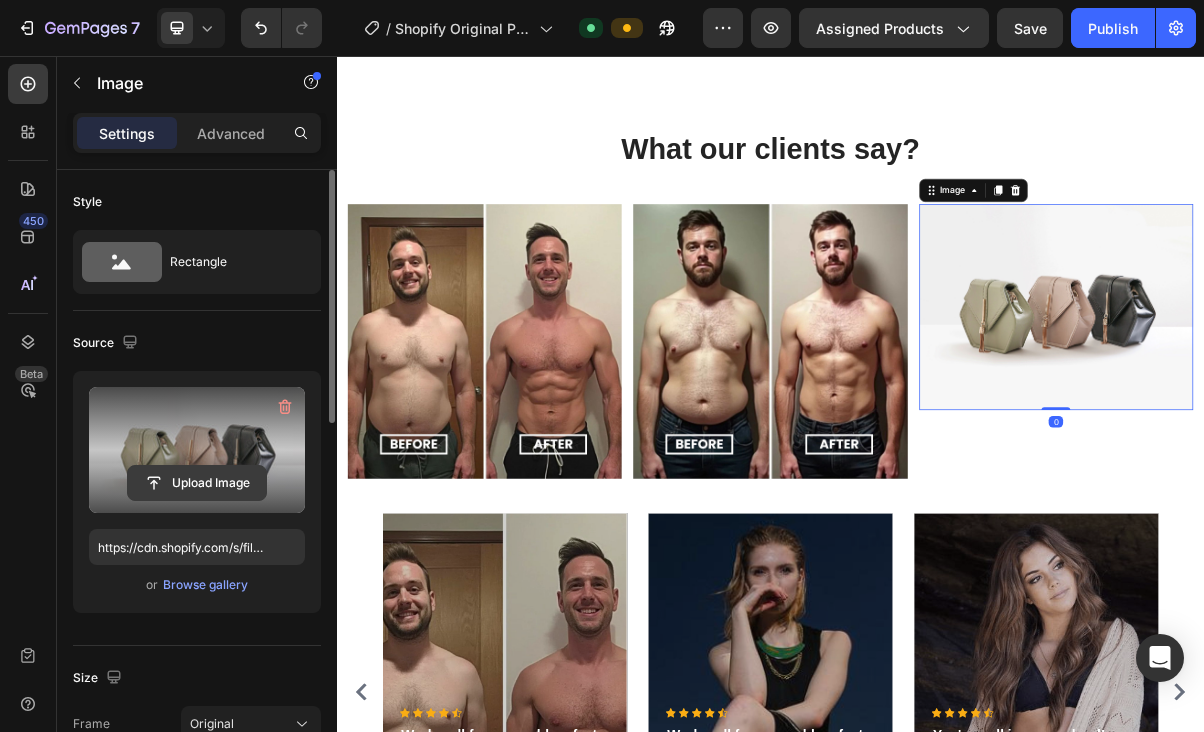 click 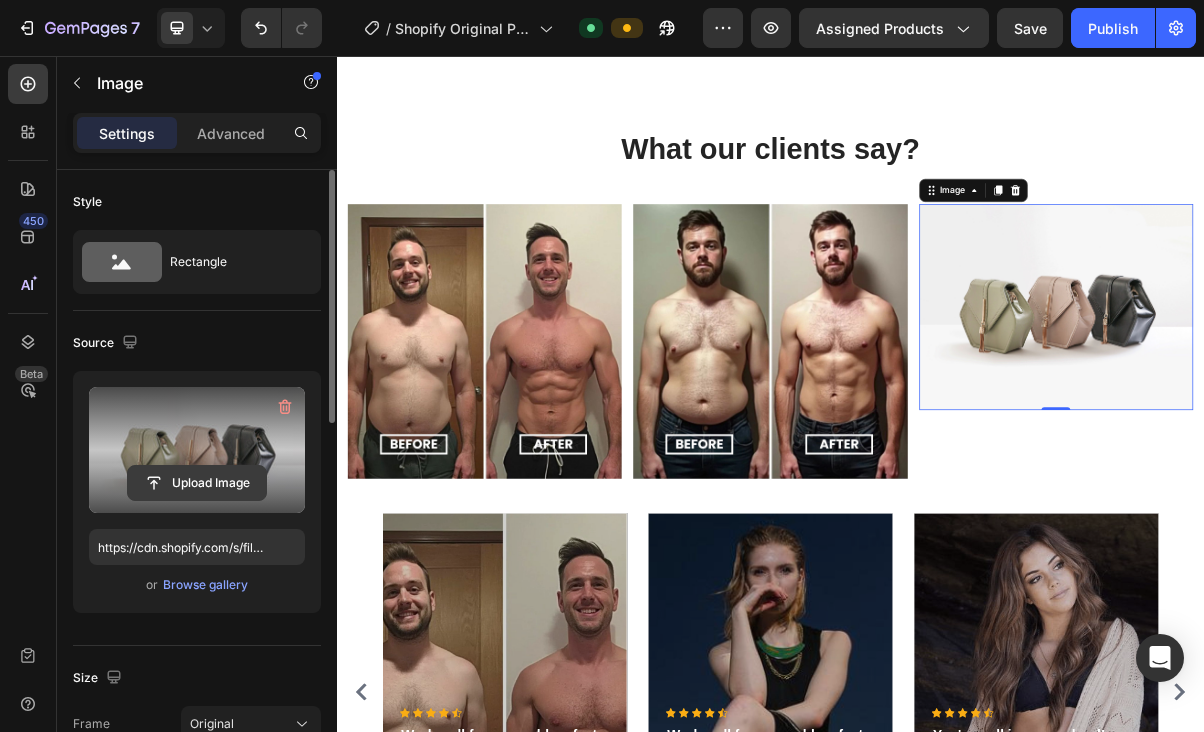 click 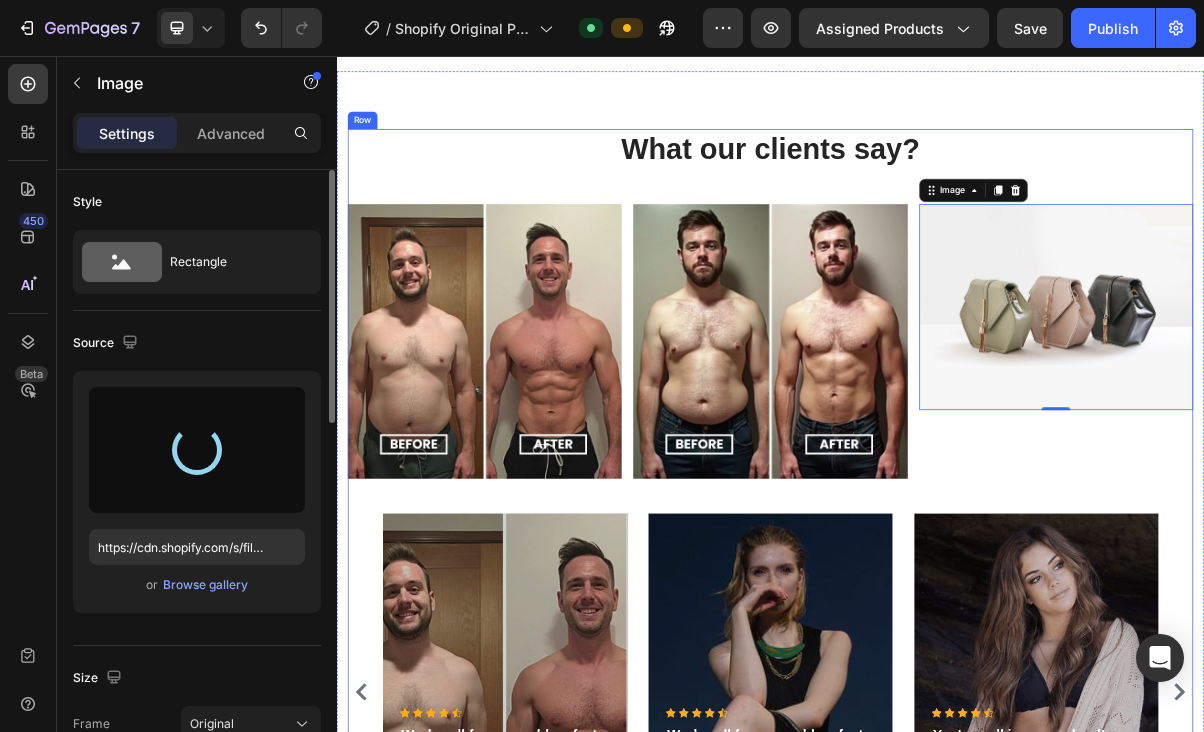 type on "https://cdn.shopify.com/s/files/1/0670/9382/3558/files/gempages_576385391901279171-65bb060e-aab9-4aa0-b5a1-9a27e3c12693.jpg" 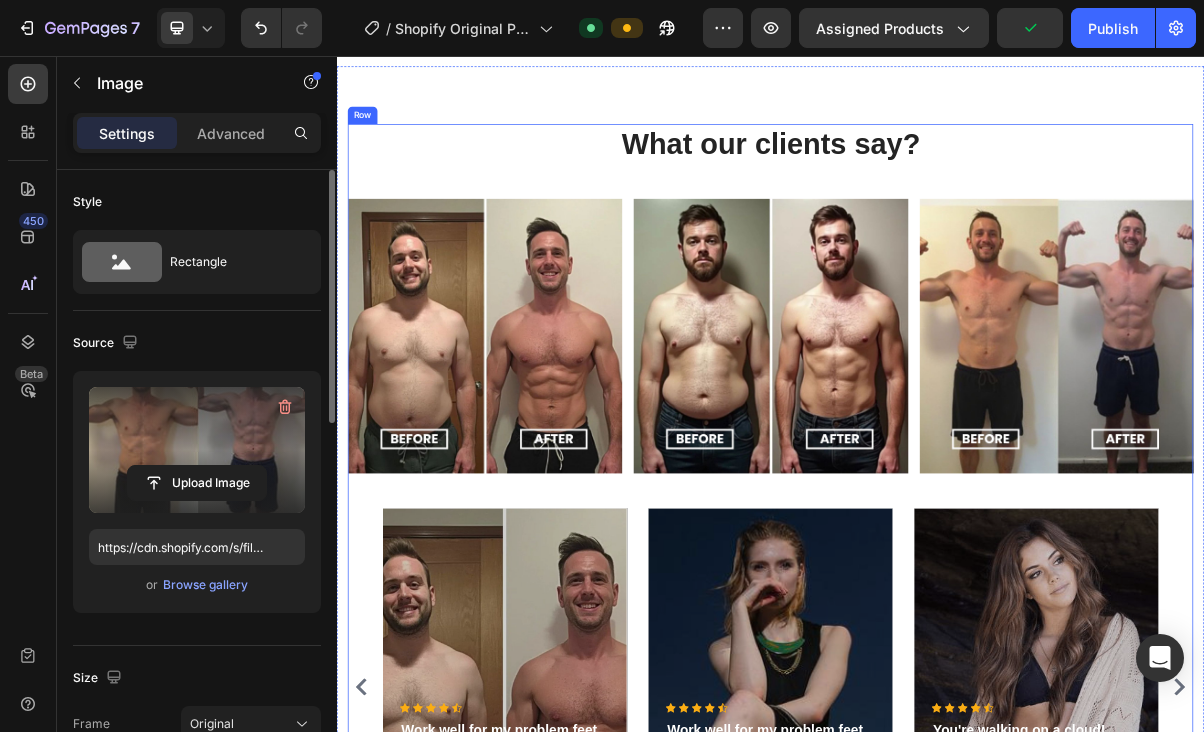 scroll, scrollTop: 1643, scrollLeft: 0, axis: vertical 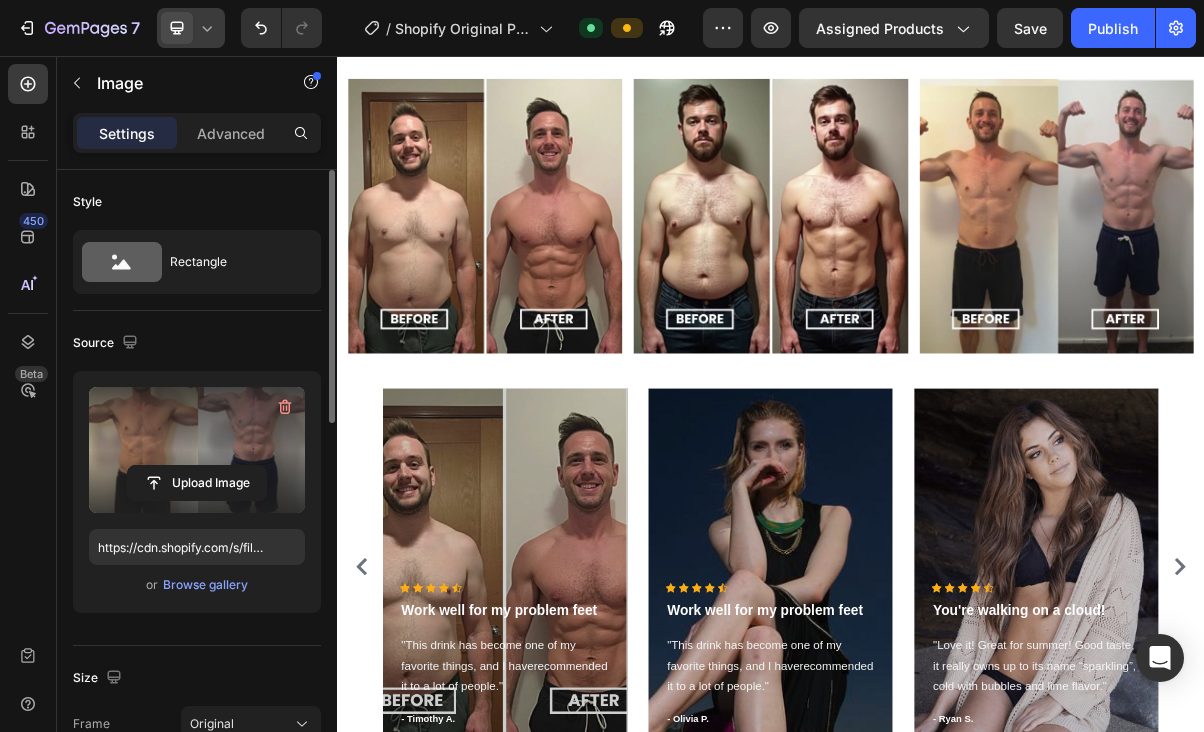 click 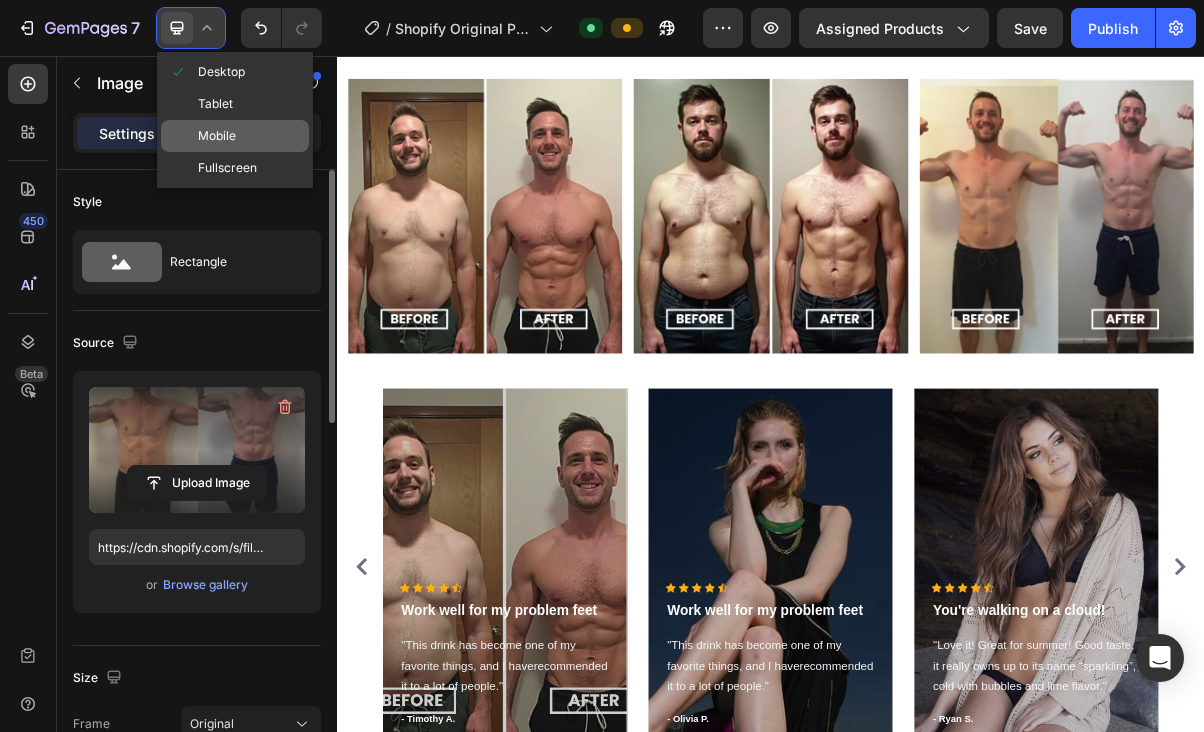 click on "Mobile" at bounding box center (217, 136) 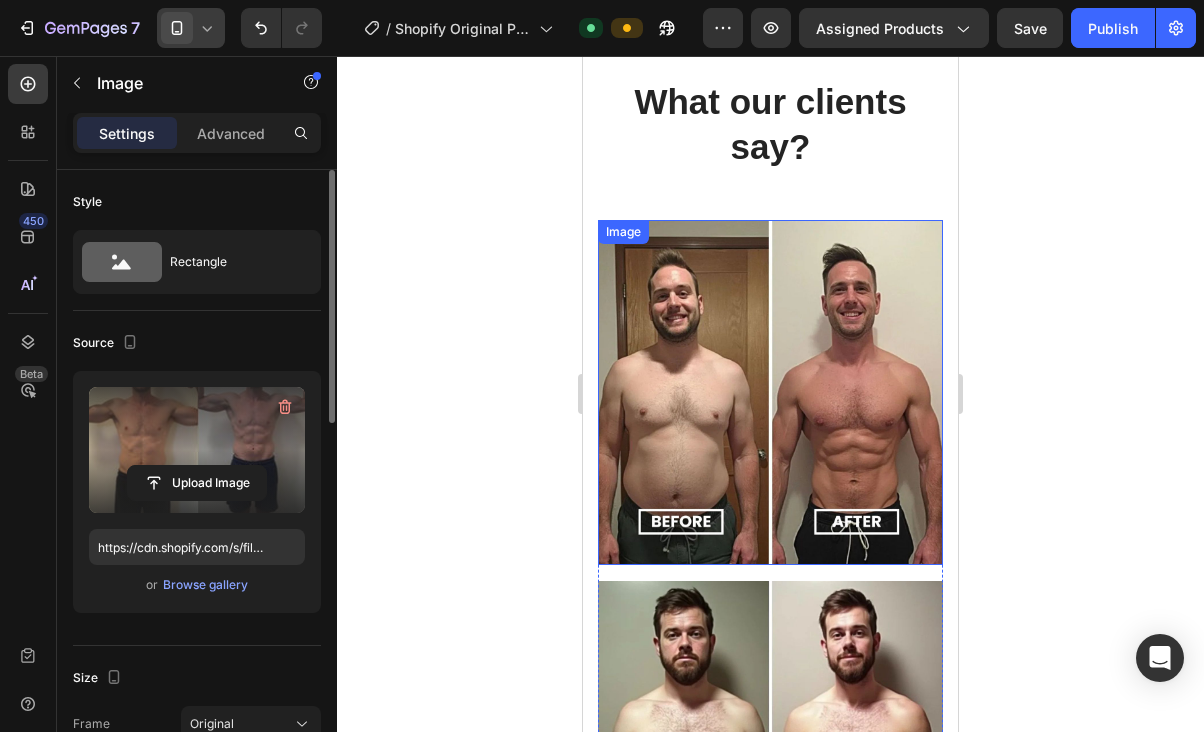 scroll, scrollTop: 2002, scrollLeft: 0, axis: vertical 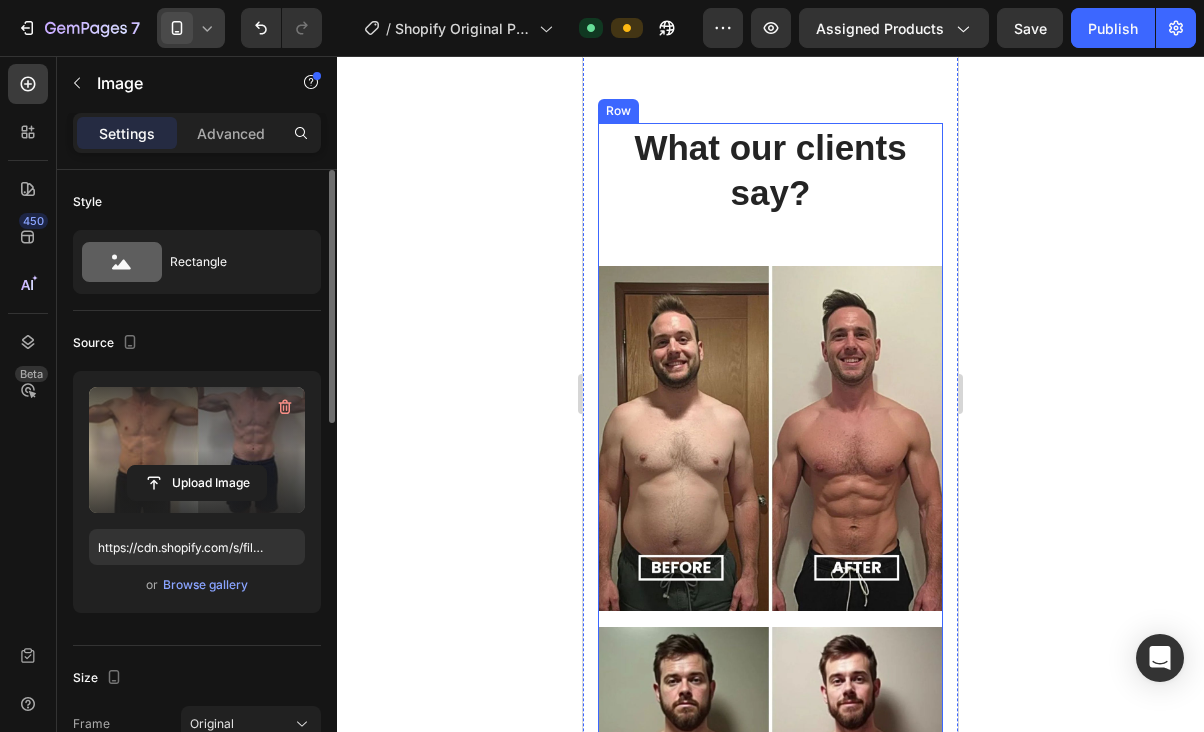 click on "What our clients say? Heading Image Image Image Row                Icon                Icon                Icon                Icon
Icon Icon List Hoz Work well for my problem feet Text block "This drink has become one of my  favorite things, and I haverecommended it to a lot of people." Text block - [FIRST] [LAST]. Text block Row Hero Banner                Icon                Icon                Icon                Icon
Icon Icon List Hoz Work well for my problem feet Text block "This drink has become one of my  favorite things, and I haverecommended it to a lot of people." Text block - [FIRST] [LAST]. Text block Row Hero Banner                Icon                Icon                Icon                Icon
Icon Icon List Hoz You're walking on a cloud! Text block "Love it! Great for summer! Good taste, it really owns up to its name “sparkling”, cold with bubbles and lime flavor." Text block - [FIRST] [LAST]. Text block Row Hero Banner
Drop element here" at bounding box center (770, 982) 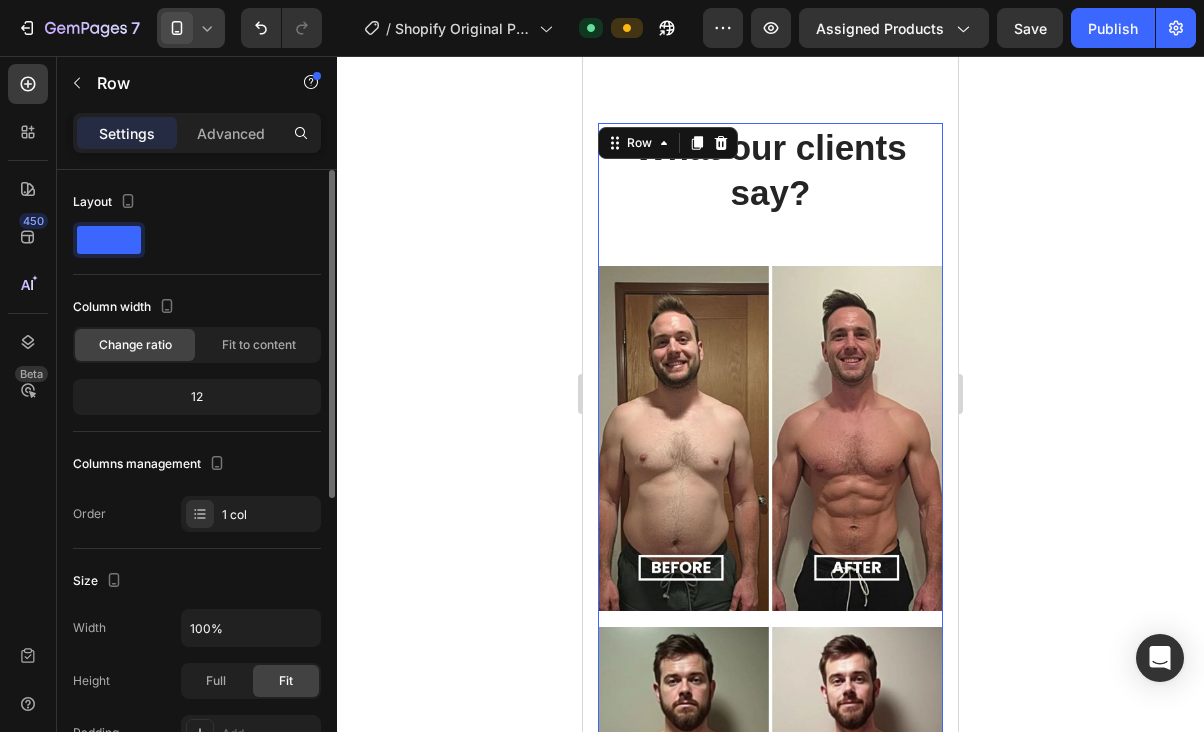 click 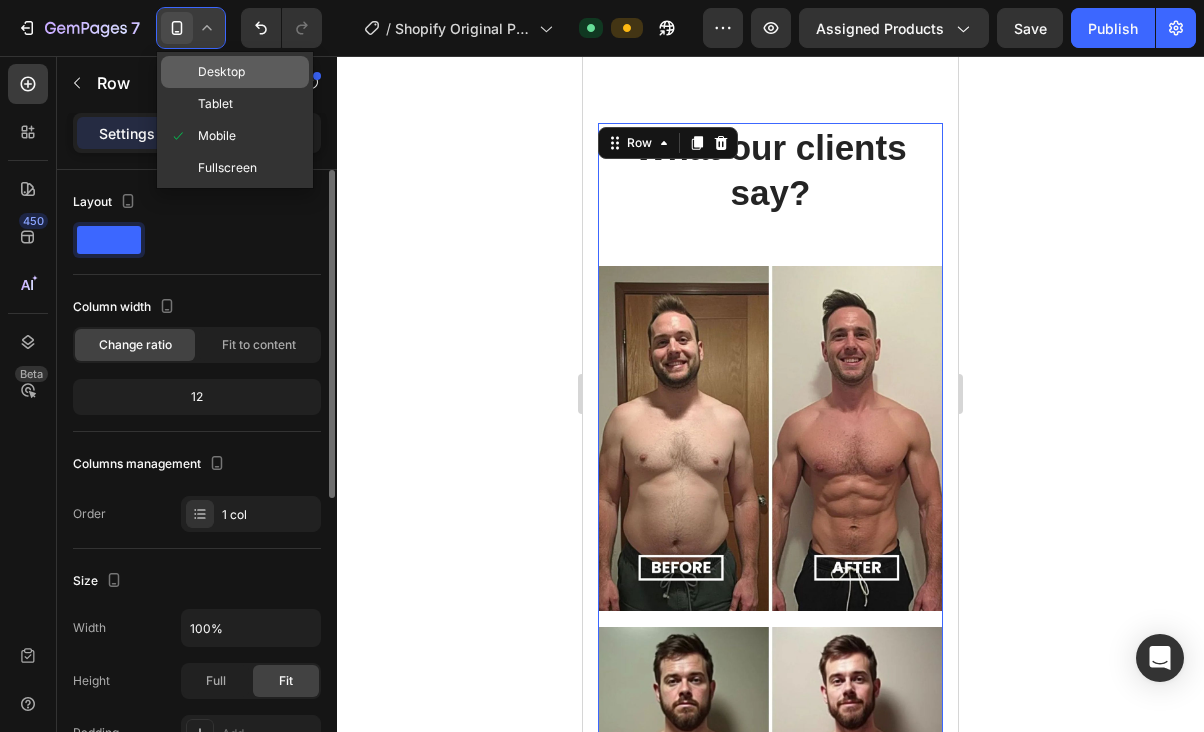 click on "Desktop" 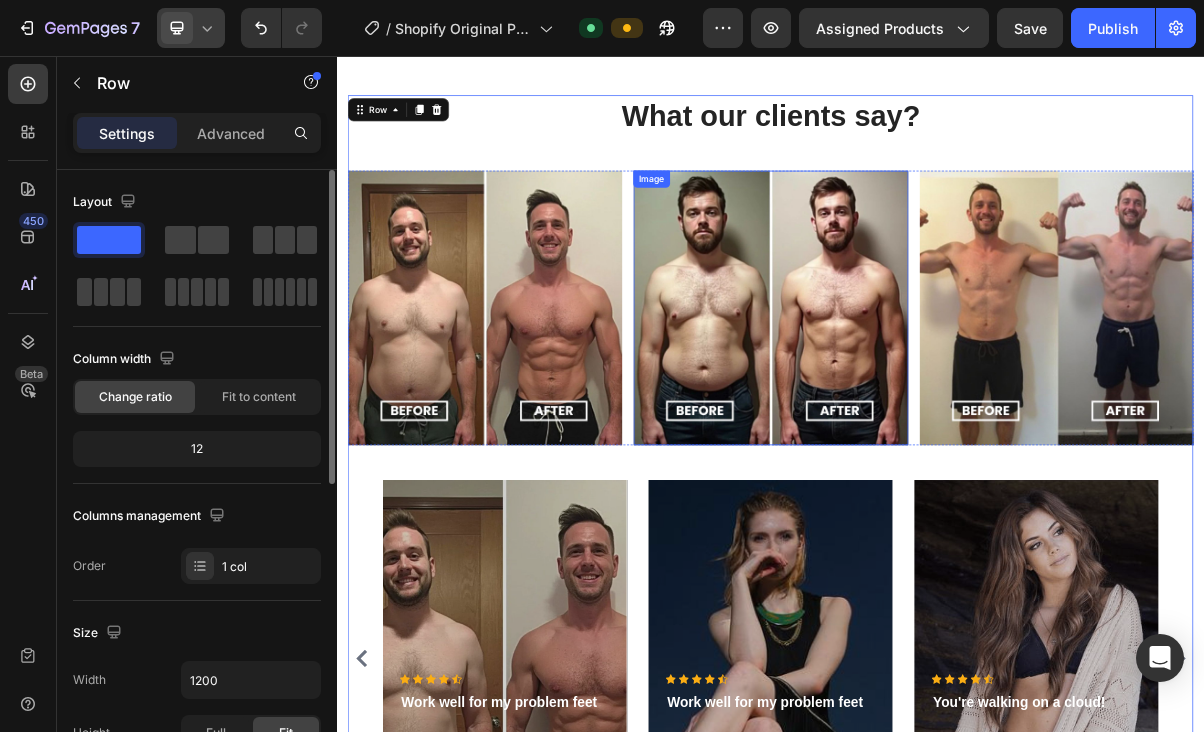 scroll, scrollTop: 1446, scrollLeft: 0, axis: vertical 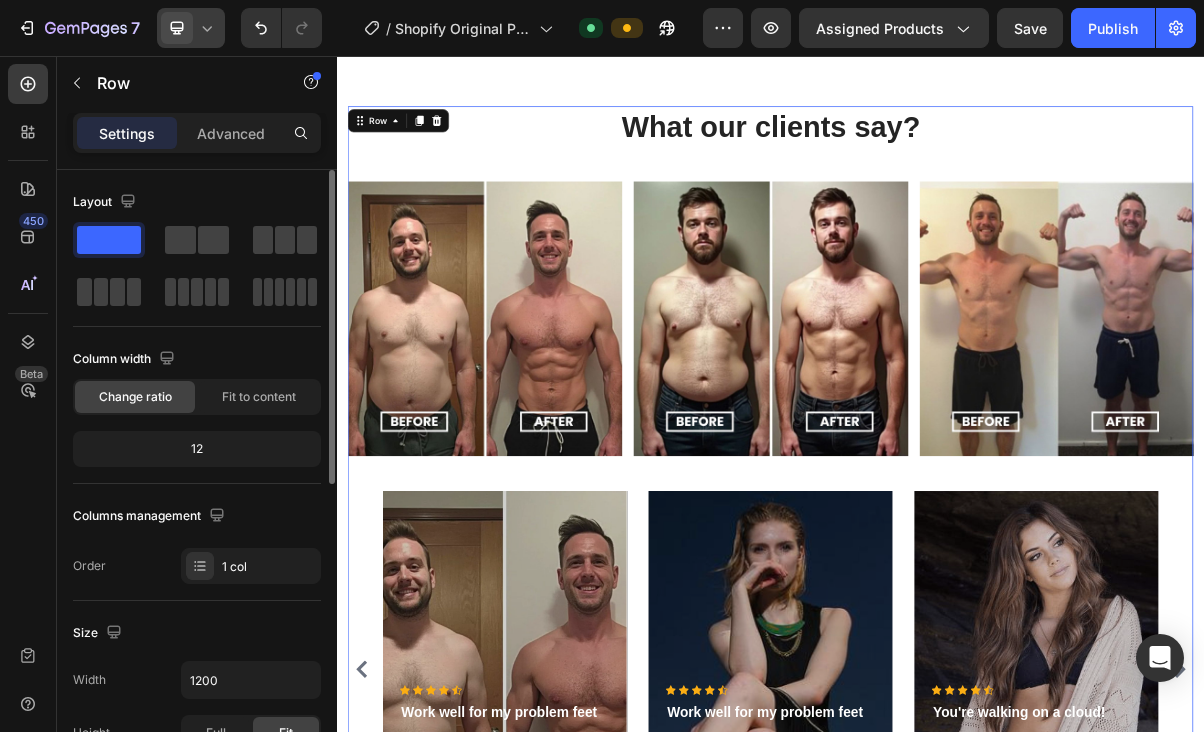 click on "What our clients say? Heading Image Image Image Row                Icon                Icon                Icon                Icon
Icon Icon List Hoz Work well for my problem feet Text block "This drink has become one of my  favorite things, and I haverecommended it to a lot of people." Text block - [FIRST] [LAST]. Text block Row Hero Banner                Icon                Icon                Icon                Icon
Icon Icon List Hoz Work well for my problem feet Text block "This drink has become one of my  favorite things, and I haverecommended it to a lot of people." Text block - [FIRST] [LAST]. Text block Row Hero Banner                Icon                Icon                Icon                Icon
Icon Icon List Hoz You're walking on a cloud! Text block "Love it! Great for summer! Good taste, it really owns up to its name “sparkling”, cold with bubbles and lime flavor." Text block - [FIRST] [LAST]. Text block Row Hero Banner
Drop element here" at bounding box center [937, 638] 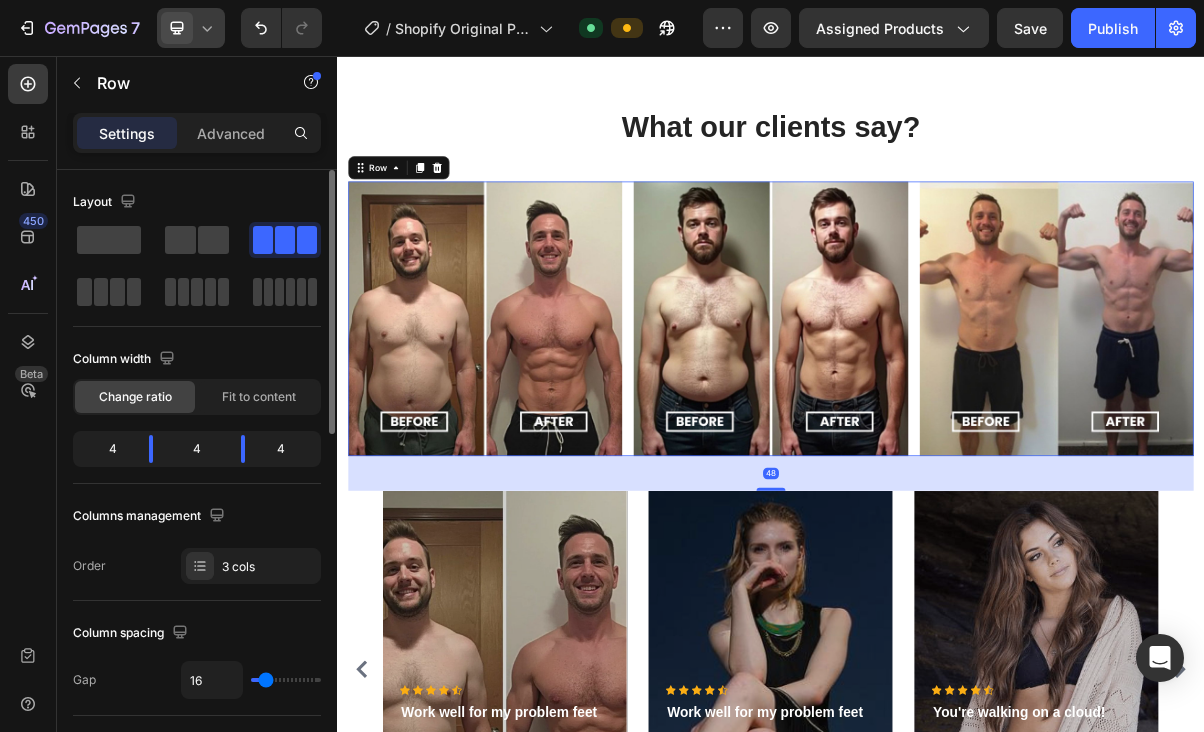 click on "Image Image Image Row   48" at bounding box center [937, 419] 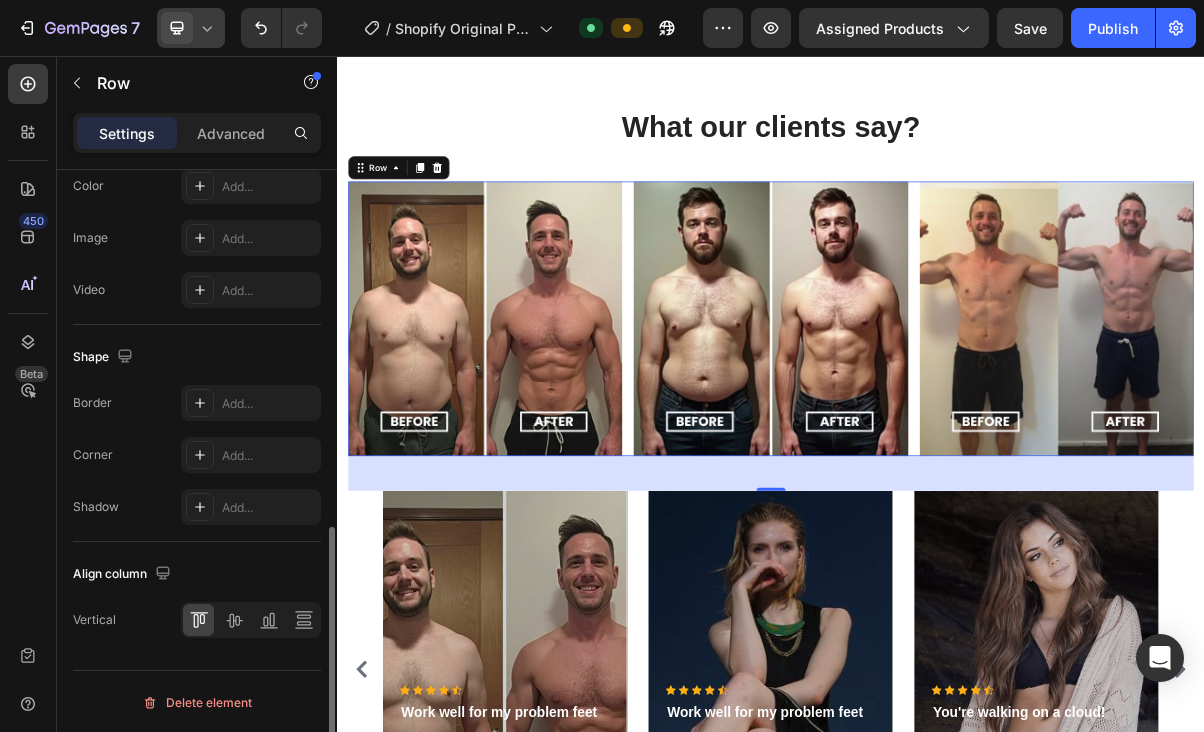 scroll, scrollTop: 829, scrollLeft: 0, axis: vertical 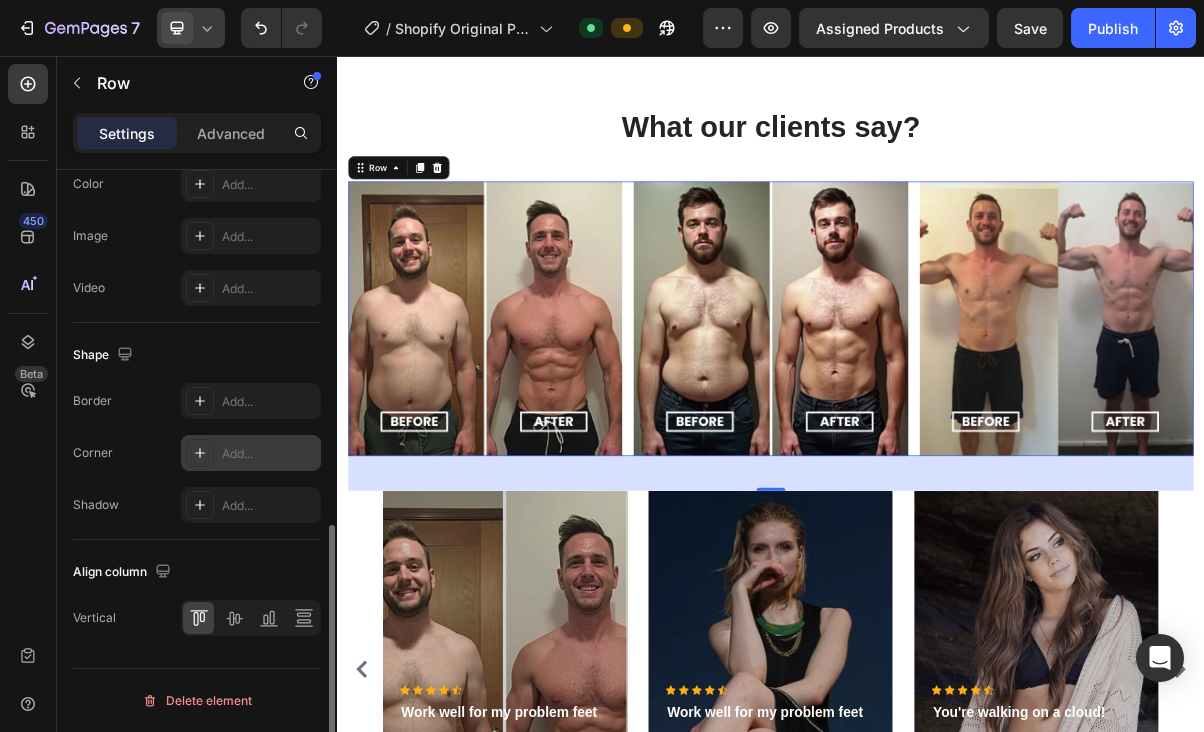 click 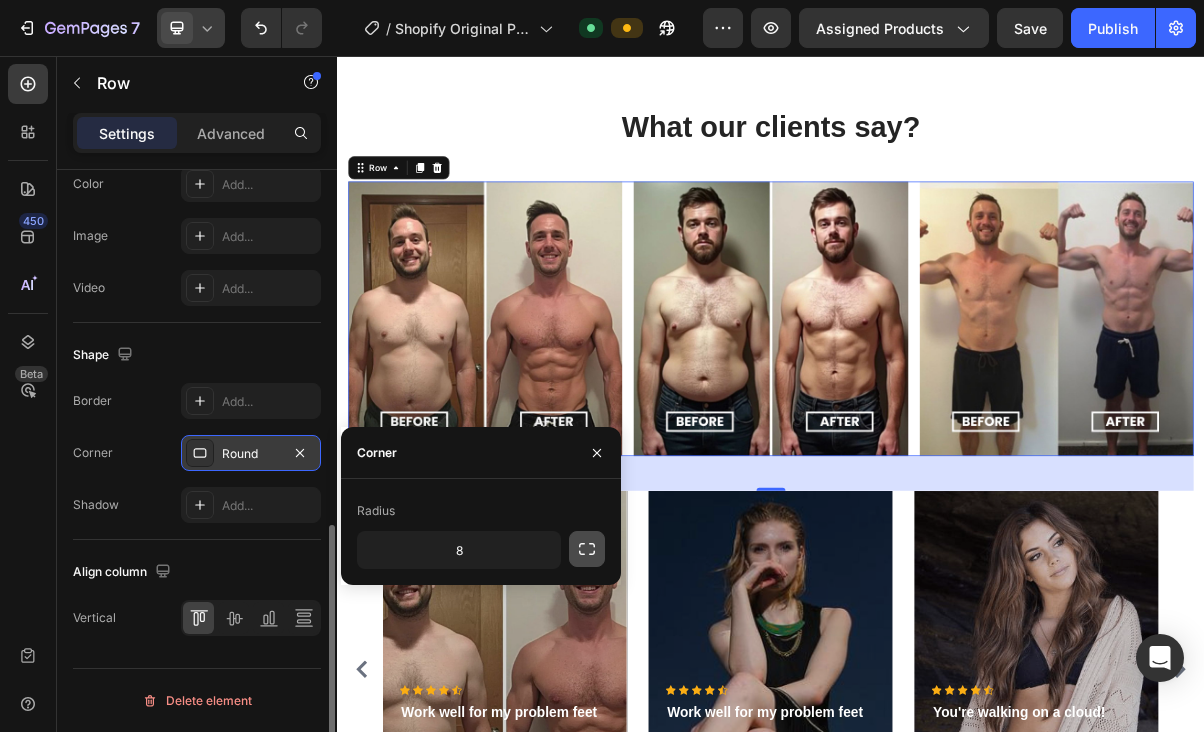 click 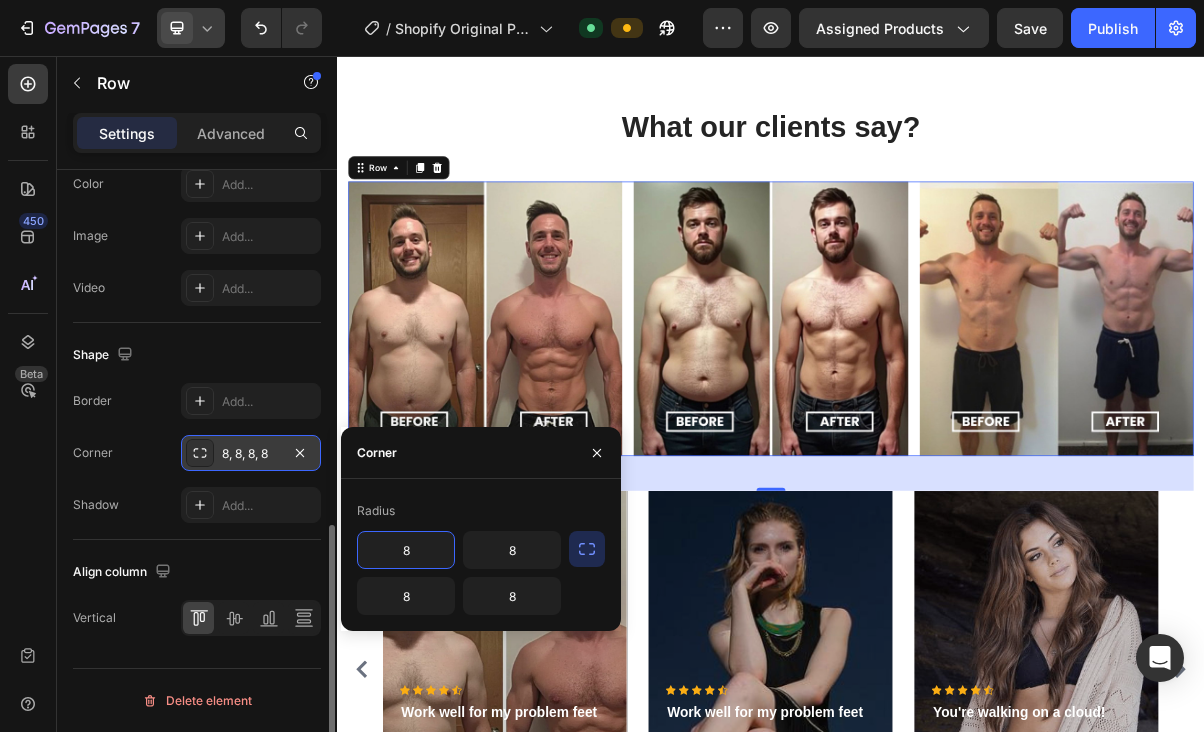 click on "8" at bounding box center [406, 550] 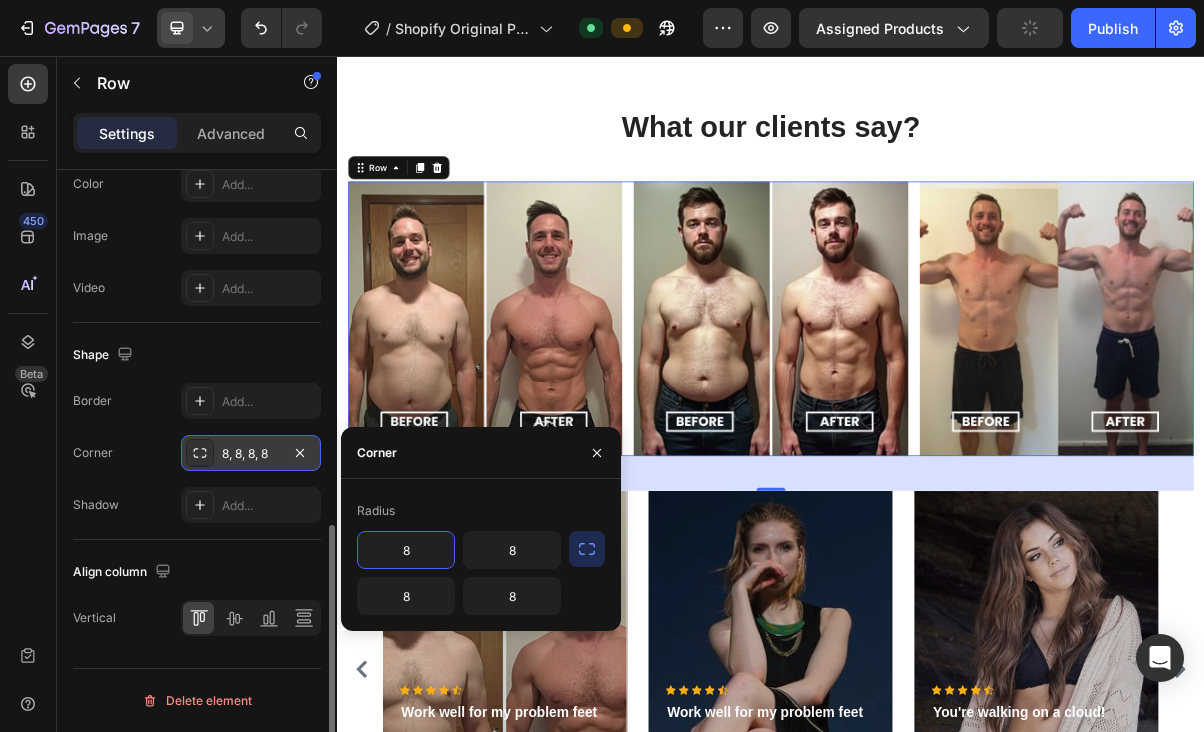 click on "8" at bounding box center [406, 550] 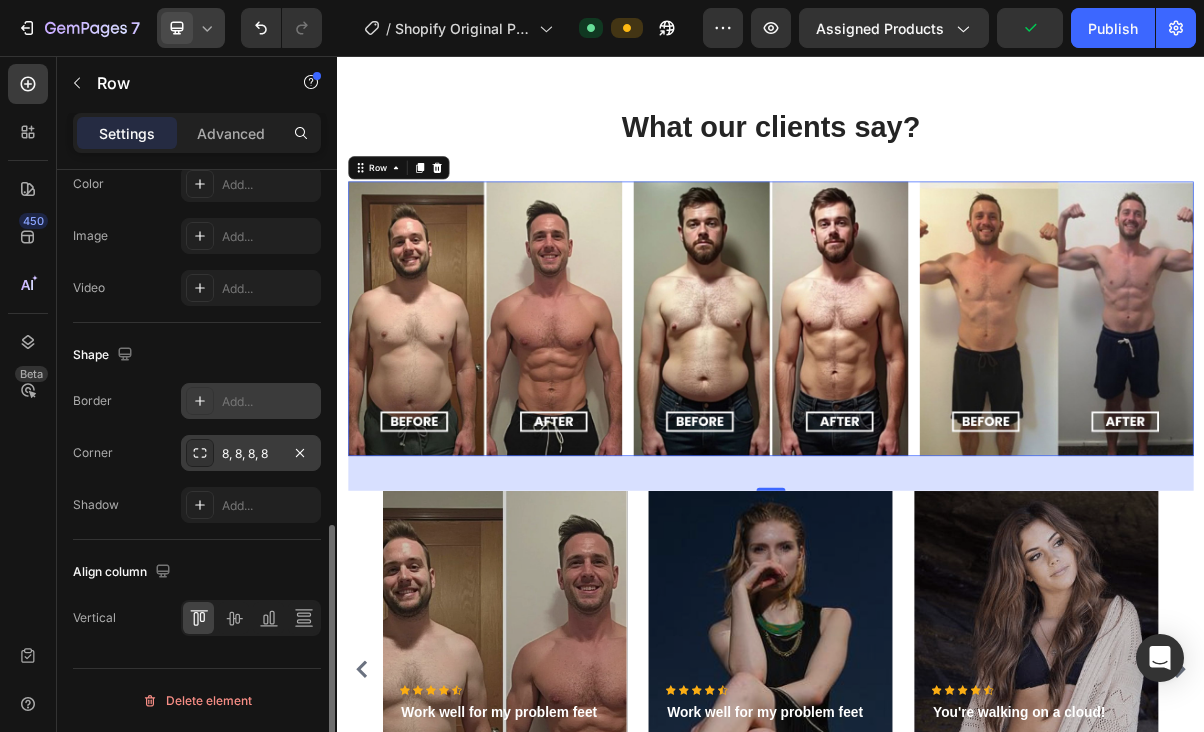 click 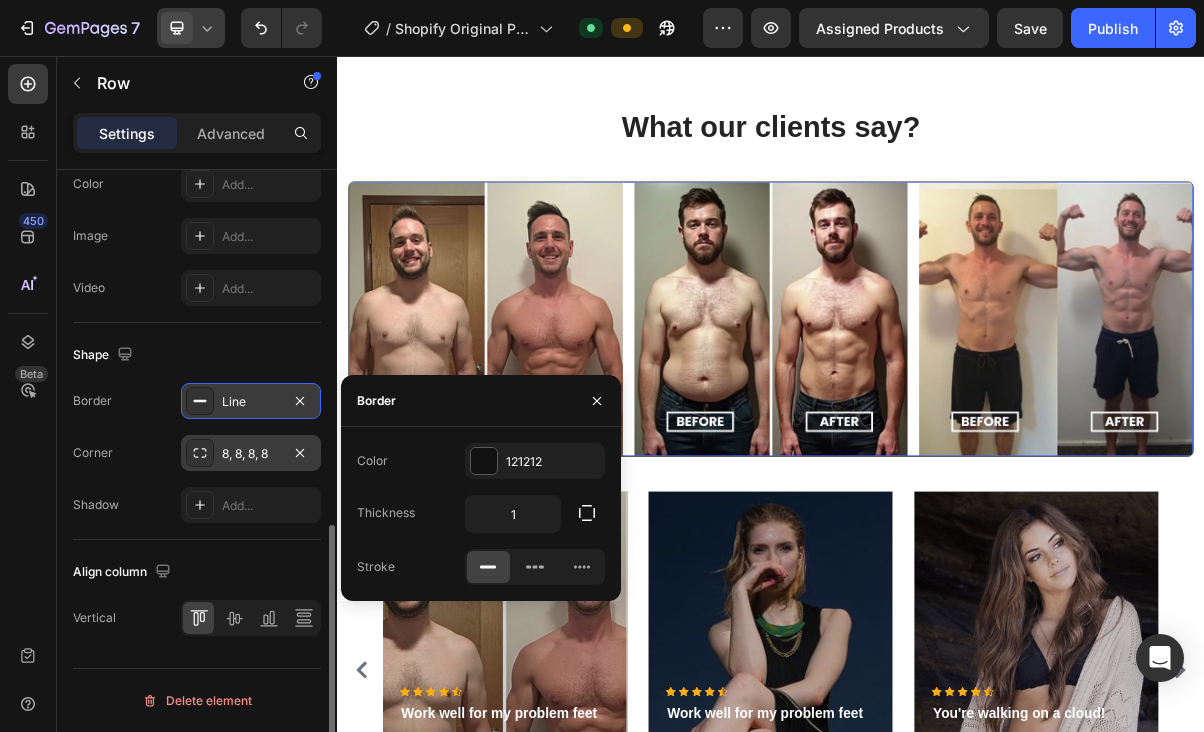 click 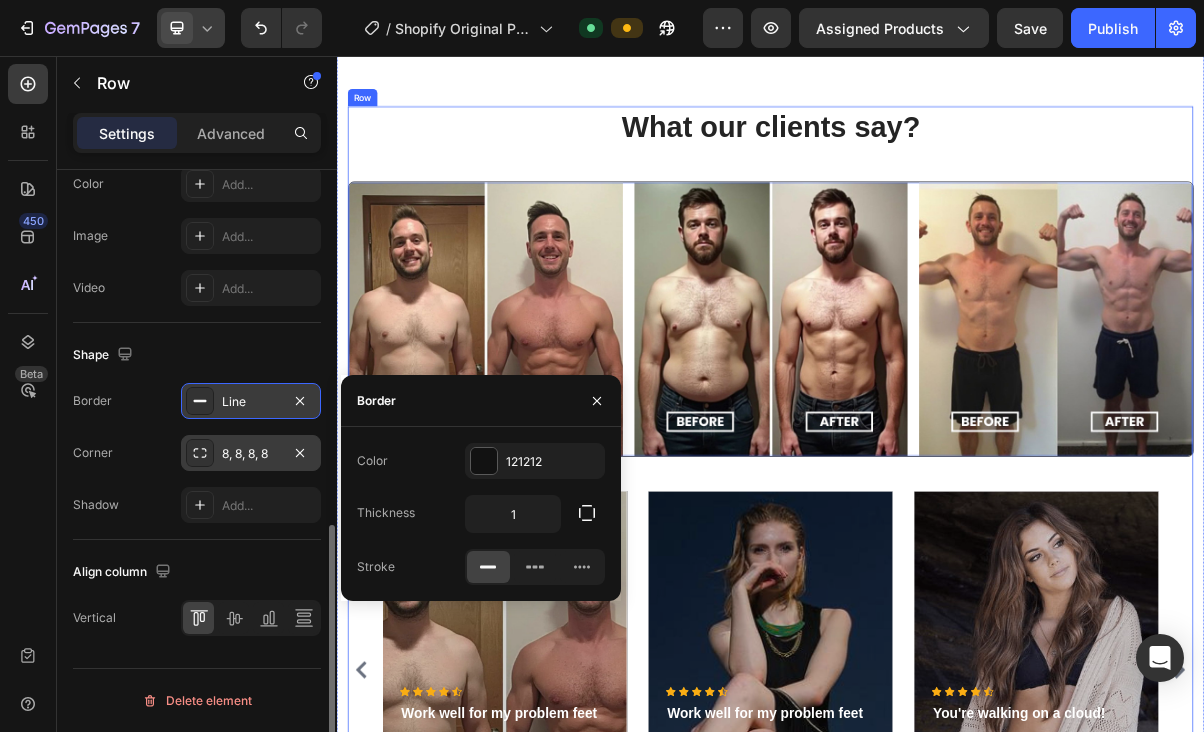 click on "What our clients say? Heading Image Image Image Row   48                Icon                Icon                Icon                Icon
Icon Icon List Hoz Work well for my problem feet Text block "This drink has become one of my  favorite things, and I haverecommended it to a lot of people." Text block - [FIRST] [LAST]. Text block Row Hero Banner                Icon                Icon                Icon                Icon
Icon Icon List Hoz Work well for my problem feet Text block "This drink has become one of my  favorite things, and I haverecommended it to a lot of people." Text block - [FIRST] [LAST]. Text block Row Hero Banner                Icon                Icon                Icon                Icon
Icon Icon List Hoz You're walking on a cloud! Text block "Love it! Great for summer! Good taste, it really owns up to its name “sparkling”, cold with bubbles and lime flavor." Text block - [FIRST] [LAST]. Text block Row Hero Banner" at bounding box center (937, 639) 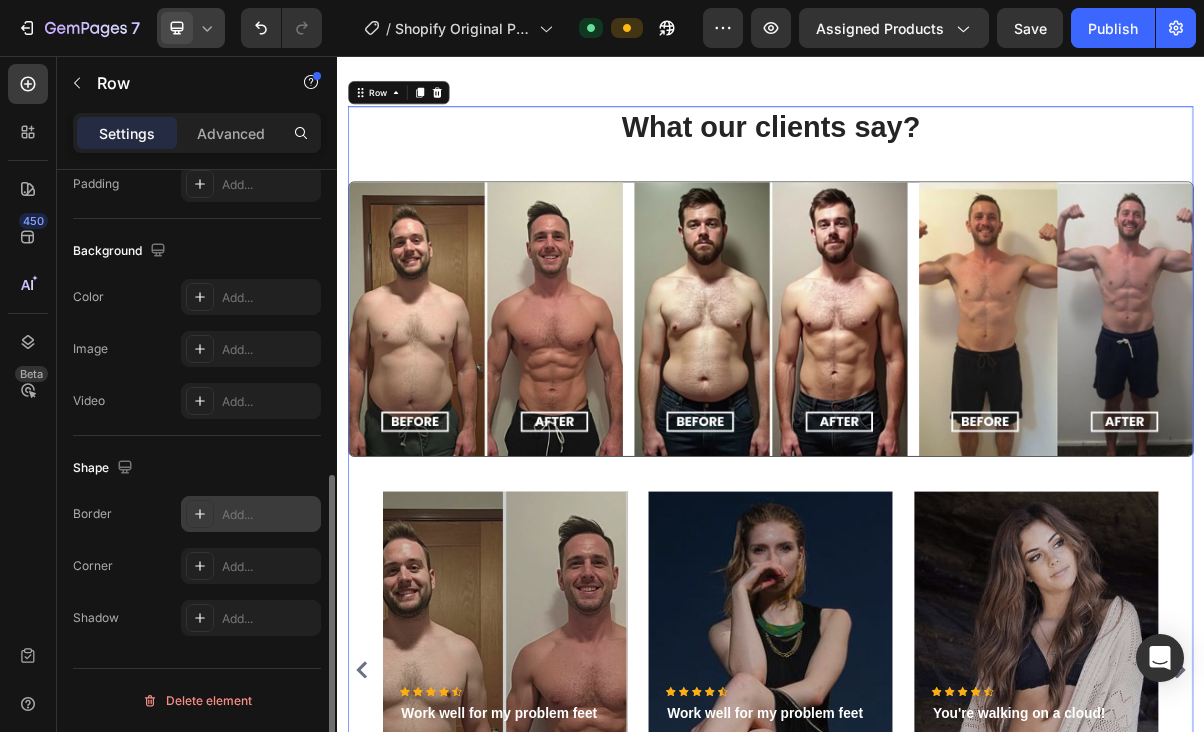 click on "Add..." at bounding box center [269, 515] 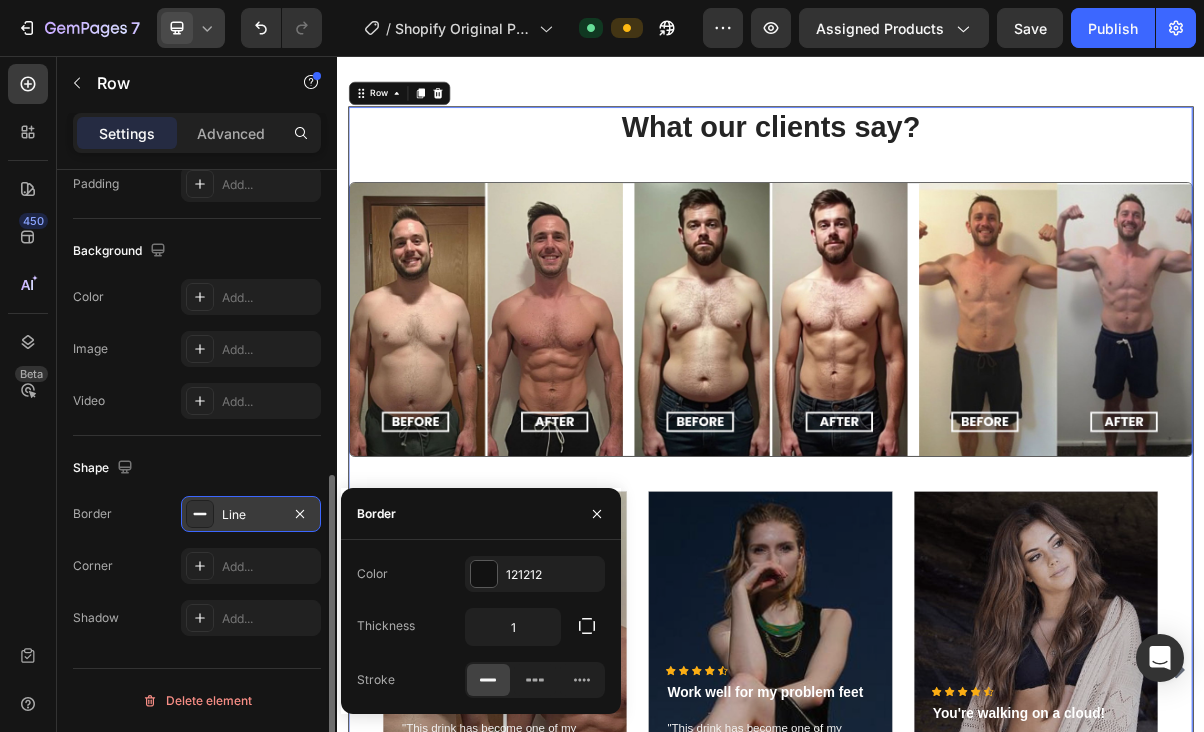 scroll, scrollTop: 1447, scrollLeft: 0, axis: vertical 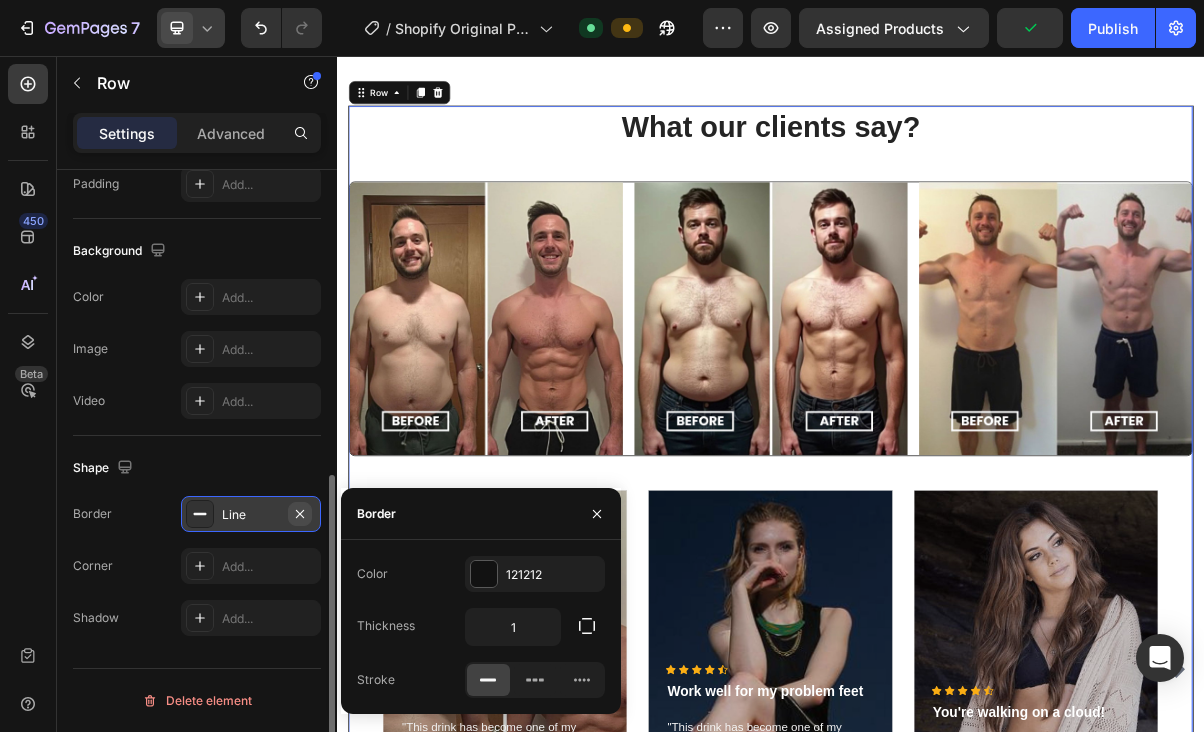 click 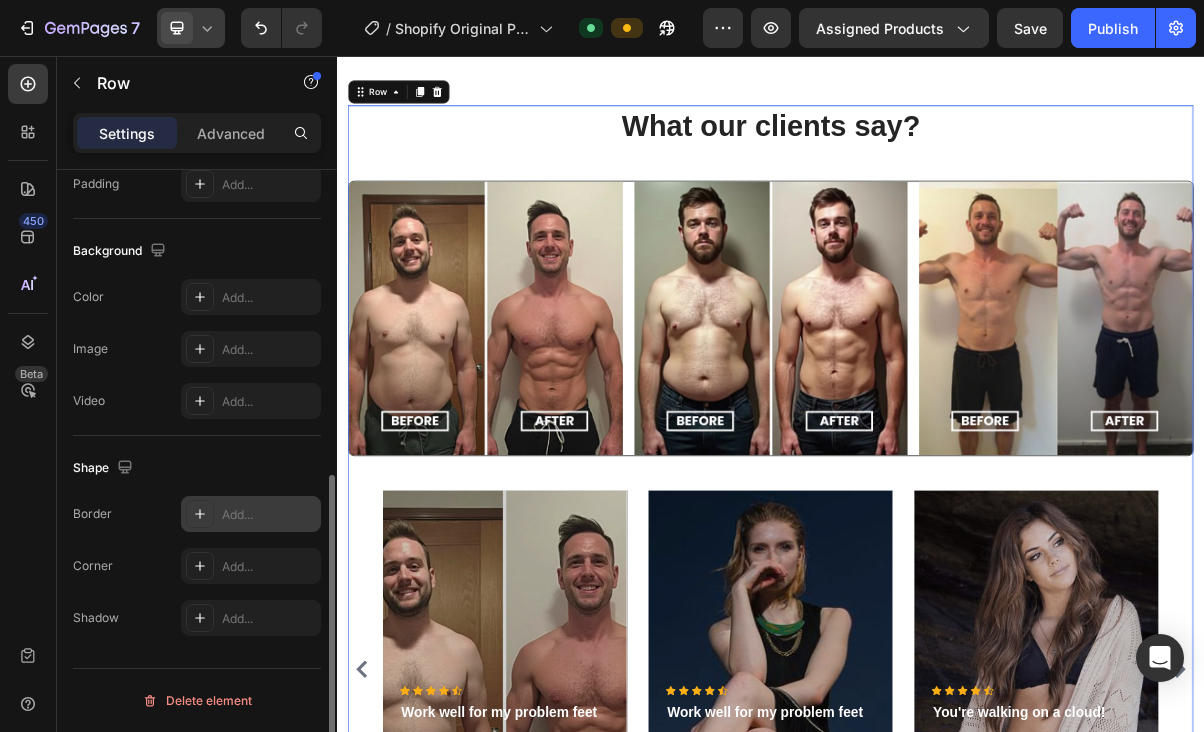 scroll, scrollTop: 1446, scrollLeft: 0, axis: vertical 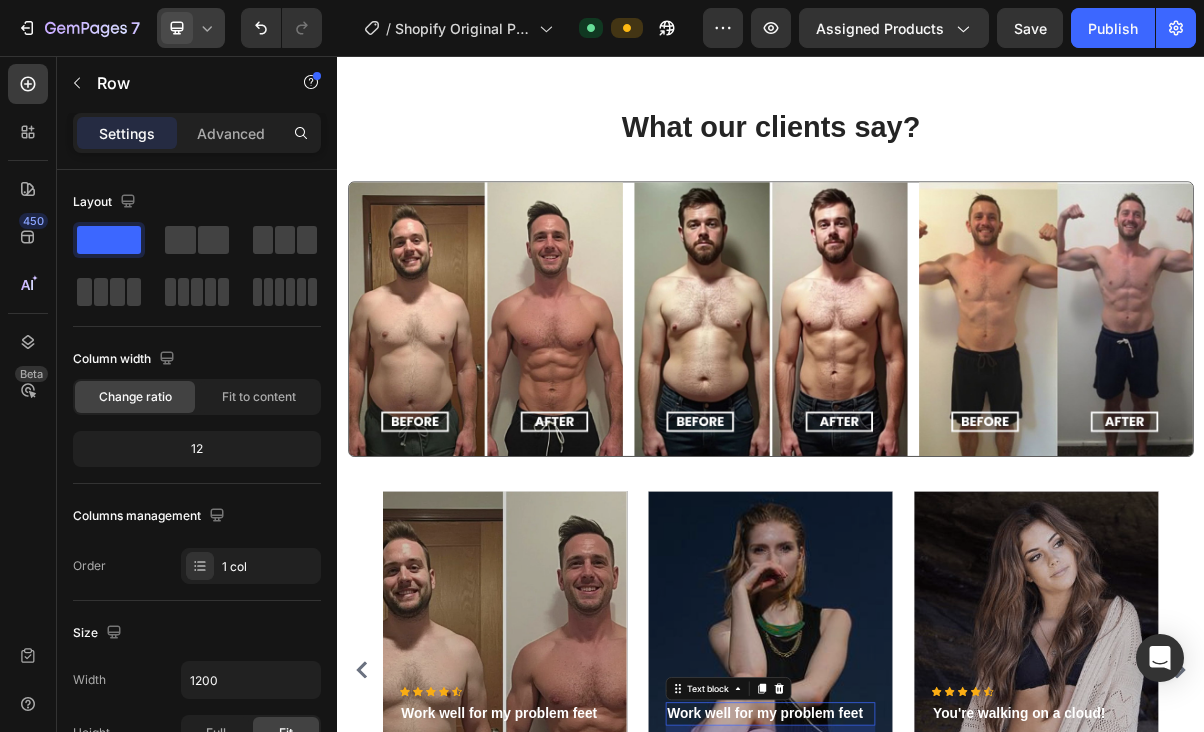 click on "Work well for my problem feet" at bounding box center (937, 967) 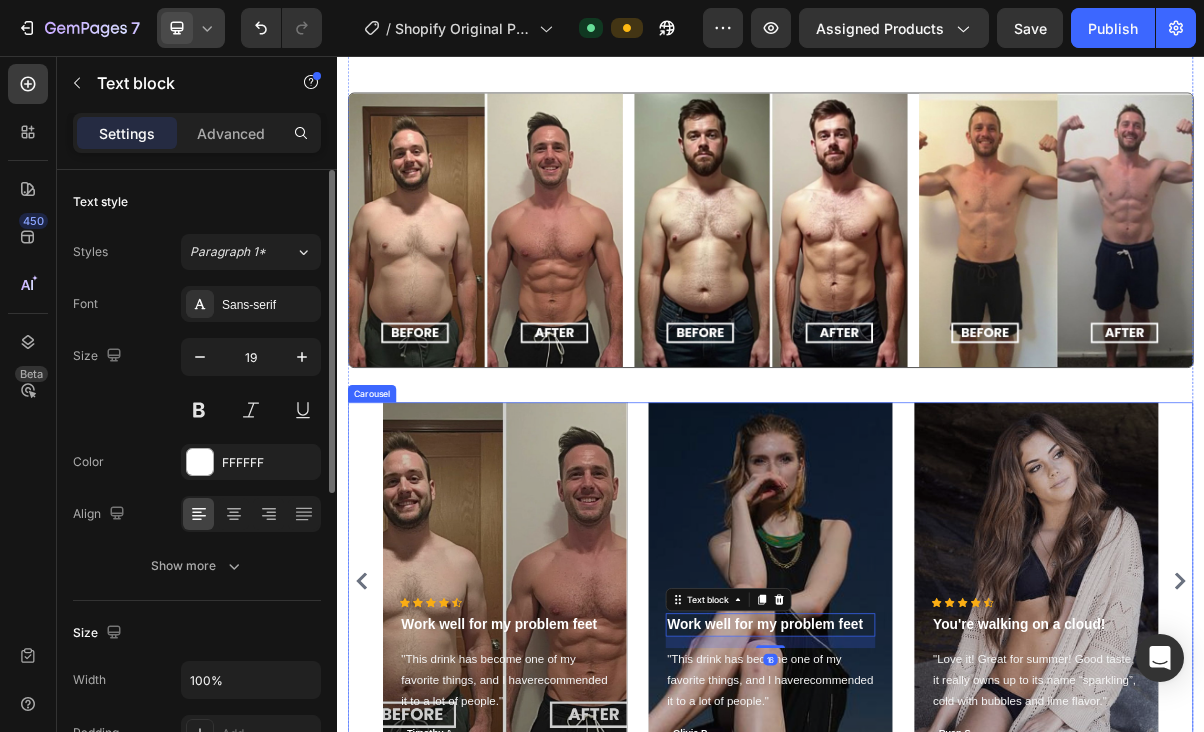 scroll, scrollTop: 1562, scrollLeft: 0, axis: vertical 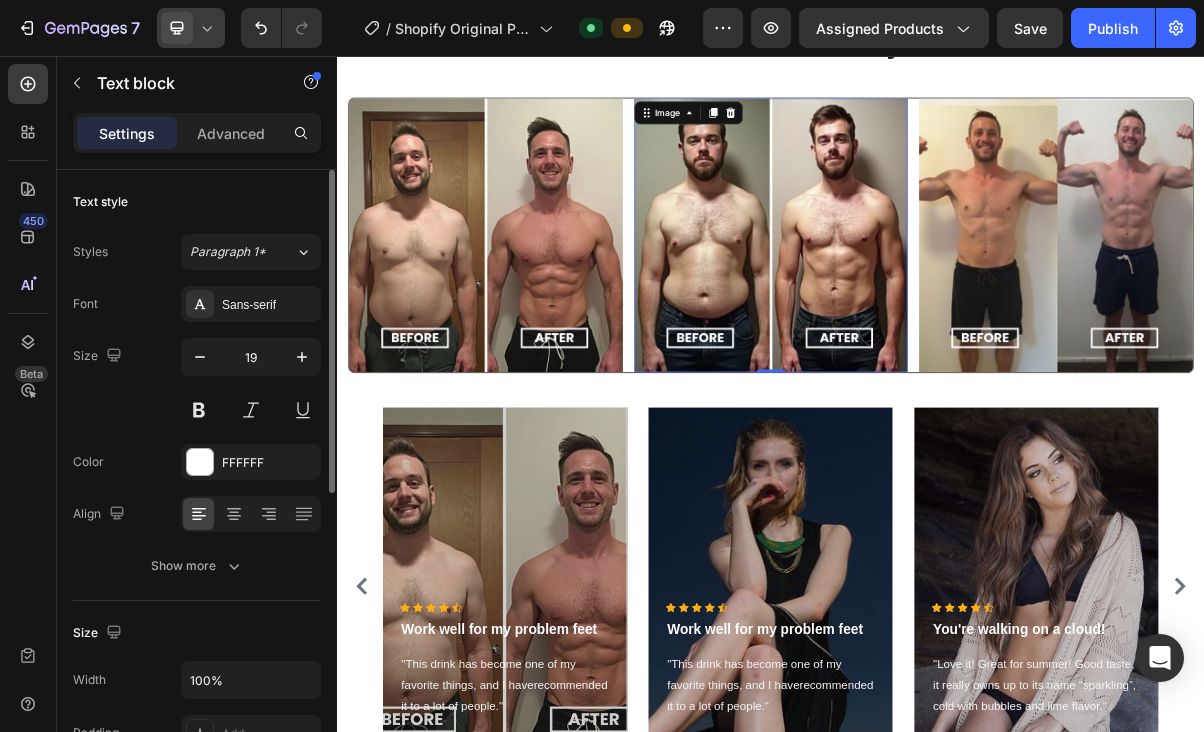 click at bounding box center [937, 304] 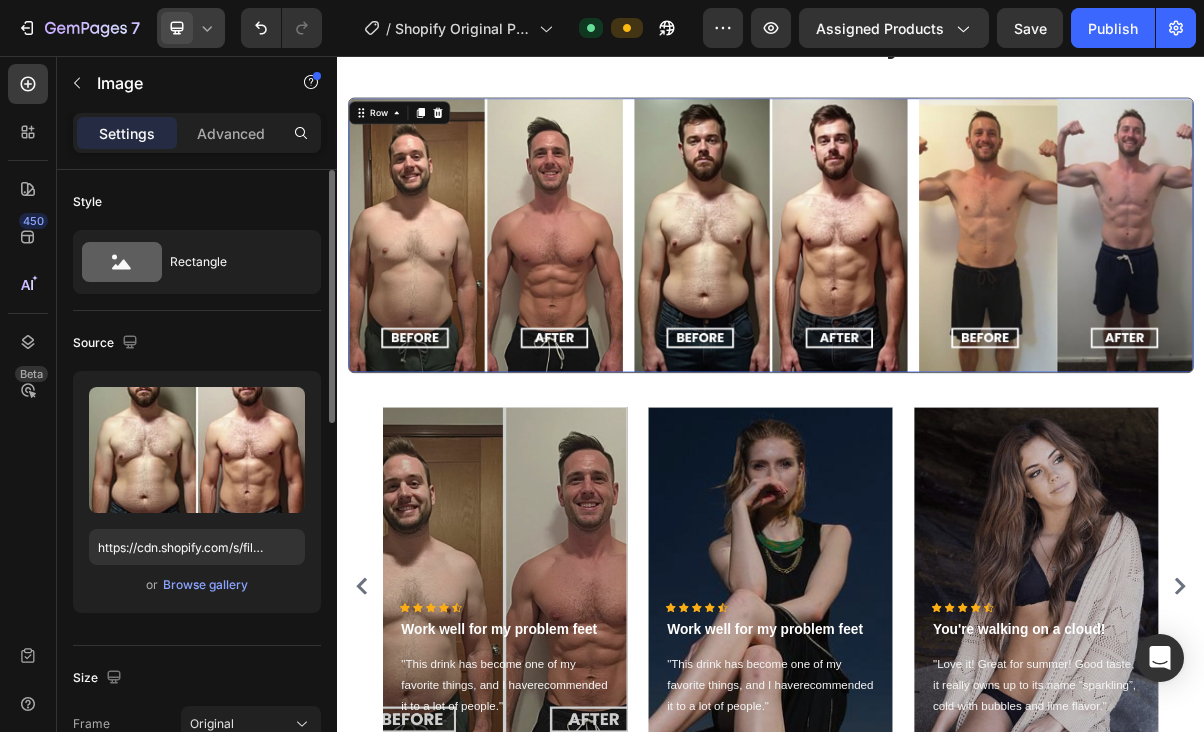 click on "Image Image Image Row   48" at bounding box center (937, 304) 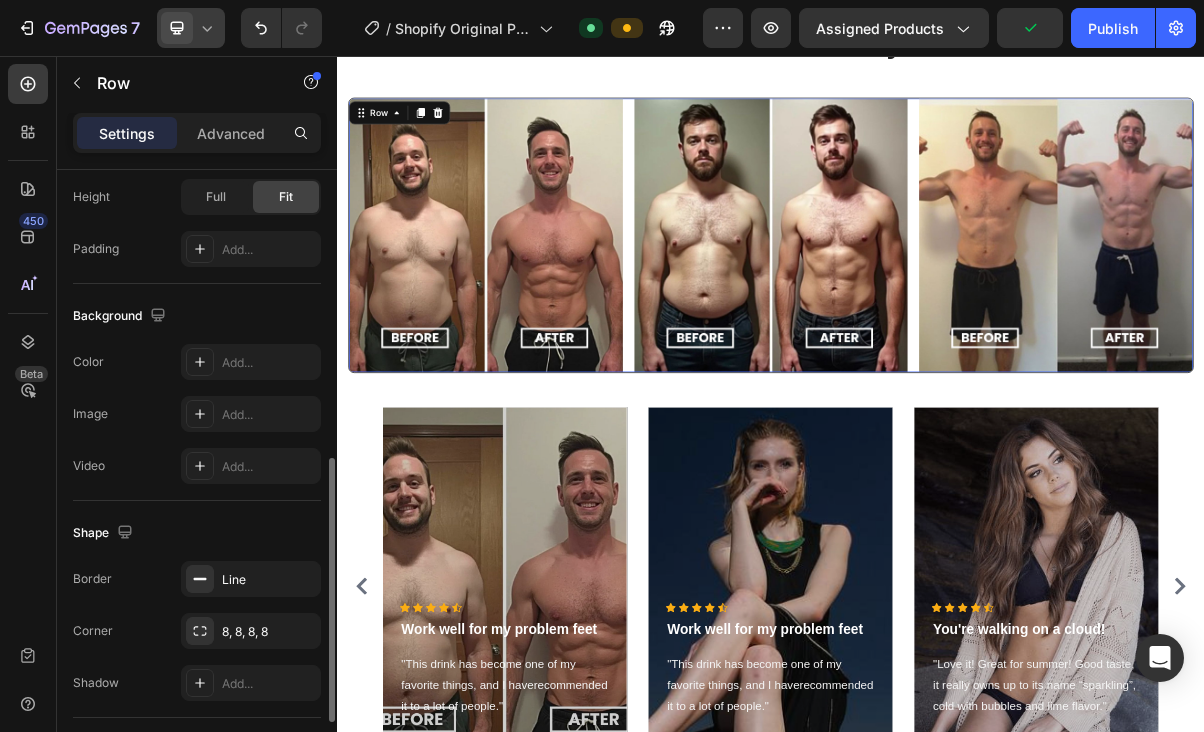 scroll, scrollTop: 658, scrollLeft: 0, axis: vertical 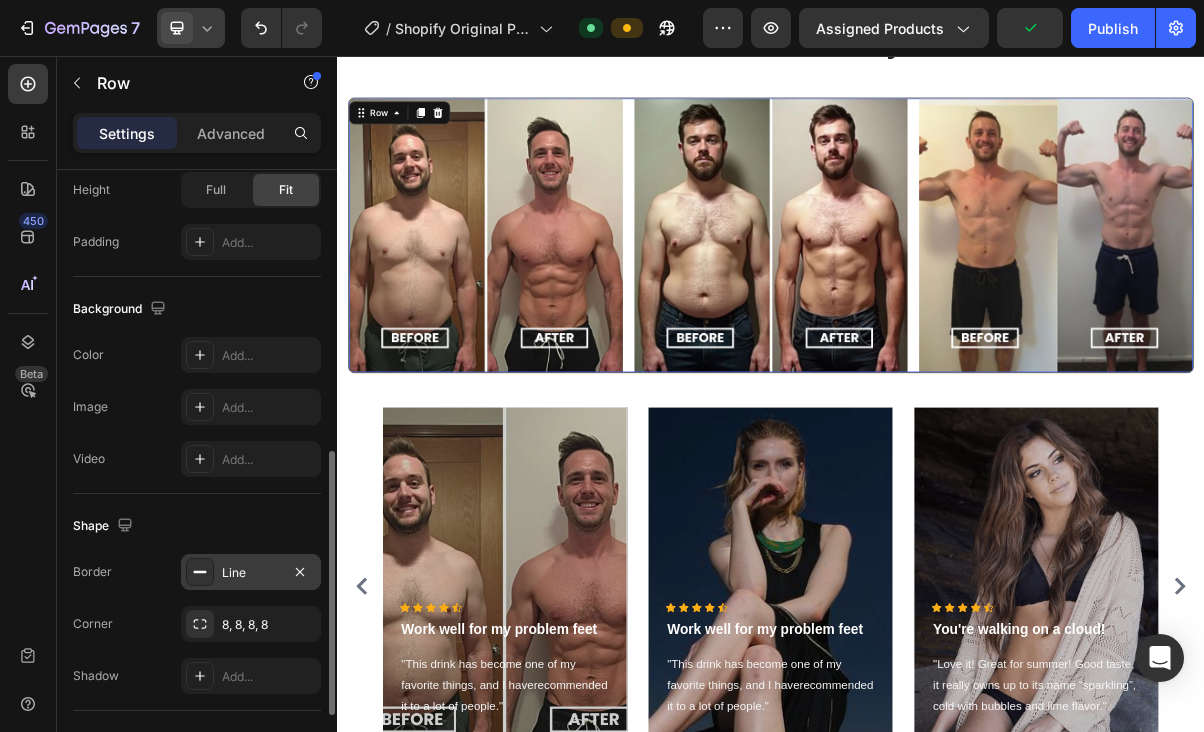 click on "Line" at bounding box center (251, 573) 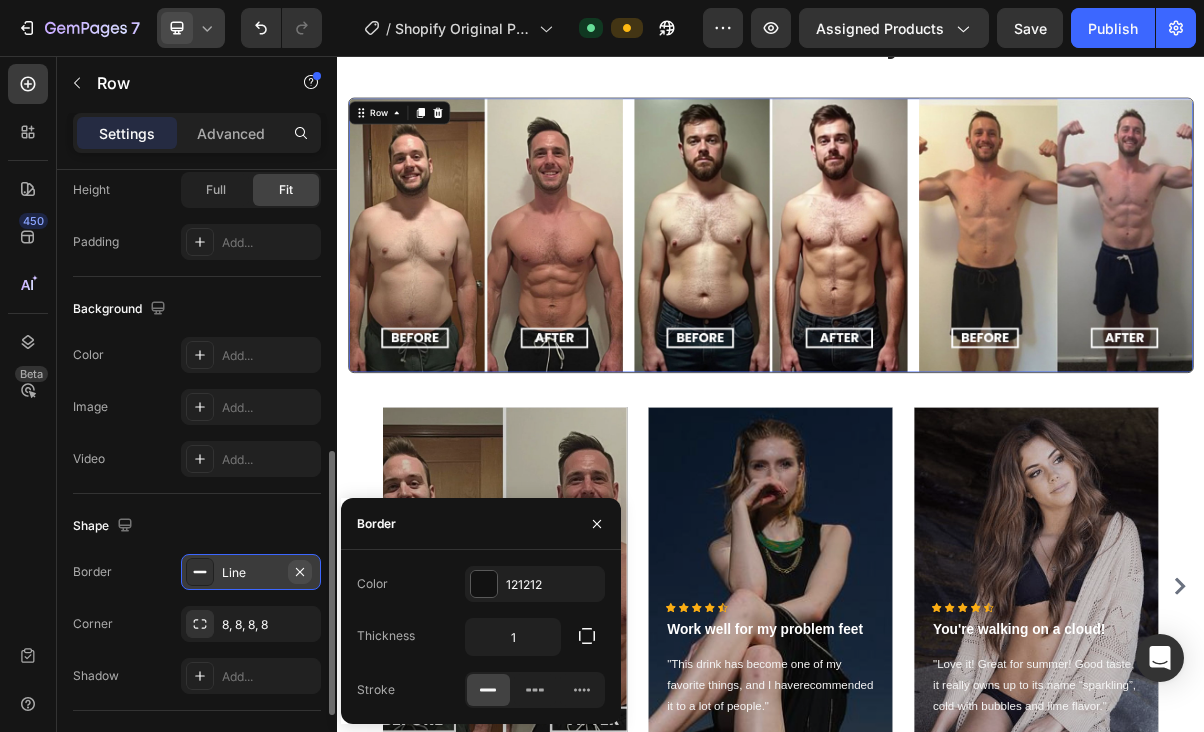 click 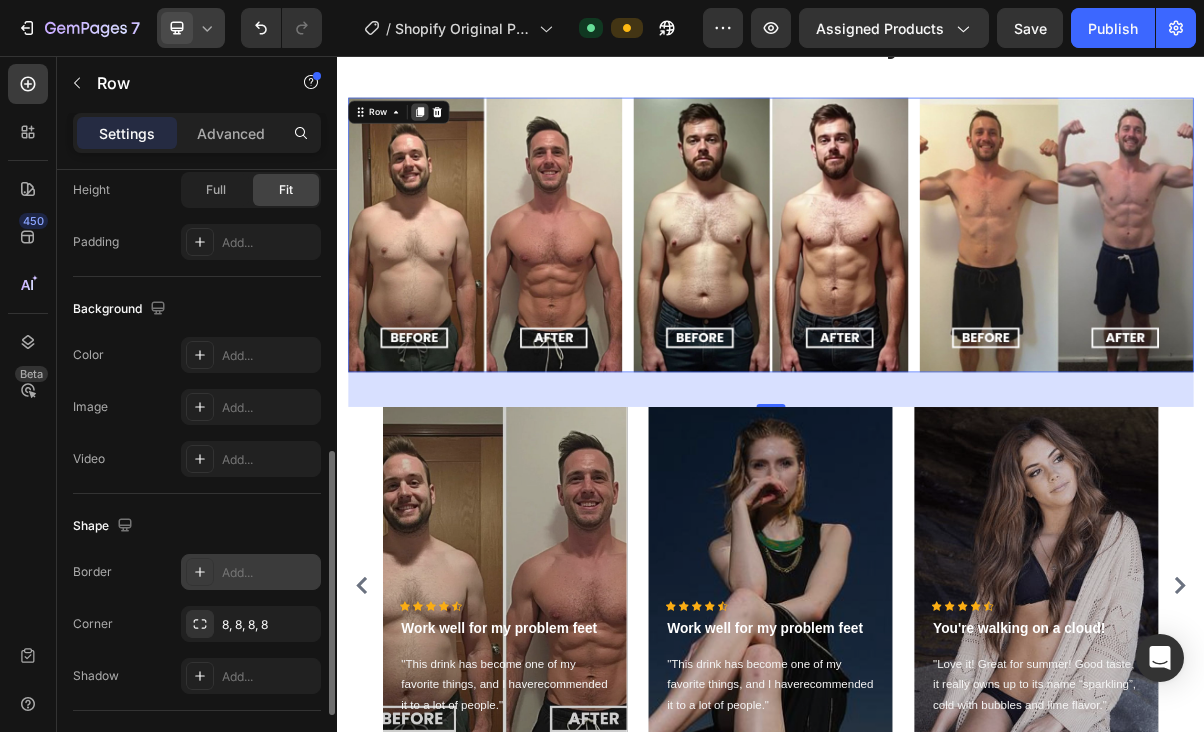 click 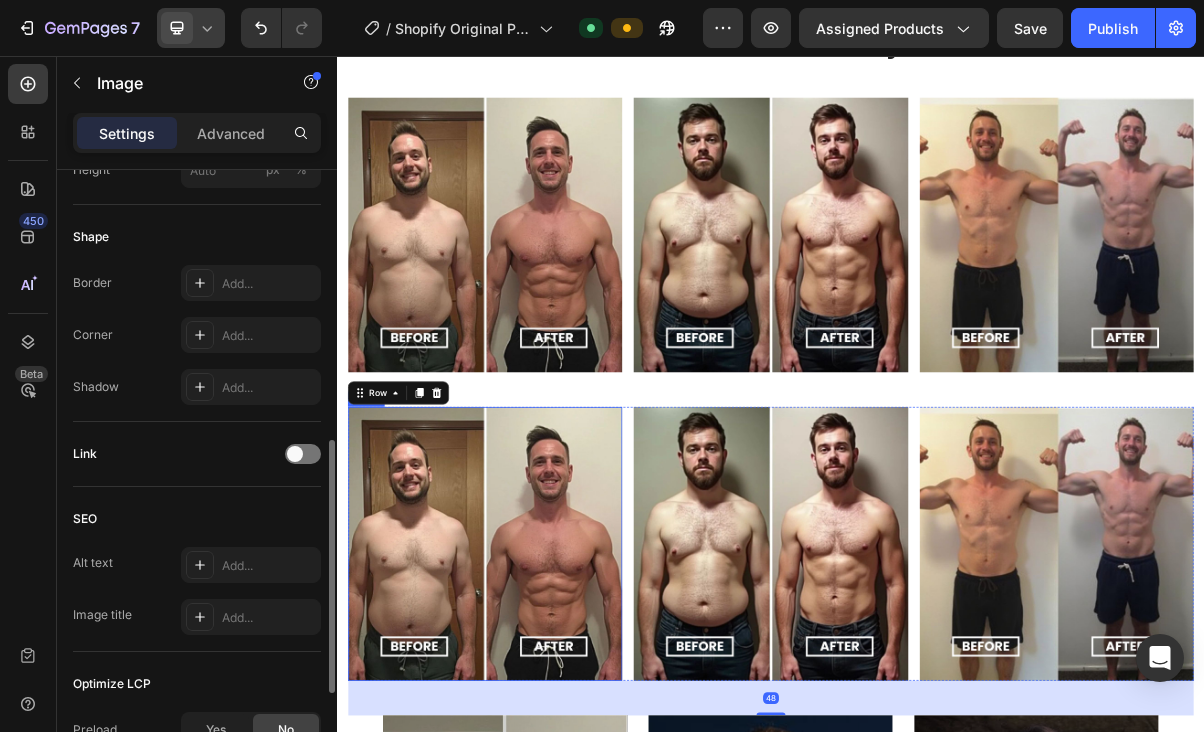 click at bounding box center (541, 731) 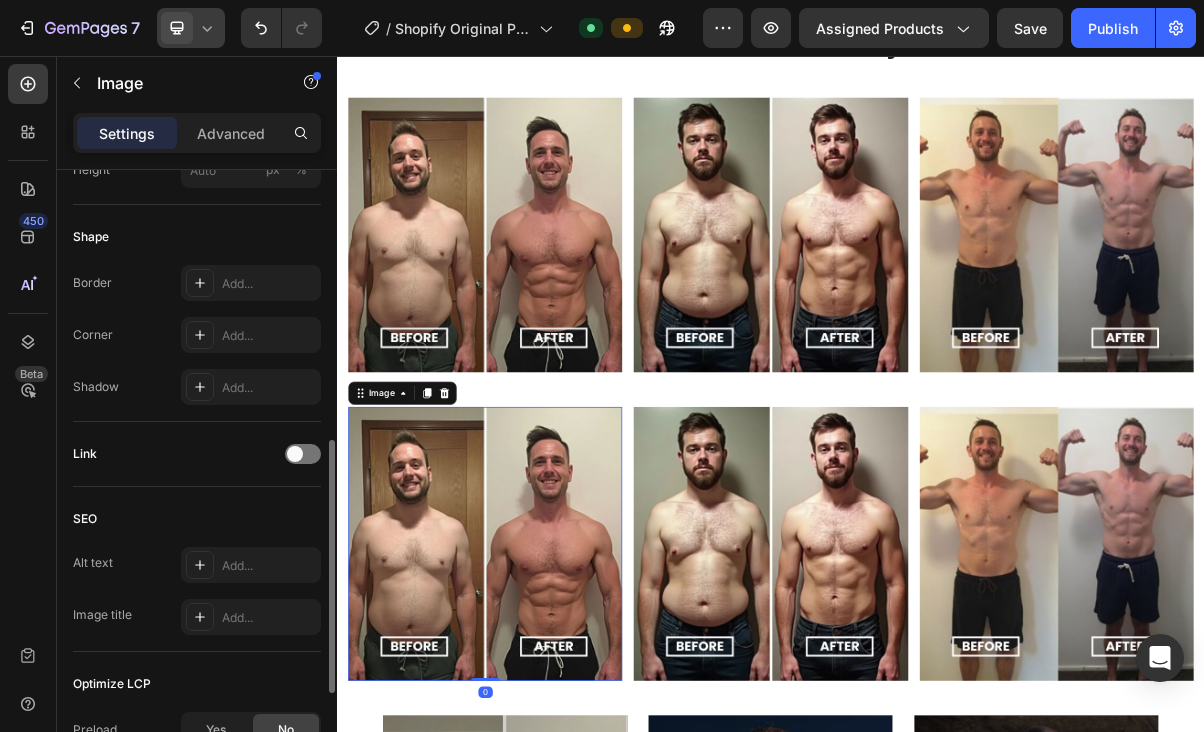 scroll, scrollTop: 0, scrollLeft: 0, axis: both 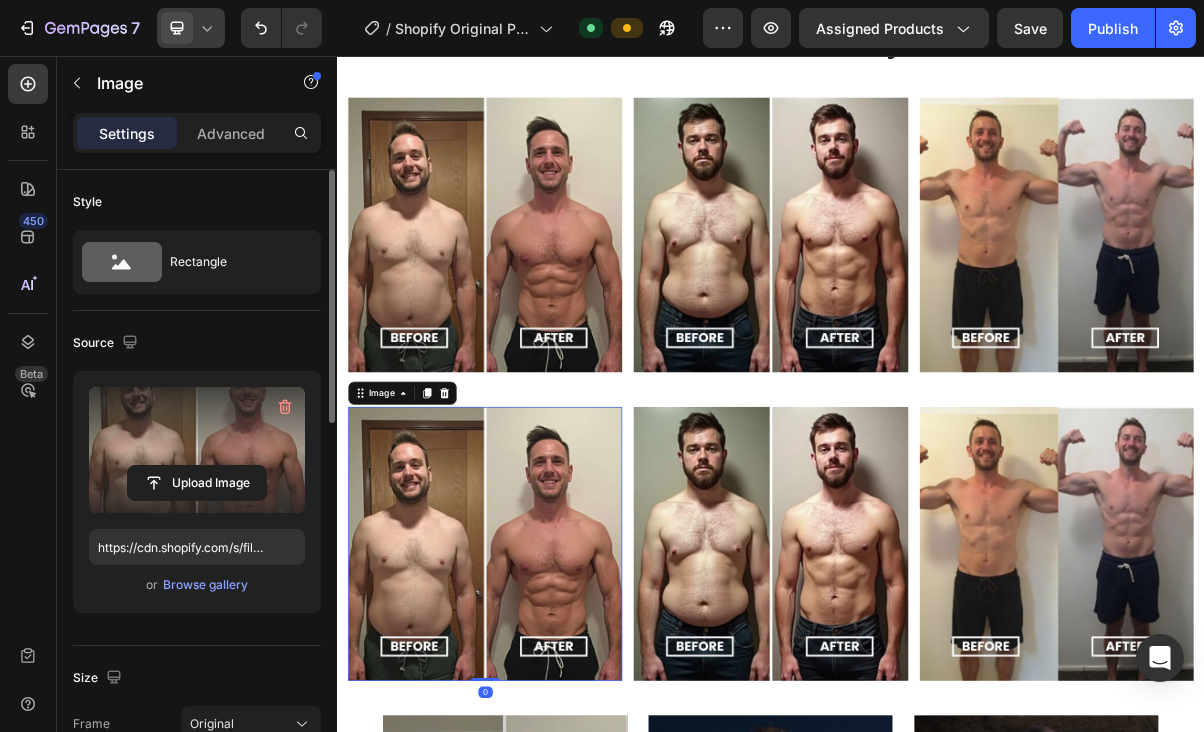 click at bounding box center [197, 450] 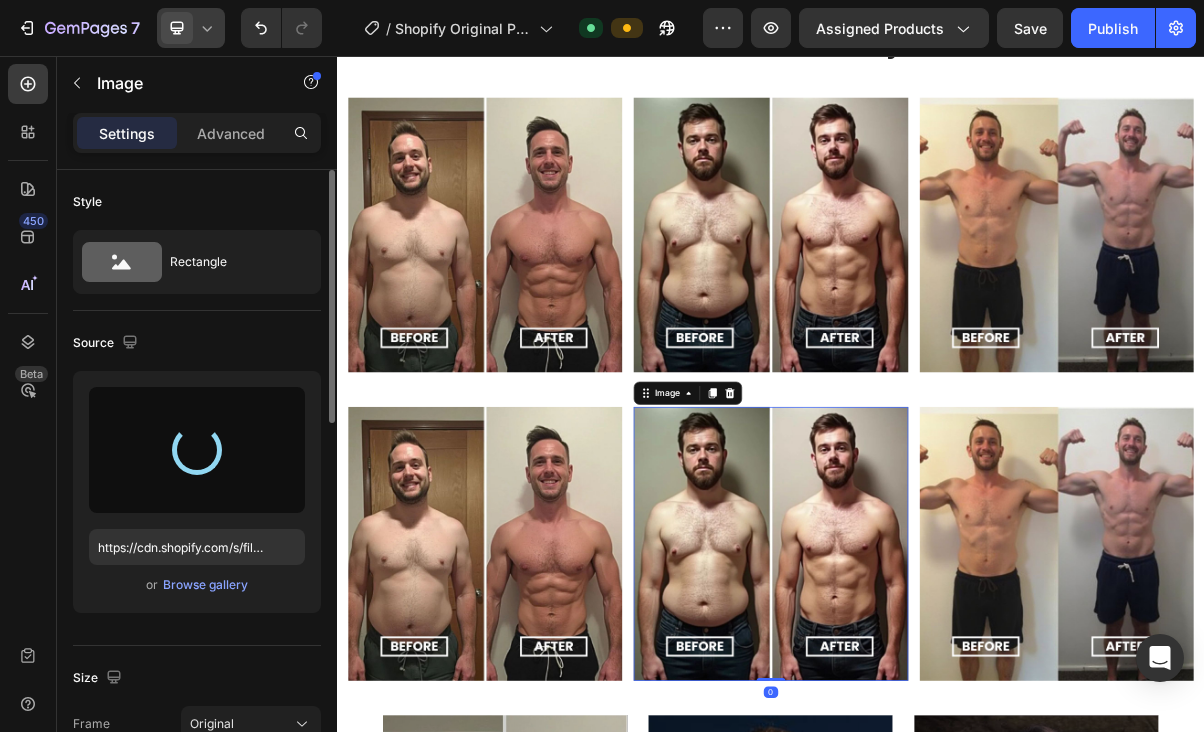 click at bounding box center [936, 731] 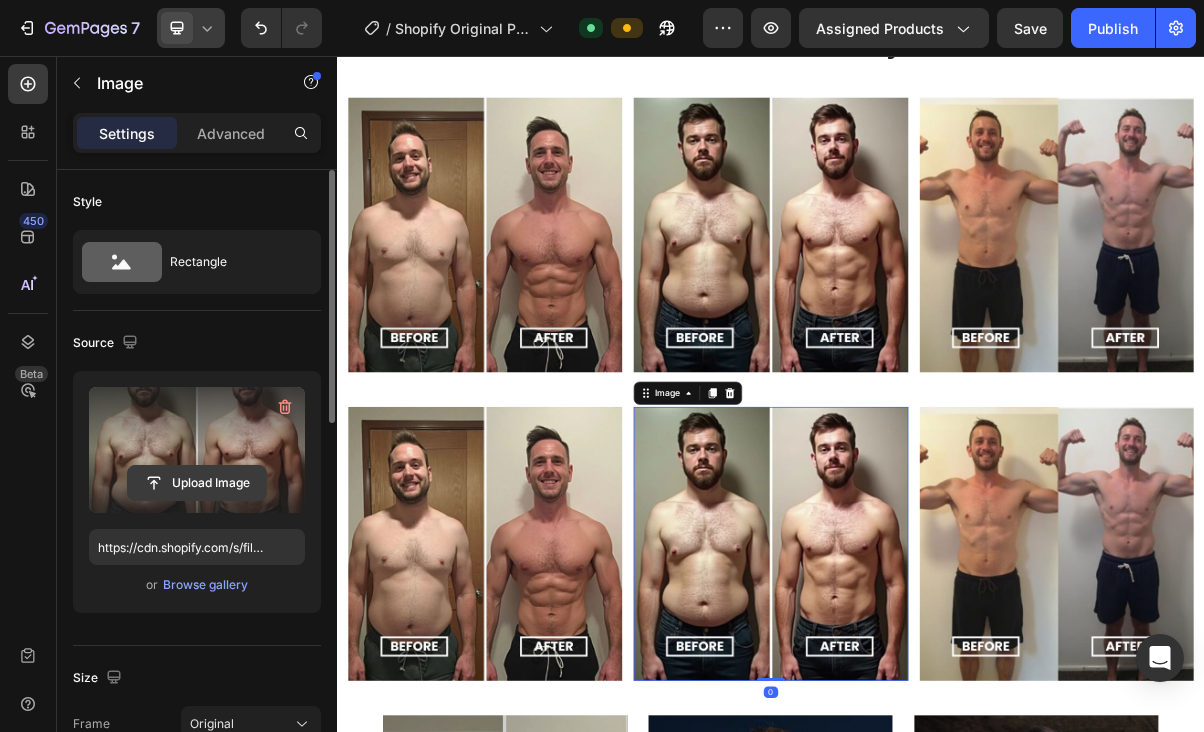 click 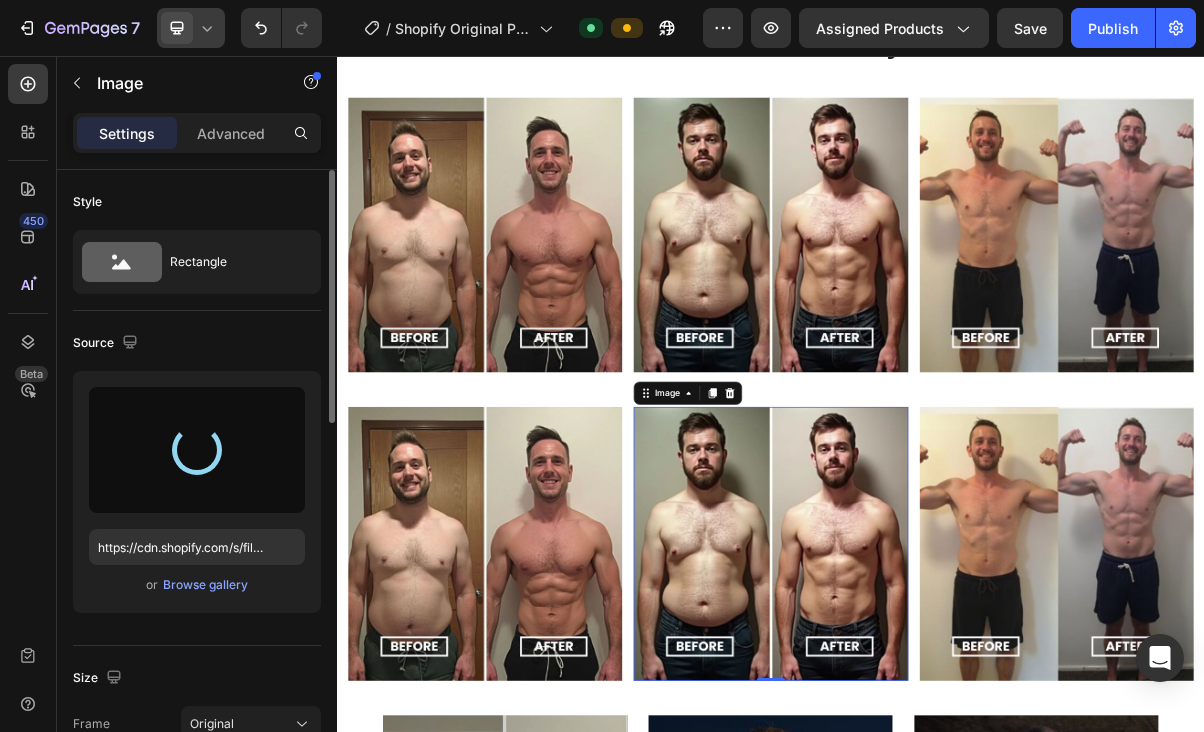 type on "https://cdn.shopify.com/s/files/1/0670/9382/3558/files/gempages_576385391901279171-8d21d78c-9395-48b7-901c-ab82ddae1157.jpg" 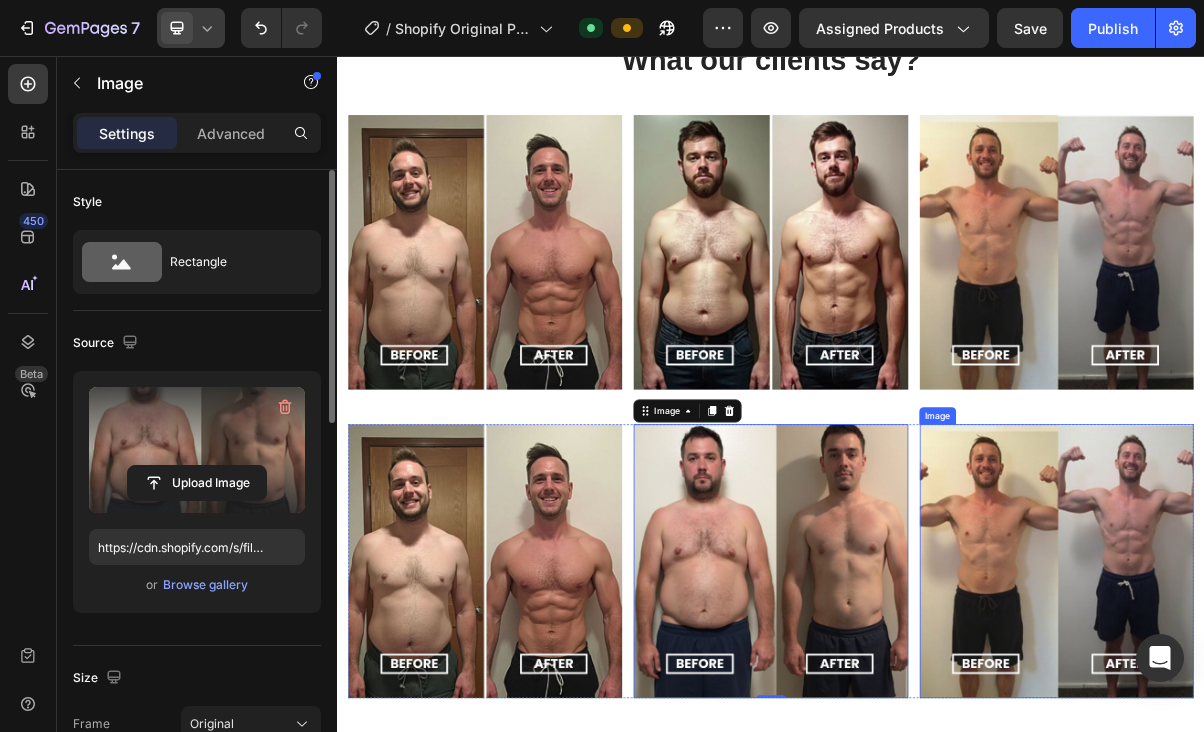 scroll, scrollTop: 1536, scrollLeft: 0, axis: vertical 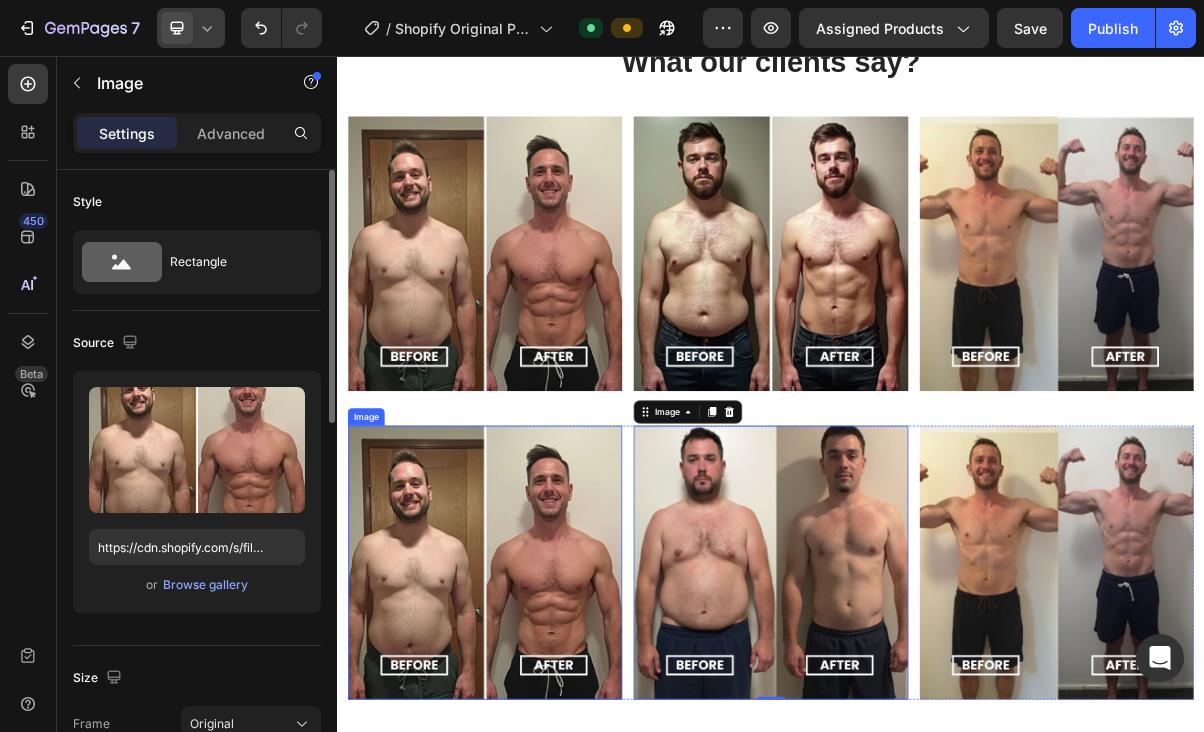 click at bounding box center (541, 757) 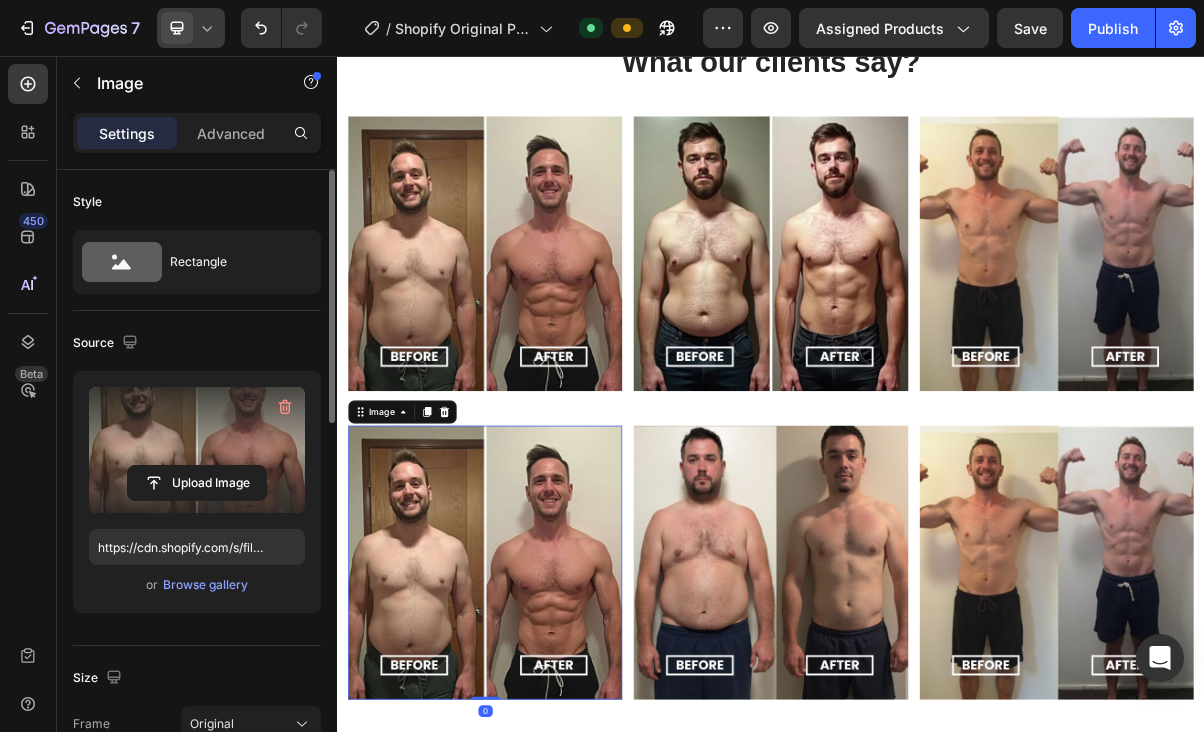 click at bounding box center [197, 450] 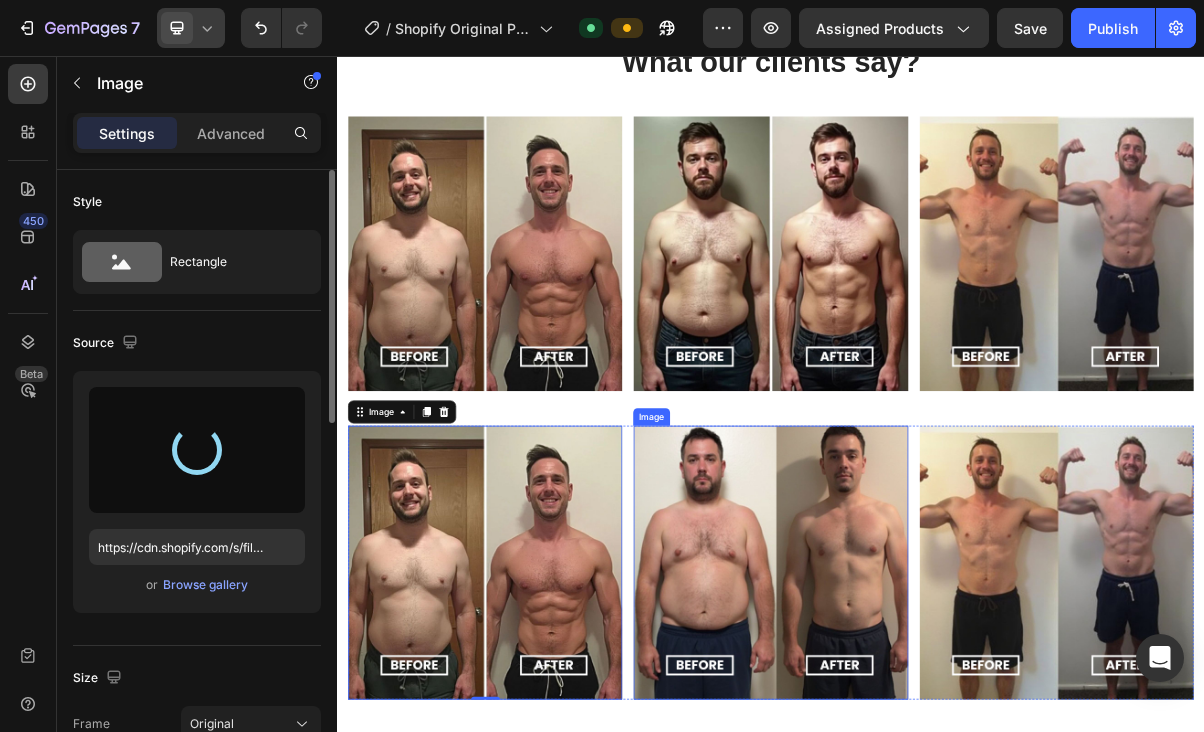 type on "https://cdn.shopify.com/s/files/1/0670/9382/3558/files/gempages_576385391901279171-4400f026-a778-4350-9e25-e27e4f51ca7c.jpg" 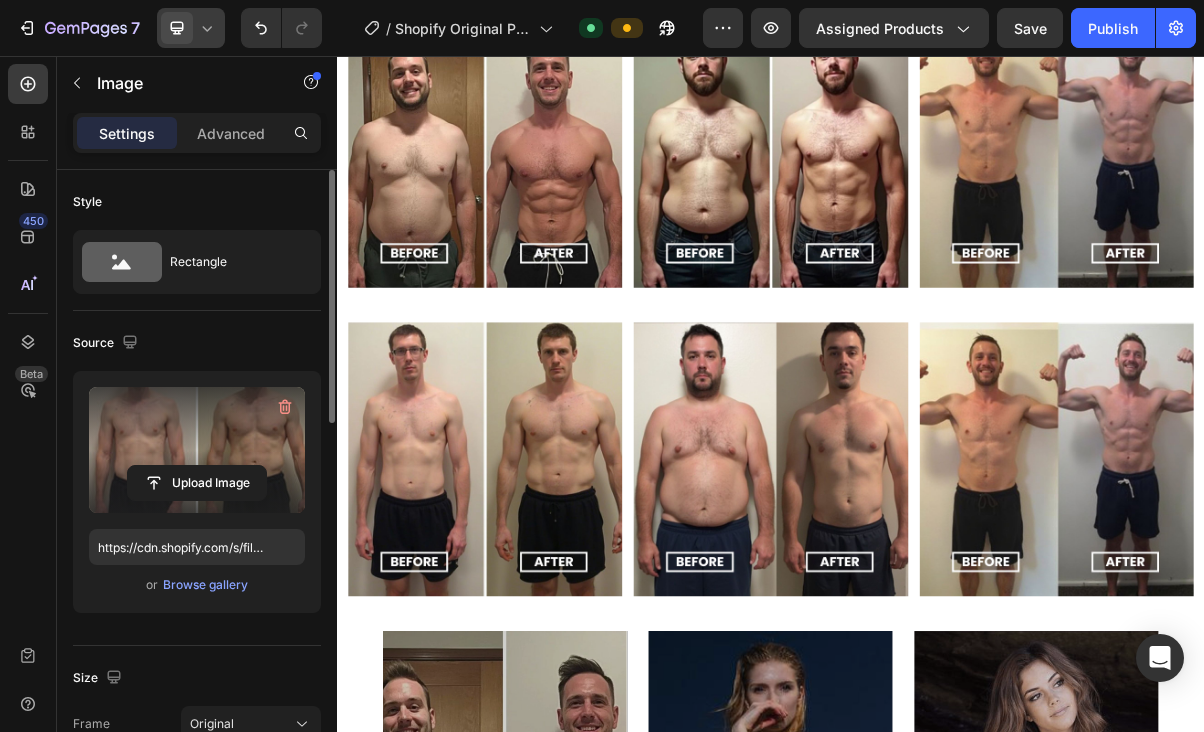 scroll, scrollTop: 1725, scrollLeft: 0, axis: vertical 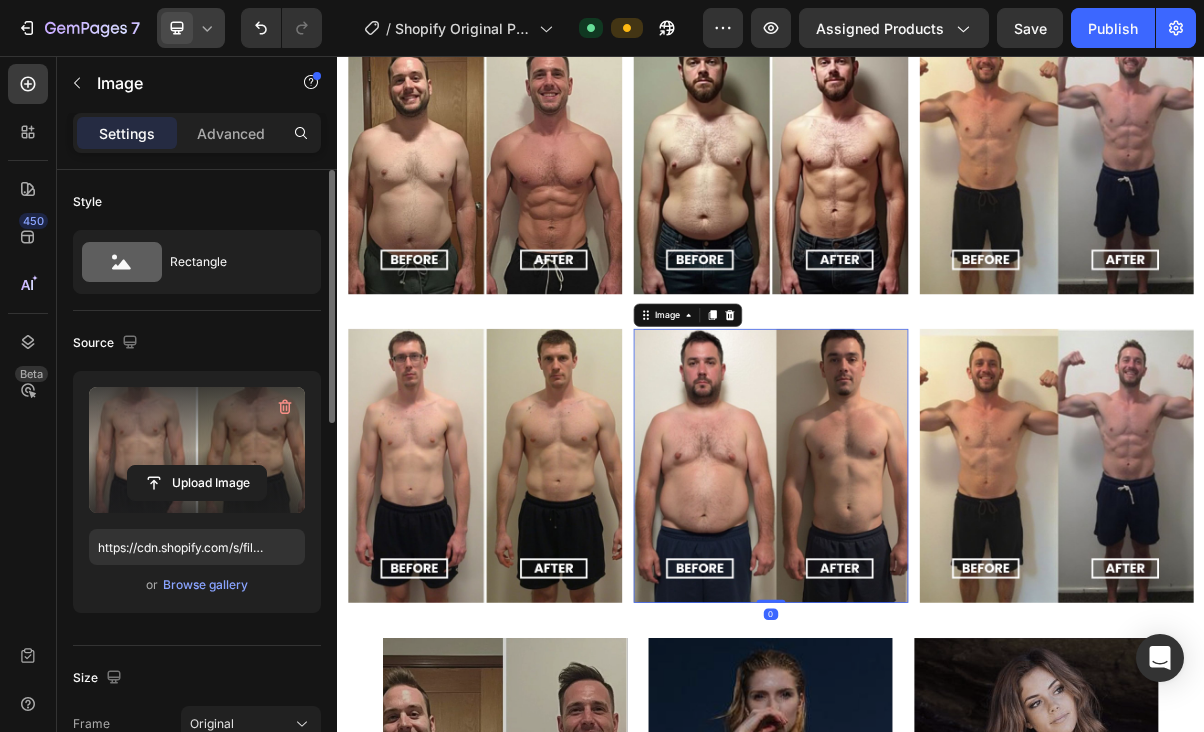 click at bounding box center (936, 623) 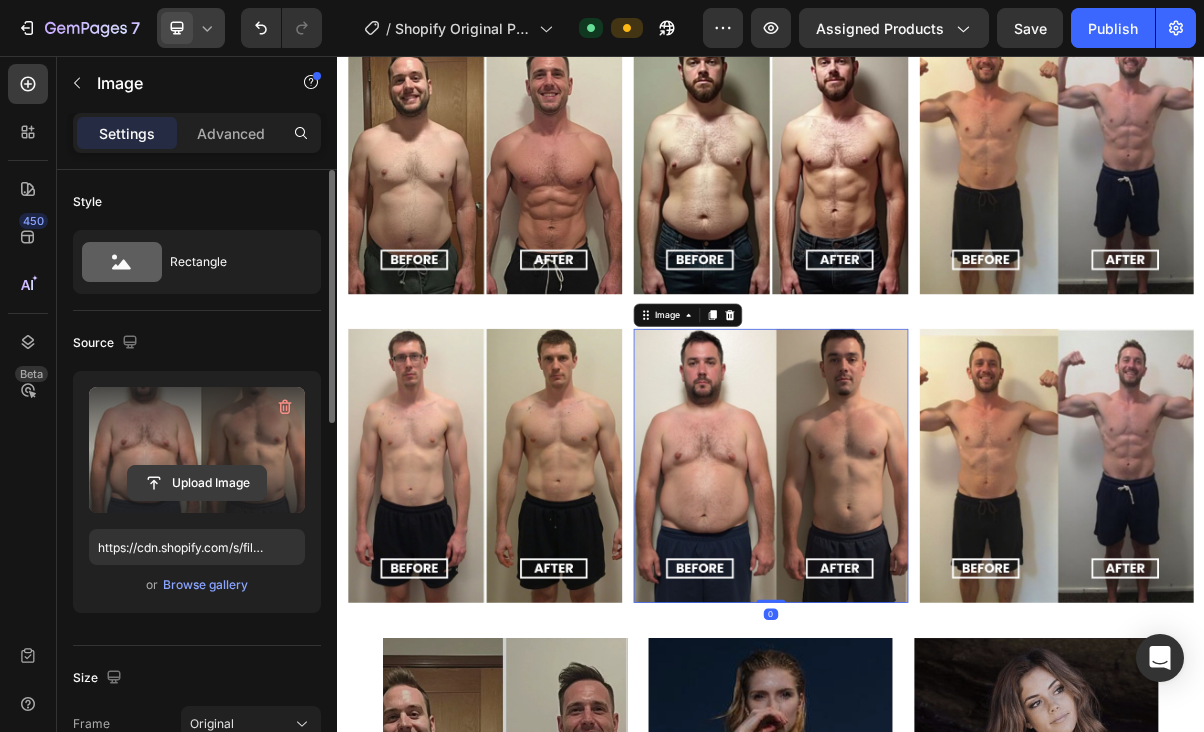 click 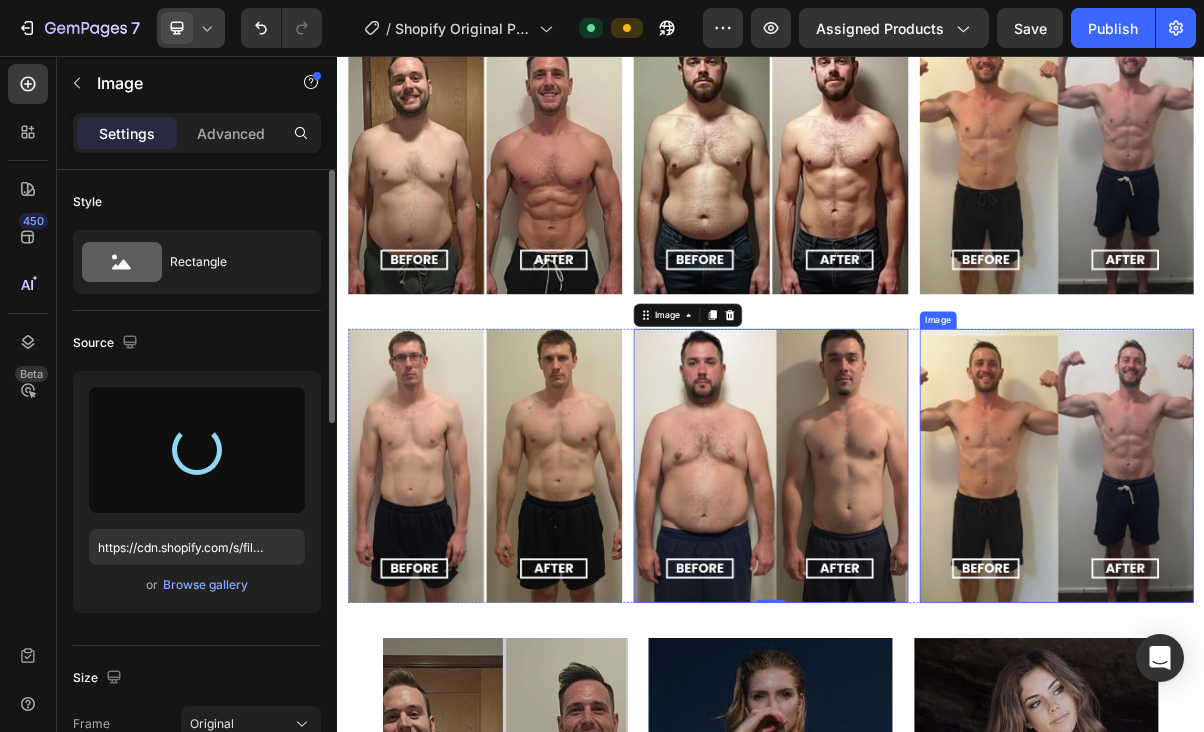 type on "https://cdn.shopify.com/s/files/1/0670/9382/3558/files/gempages_576385391901279171-40b75833-e50b-4d15-9a18-9a10db3c9abc.jpg" 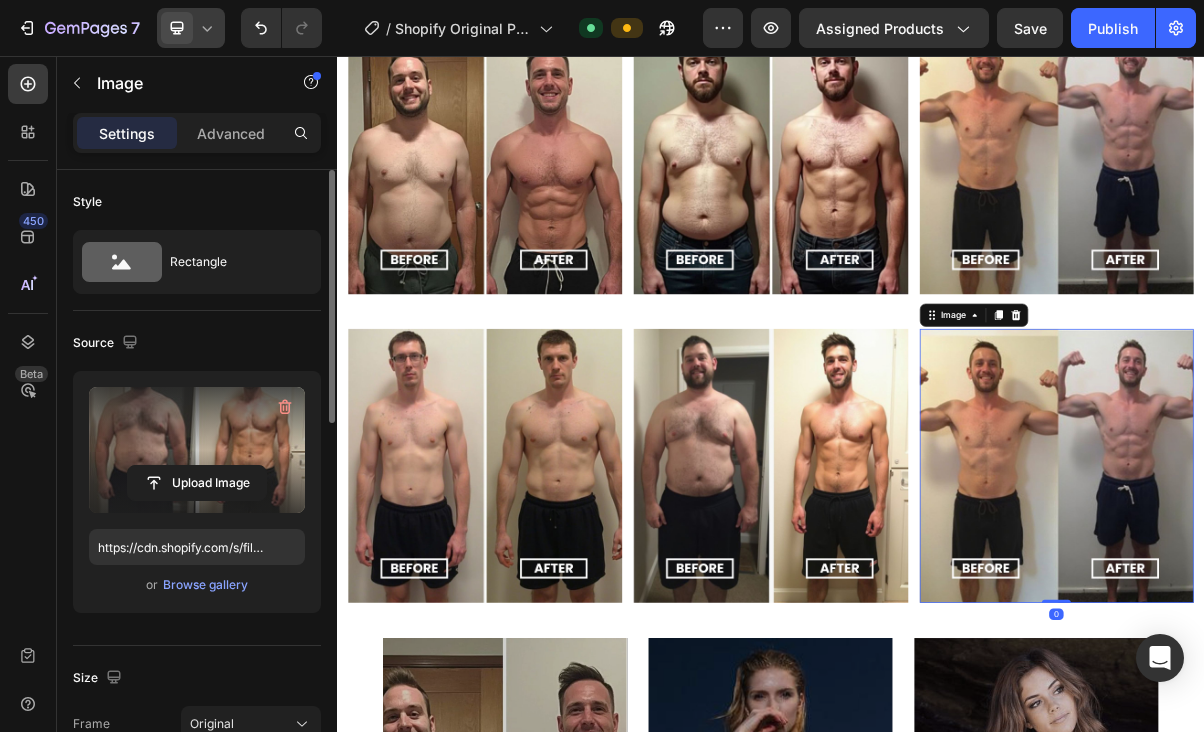 click at bounding box center [1332, 623] 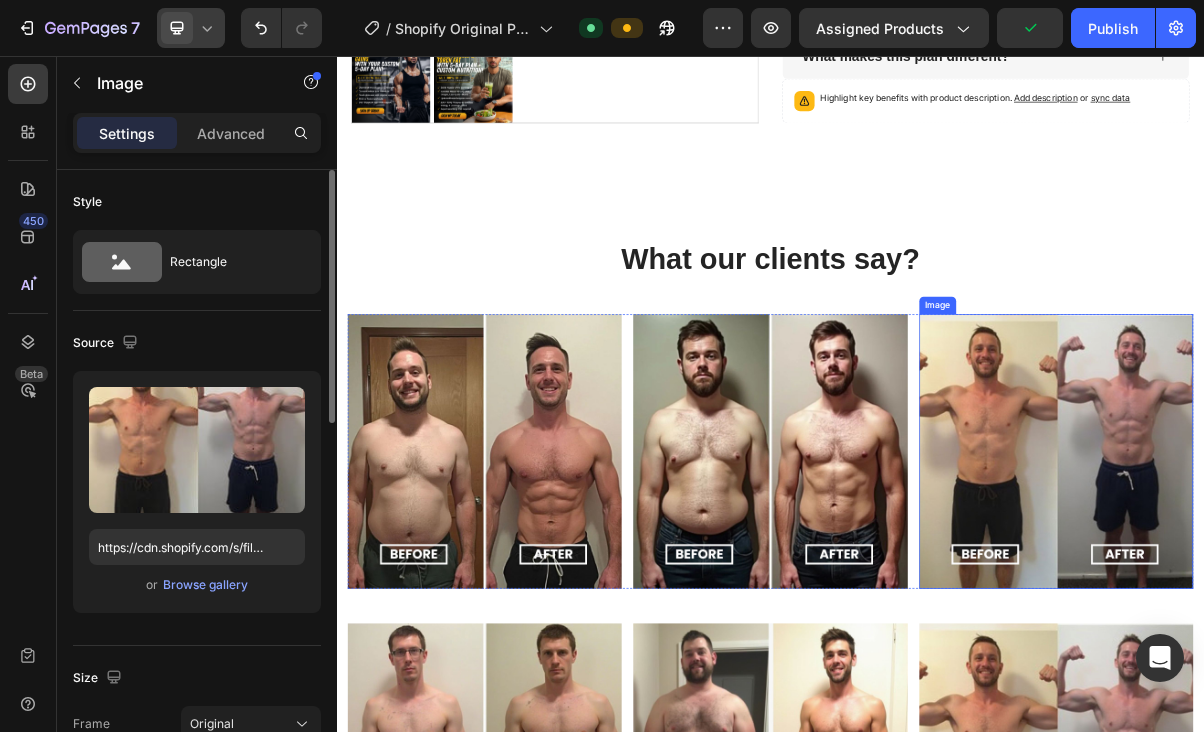 scroll, scrollTop: 1335, scrollLeft: 0, axis: vertical 